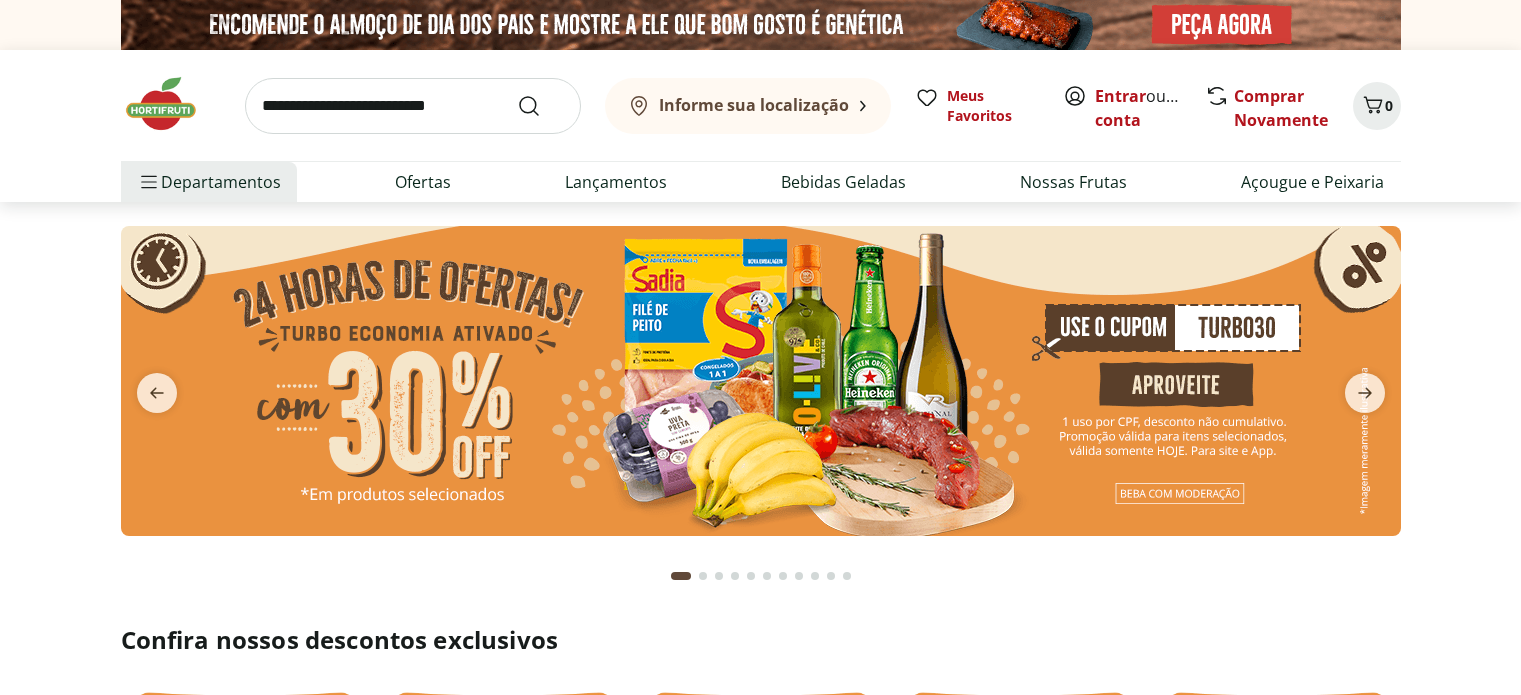 scroll, scrollTop: 0, scrollLeft: 0, axis: both 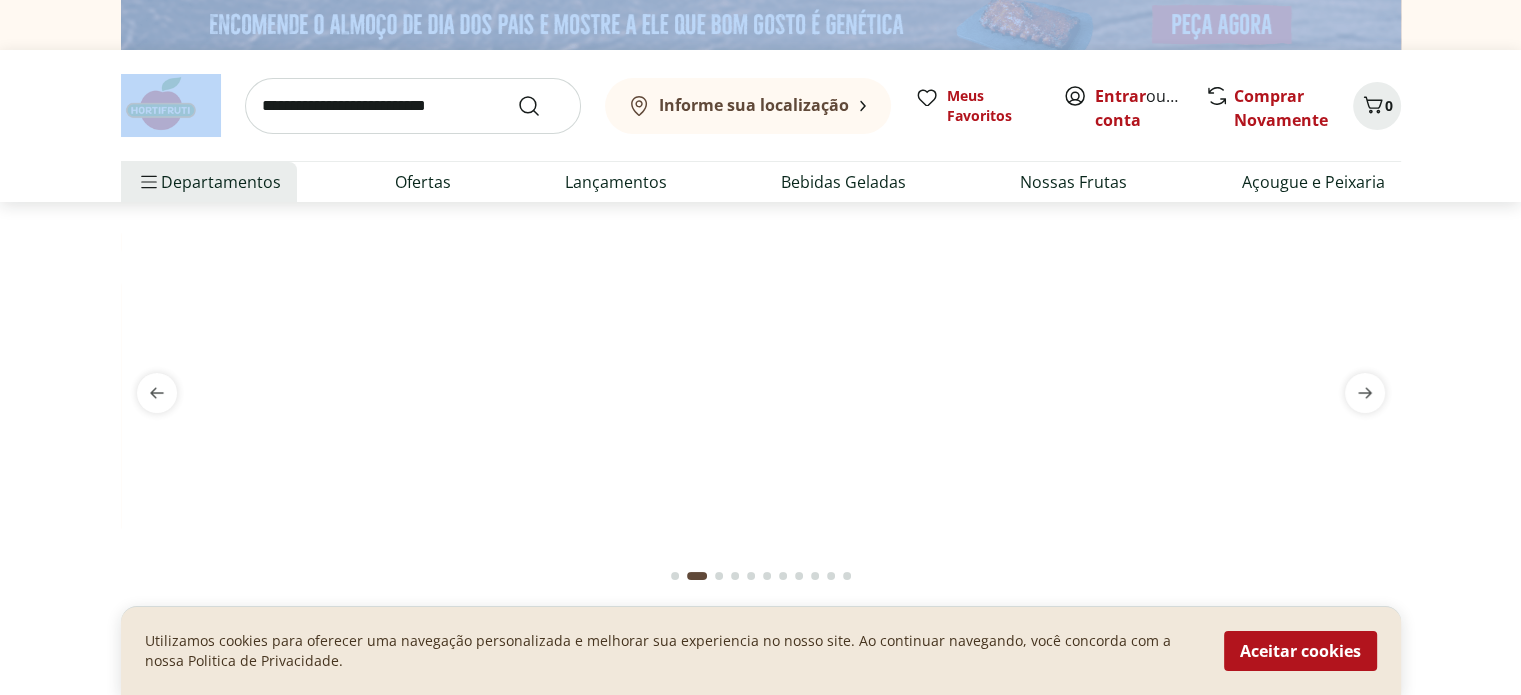 click at bounding box center [760, 226] 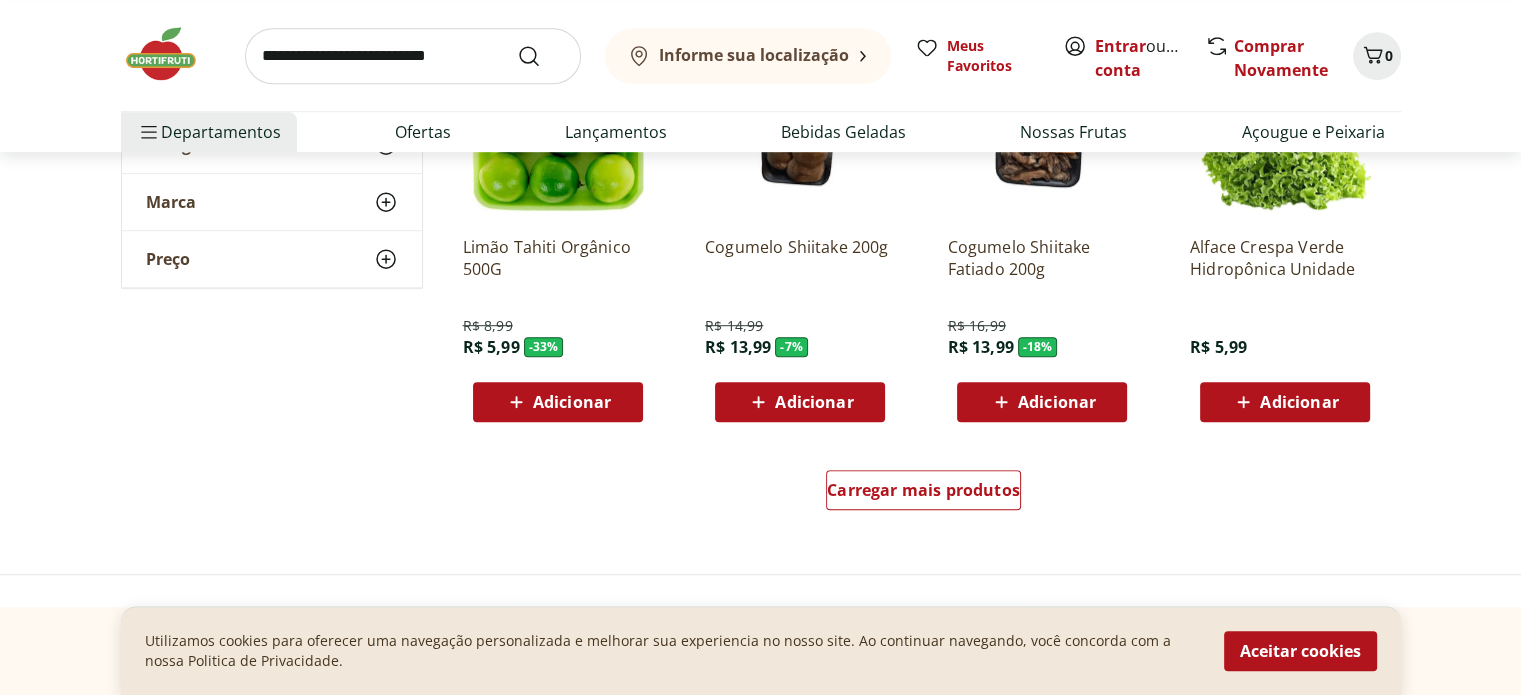 scroll, scrollTop: 1300, scrollLeft: 0, axis: vertical 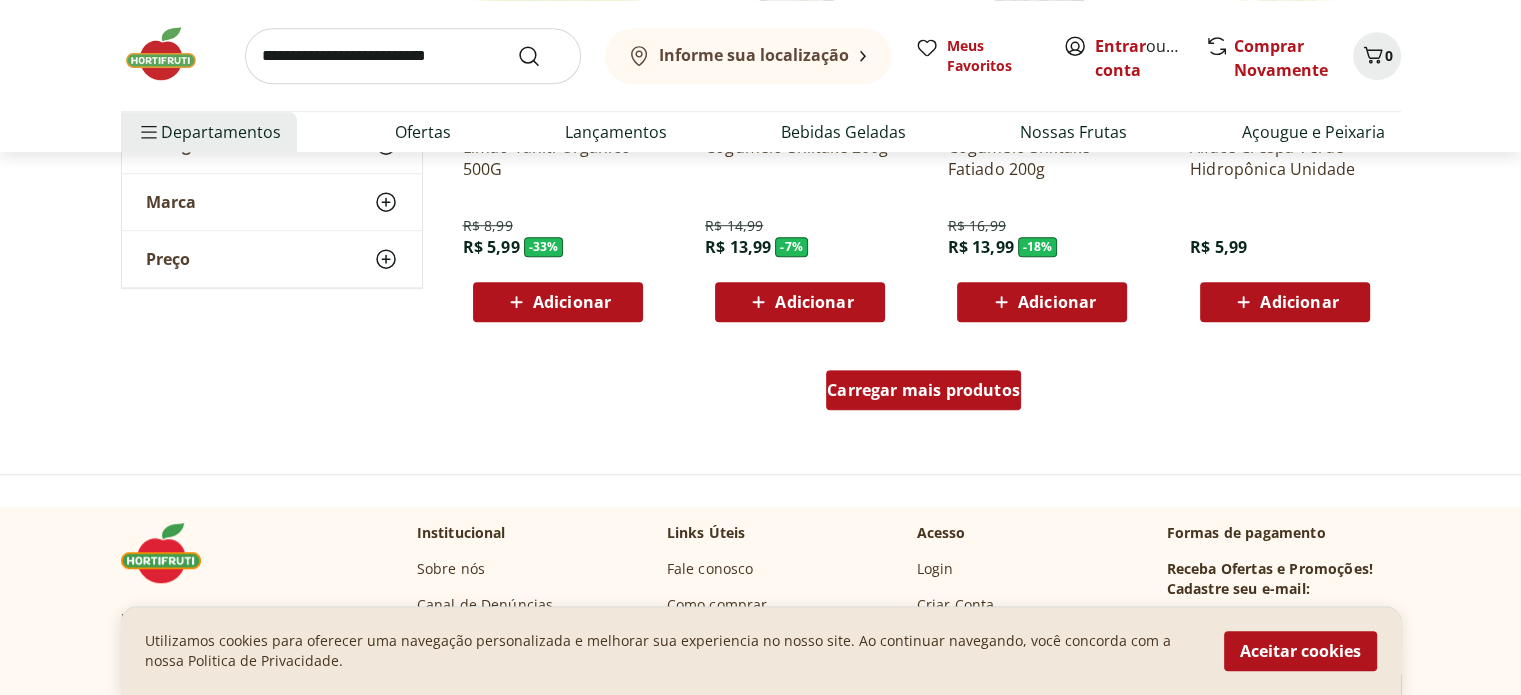 click on "Carregar mais produtos" at bounding box center [923, 390] 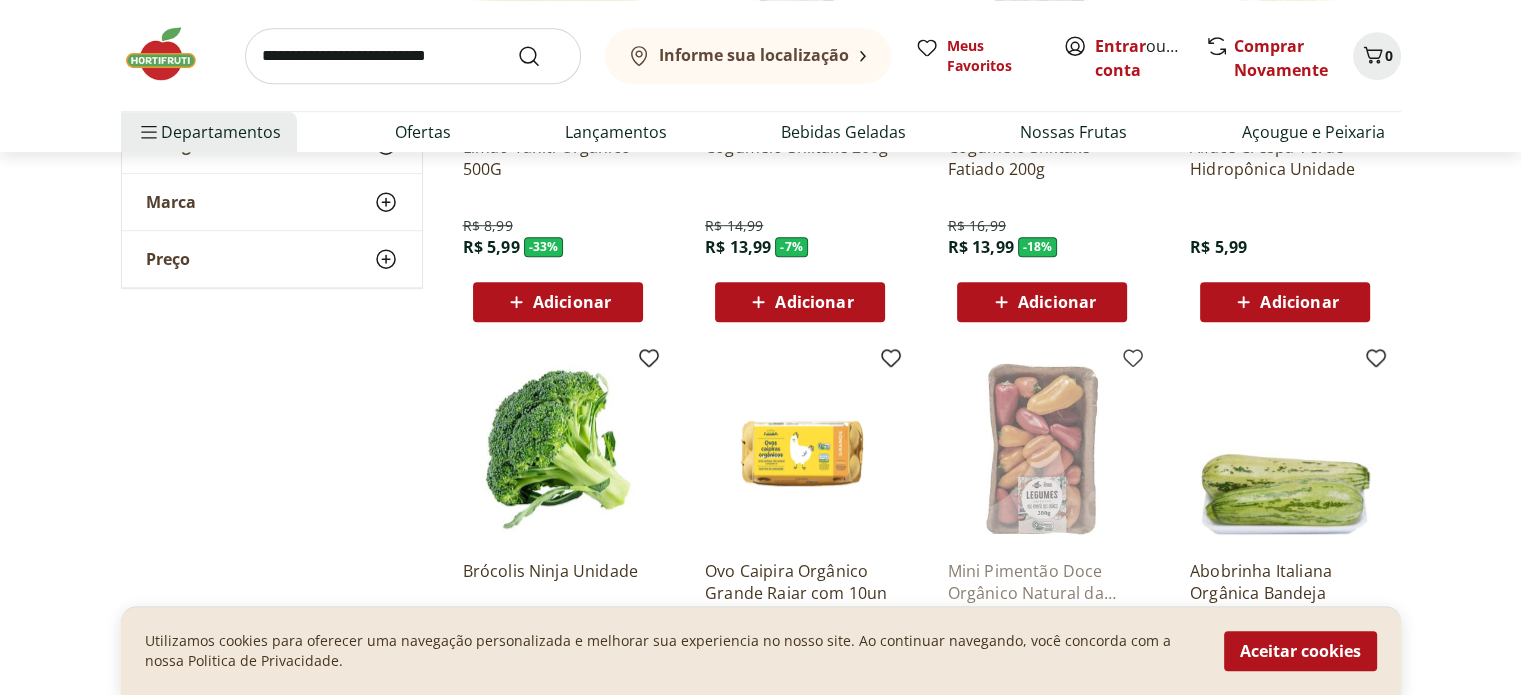 scroll, scrollTop: 1500, scrollLeft: 0, axis: vertical 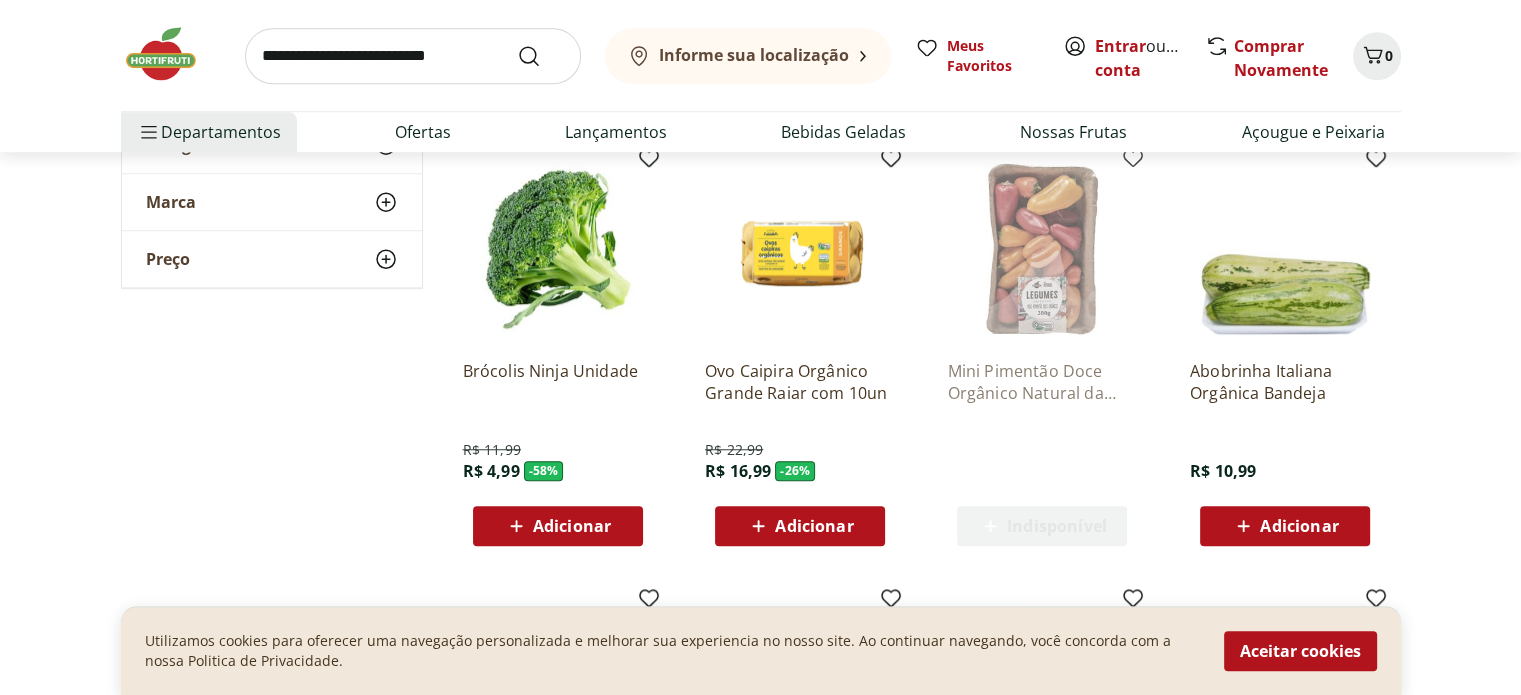 click on "Adicionar" at bounding box center (572, 526) 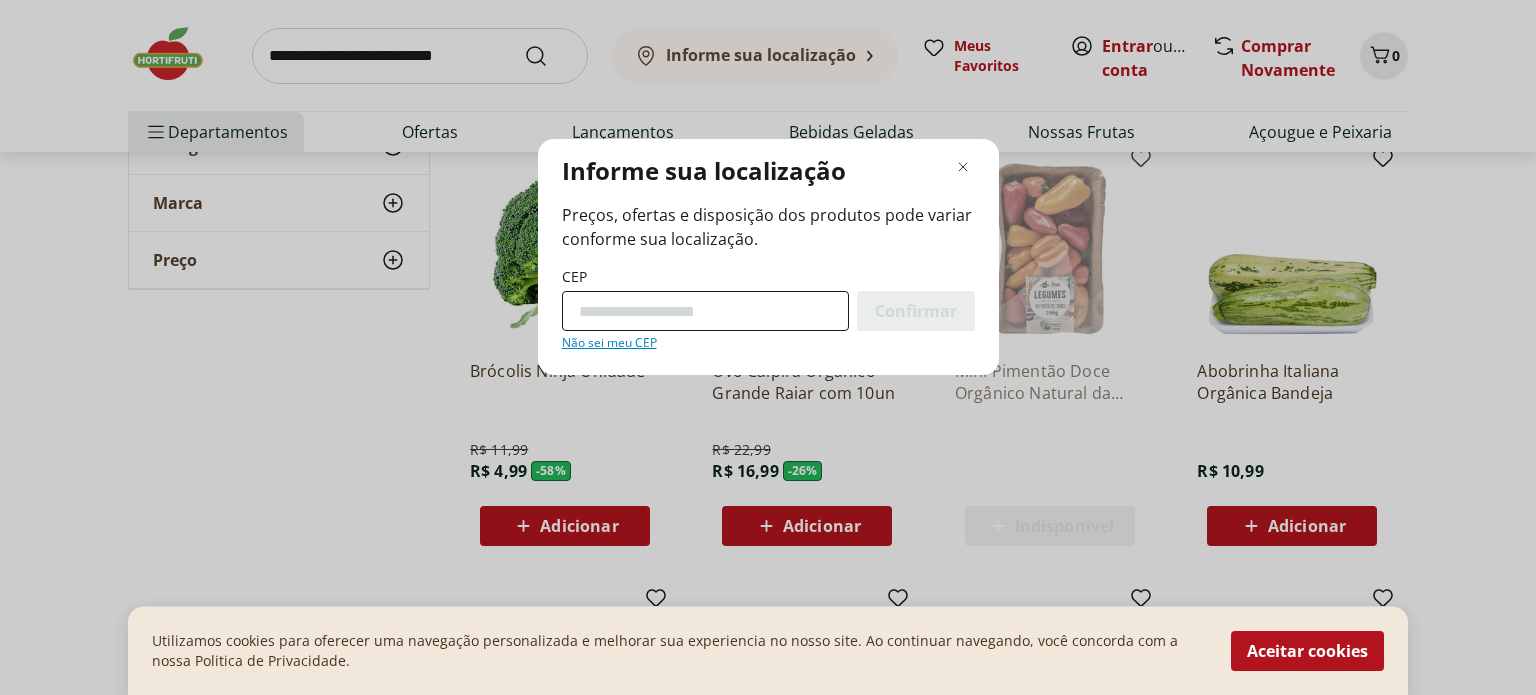 click on "CEP" at bounding box center [705, 311] 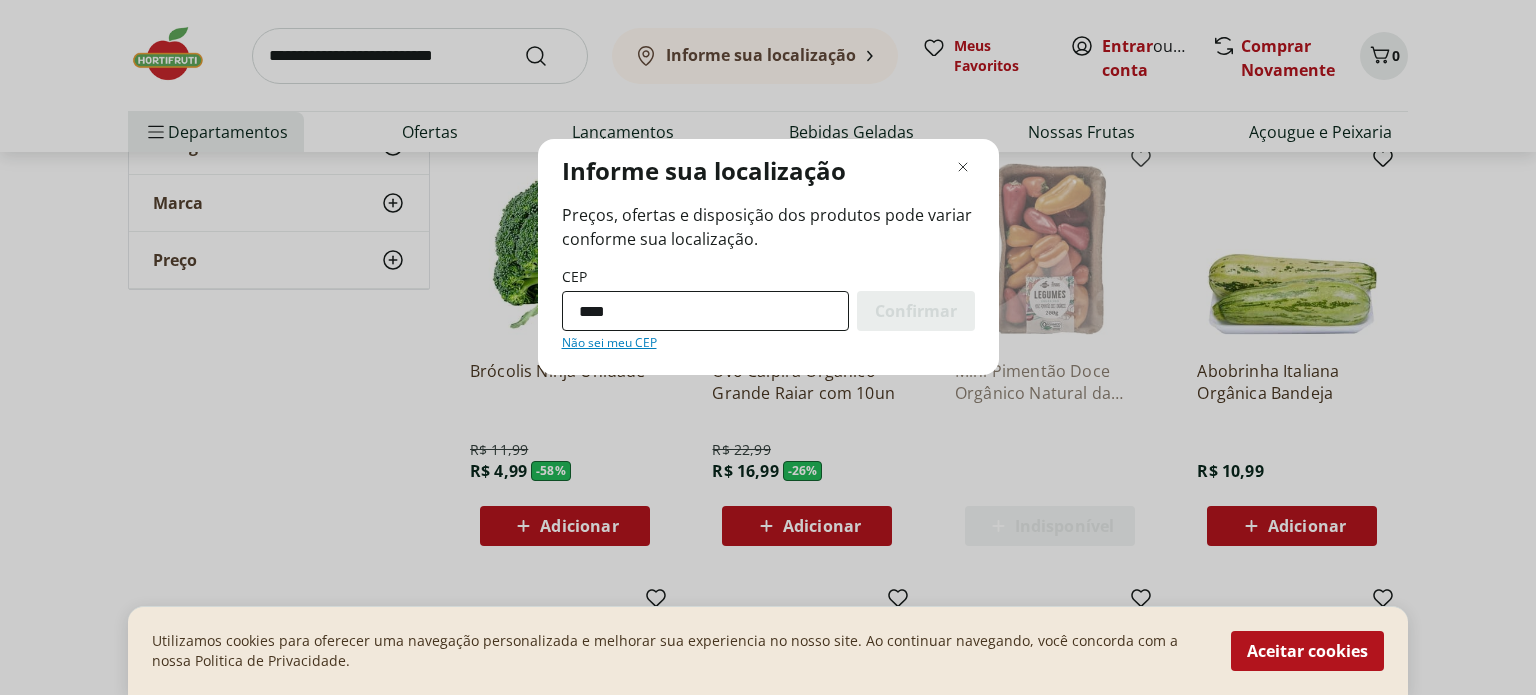 type on "*********" 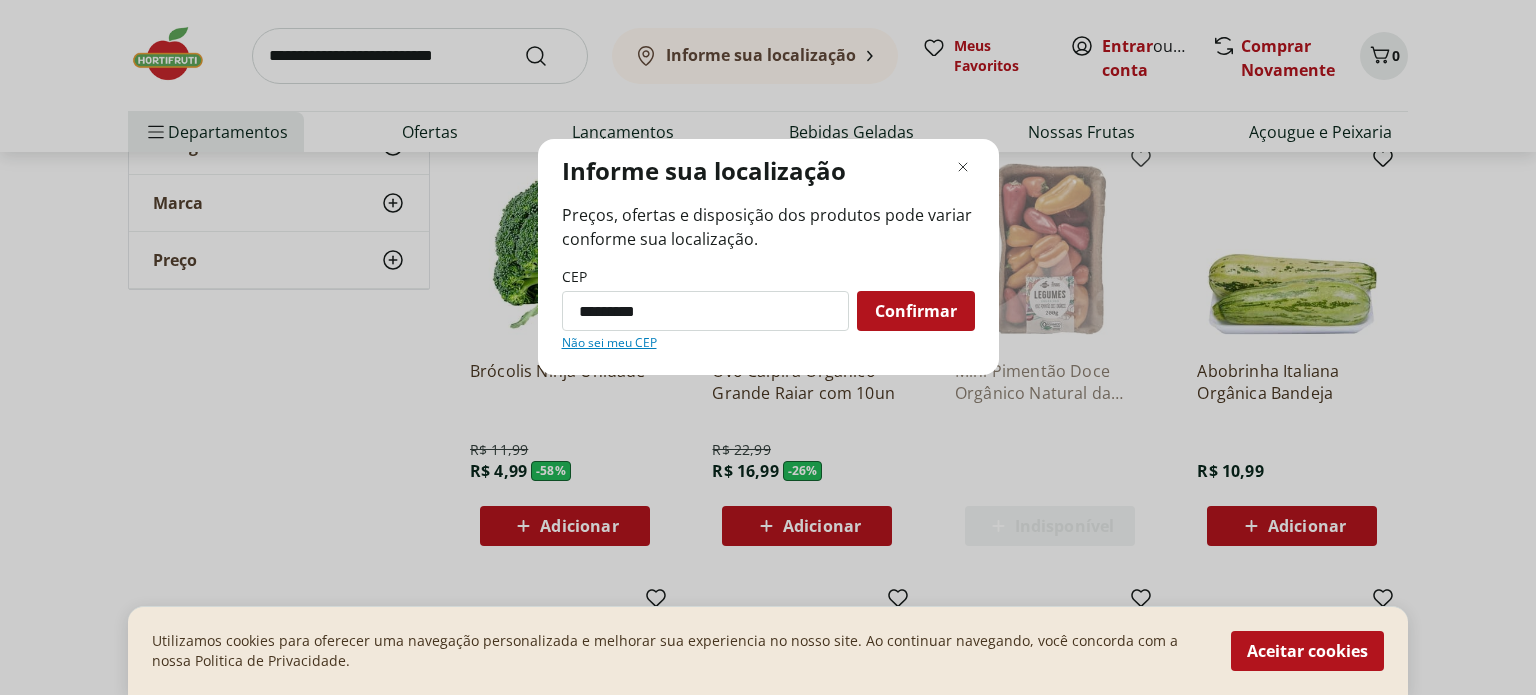 click on "Confirmar" at bounding box center [916, 311] 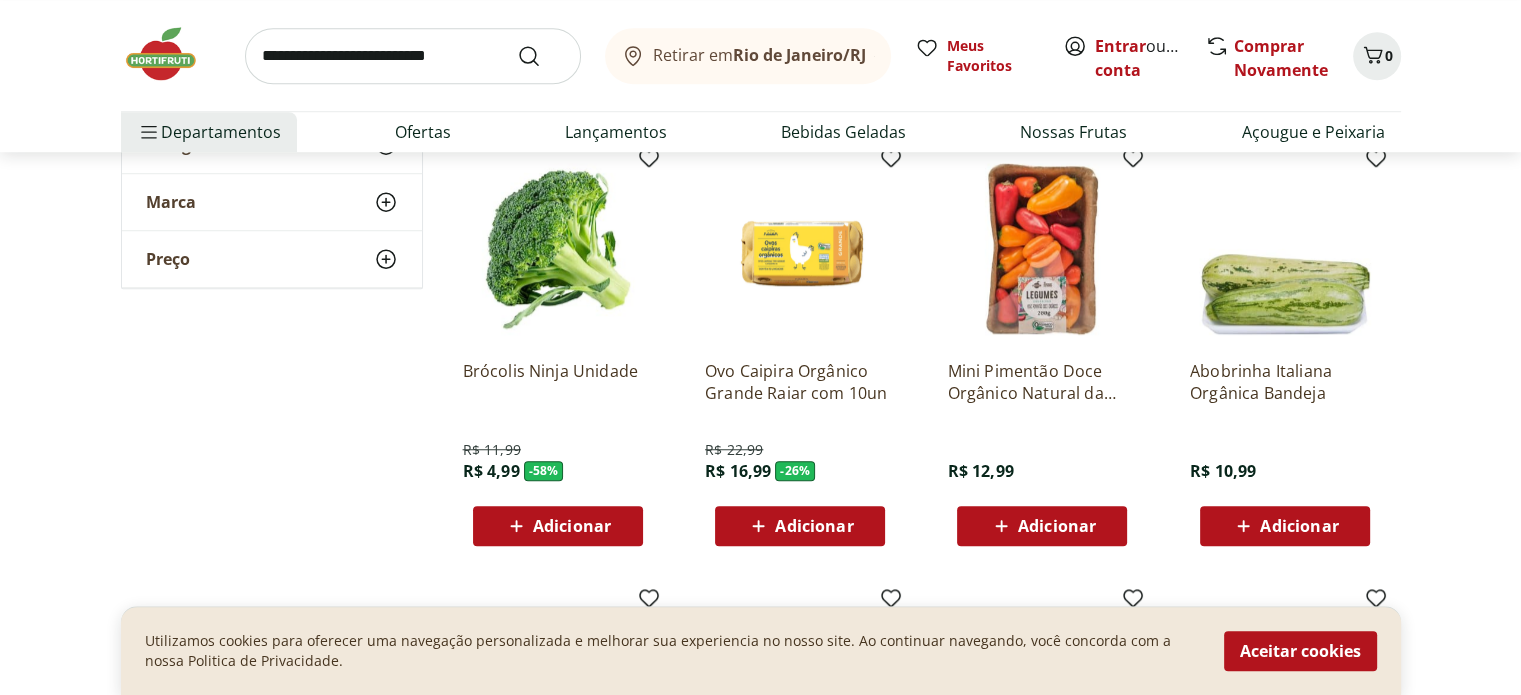 click on "Adicionar" at bounding box center (572, 526) 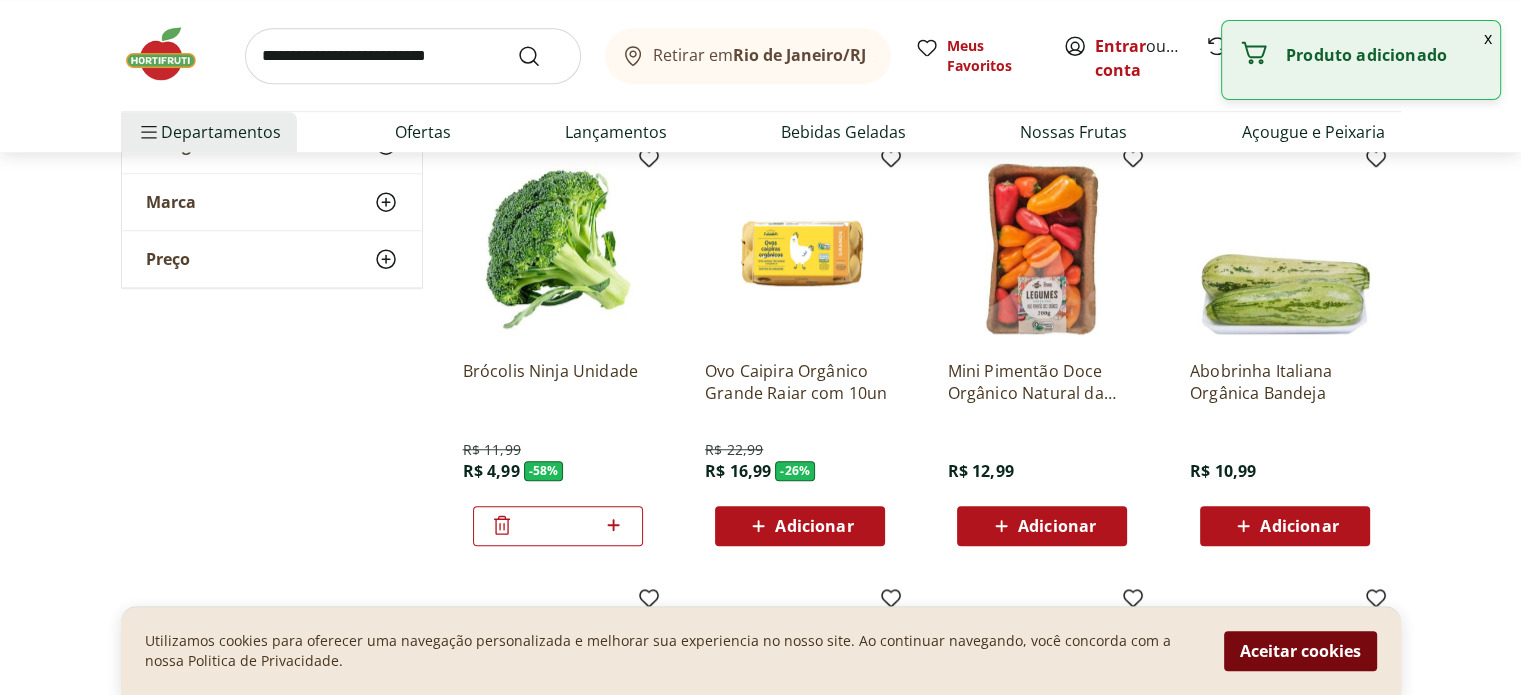 click on "Aceitar cookies" at bounding box center (1300, 651) 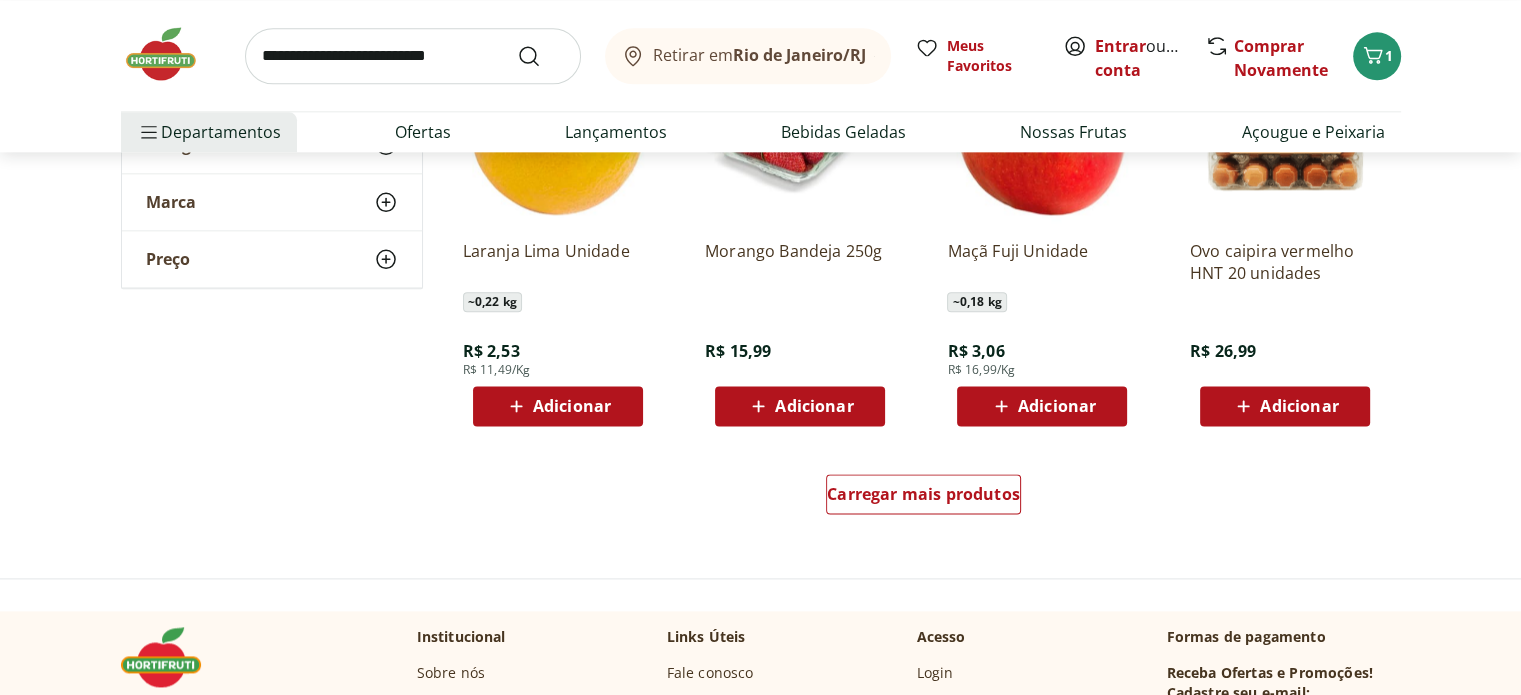 scroll, scrollTop: 2700, scrollLeft: 0, axis: vertical 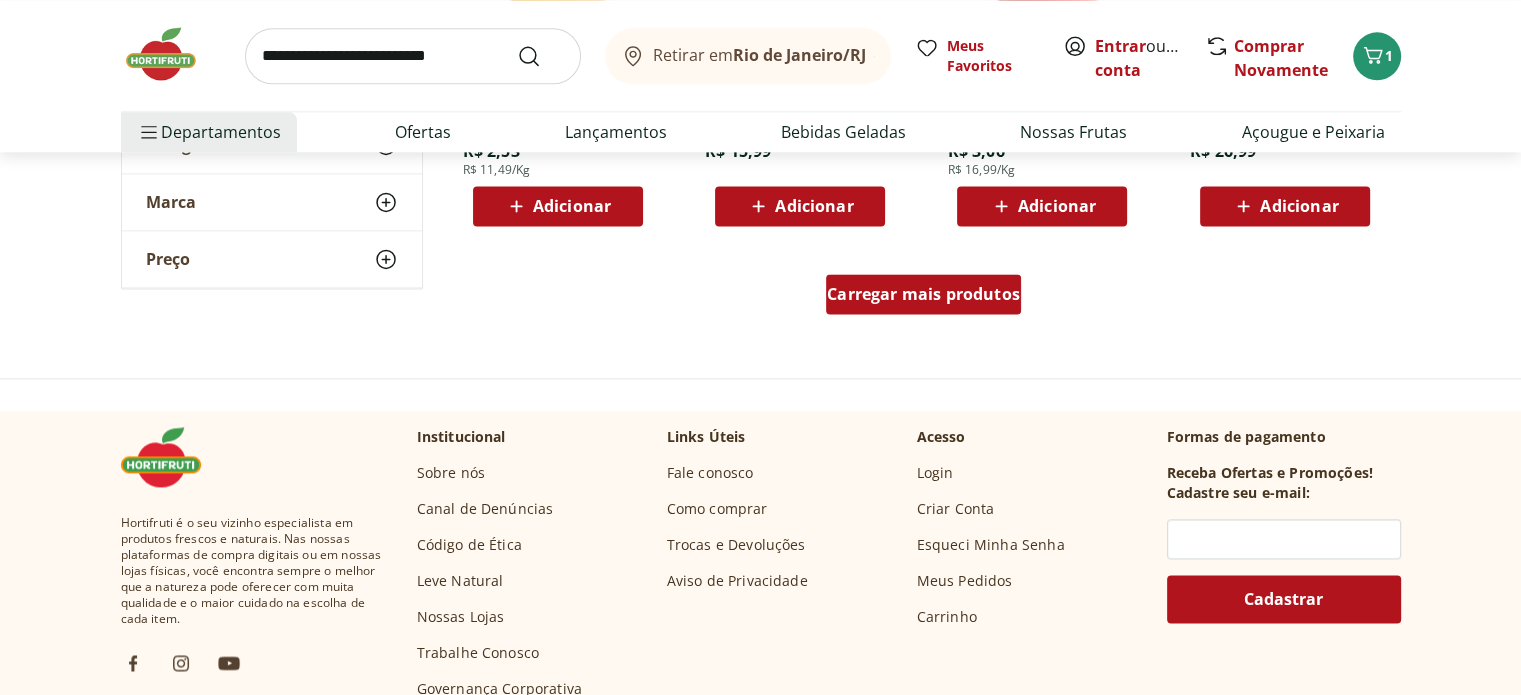 click on "Carregar mais produtos" at bounding box center [923, 294] 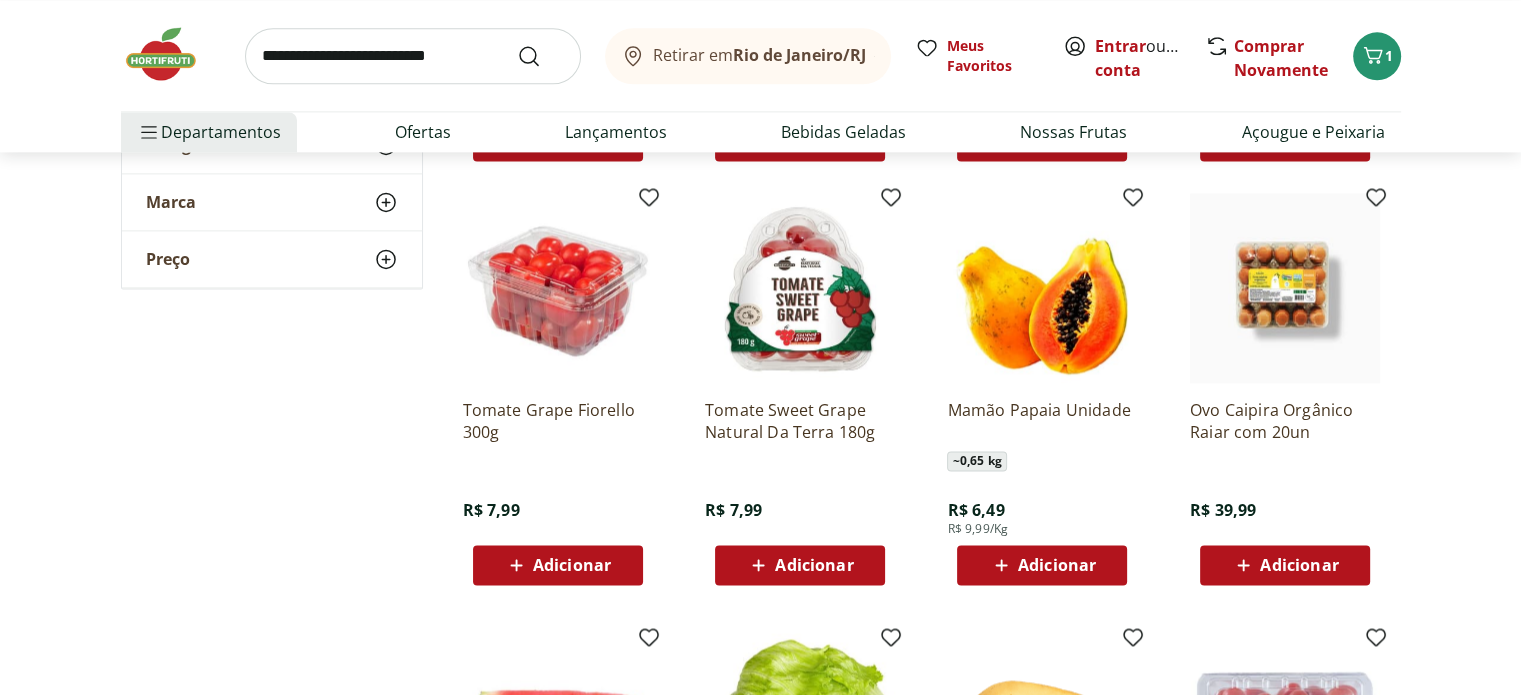 scroll, scrollTop: 2800, scrollLeft: 0, axis: vertical 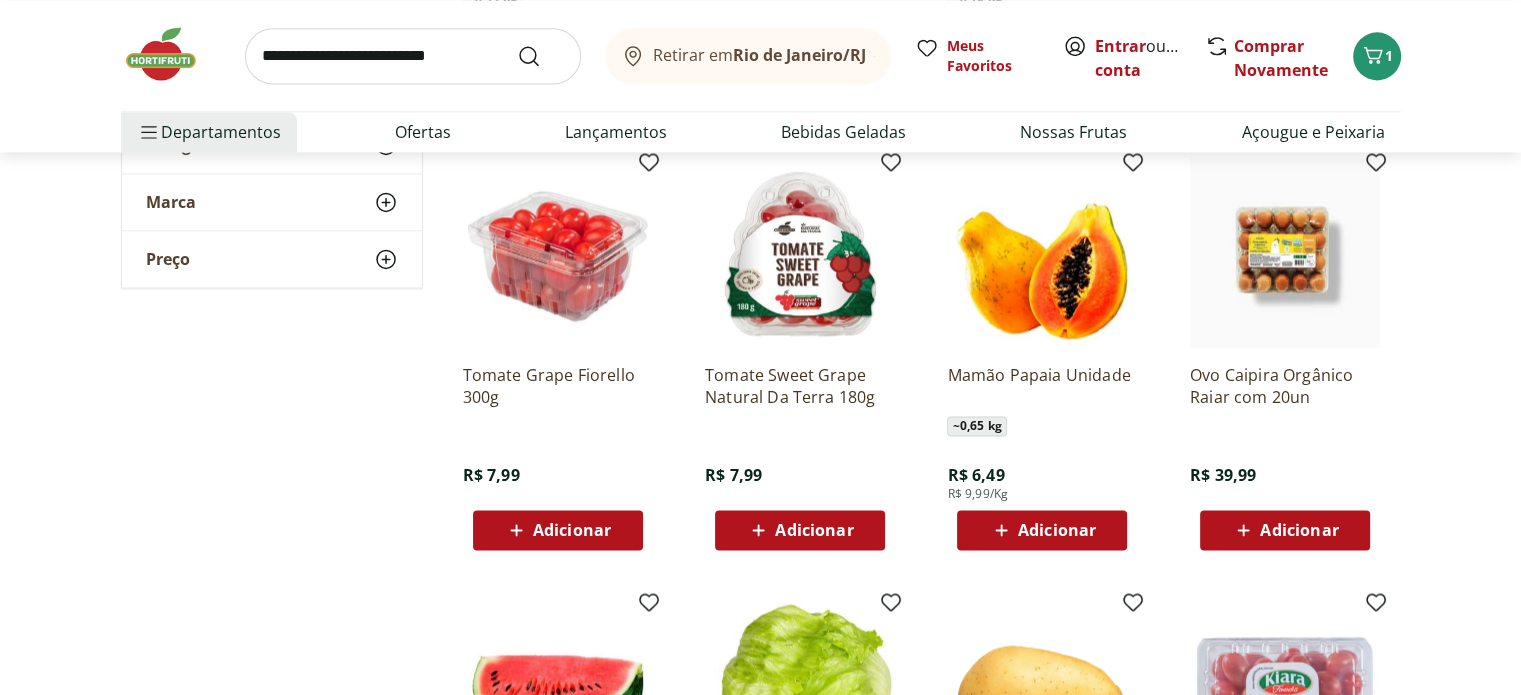 click on "Adicionar" at bounding box center [572, 530] 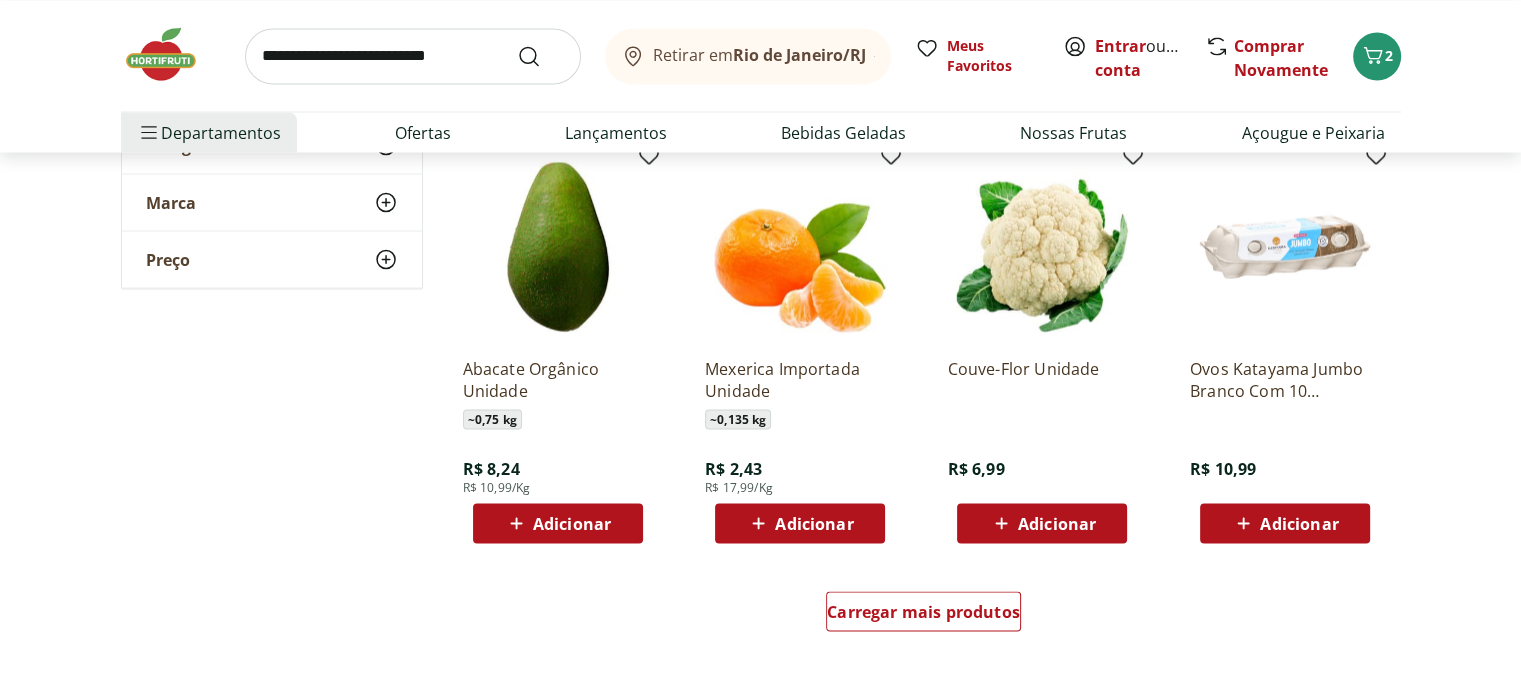 scroll, scrollTop: 3700, scrollLeft: 0, axis: vertical 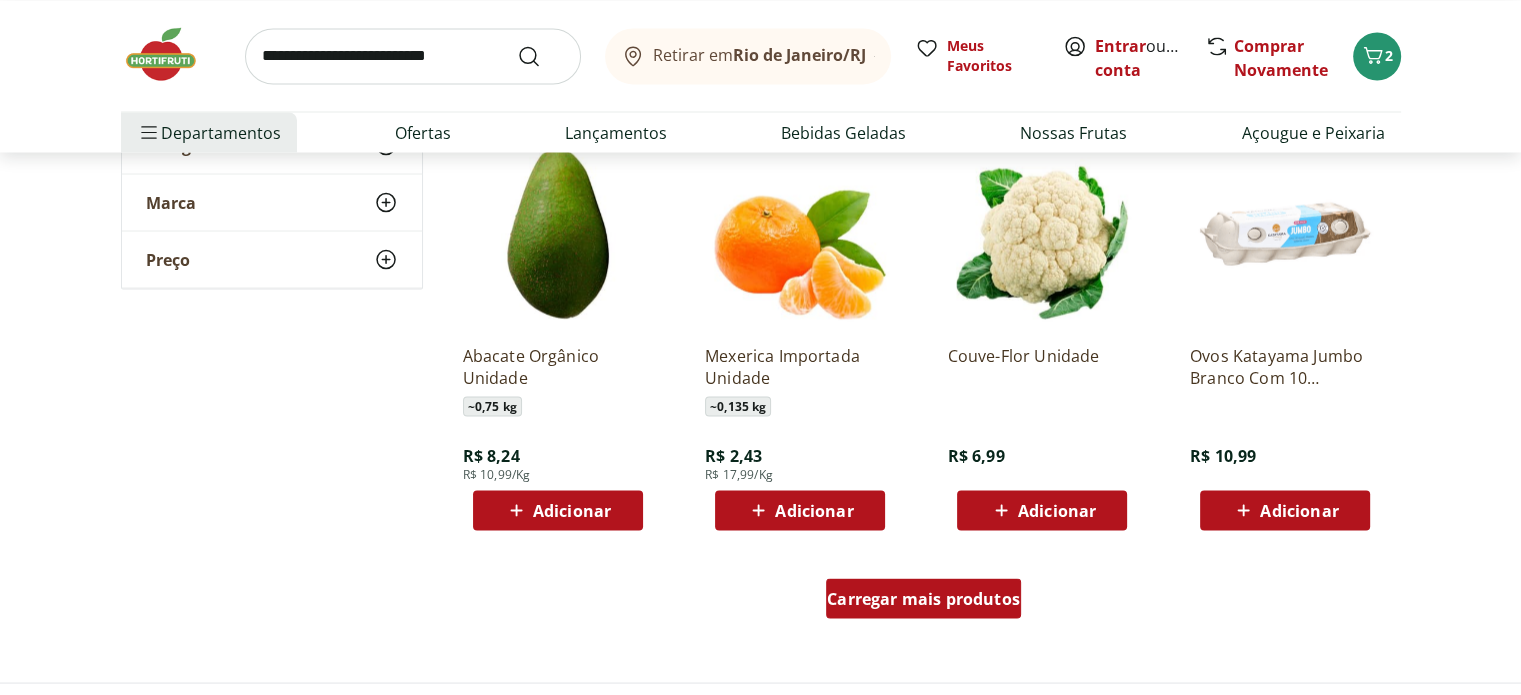 click on "Carregar mais produtos" at bounding box center (923, 598) 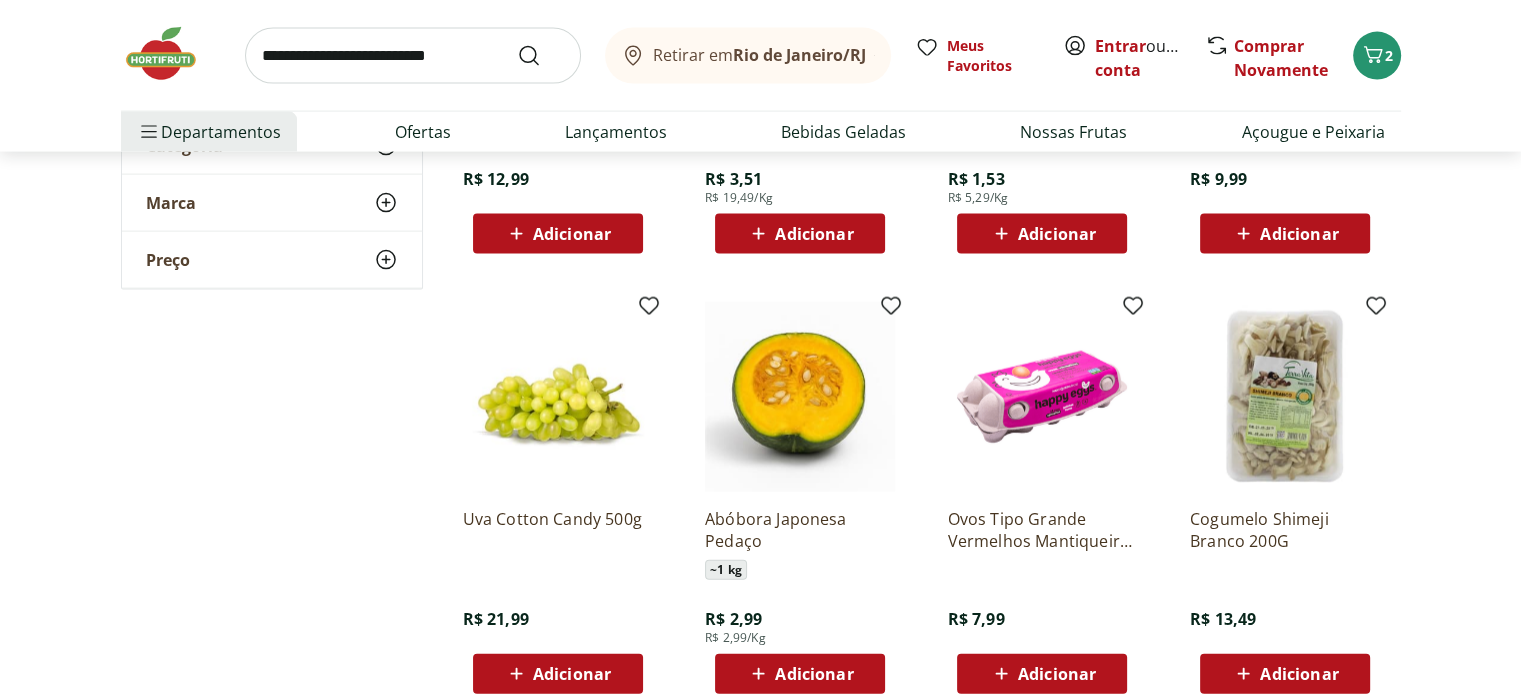 scroll, scrollTop: 4500, scrollLeft: 0, axis: vertical 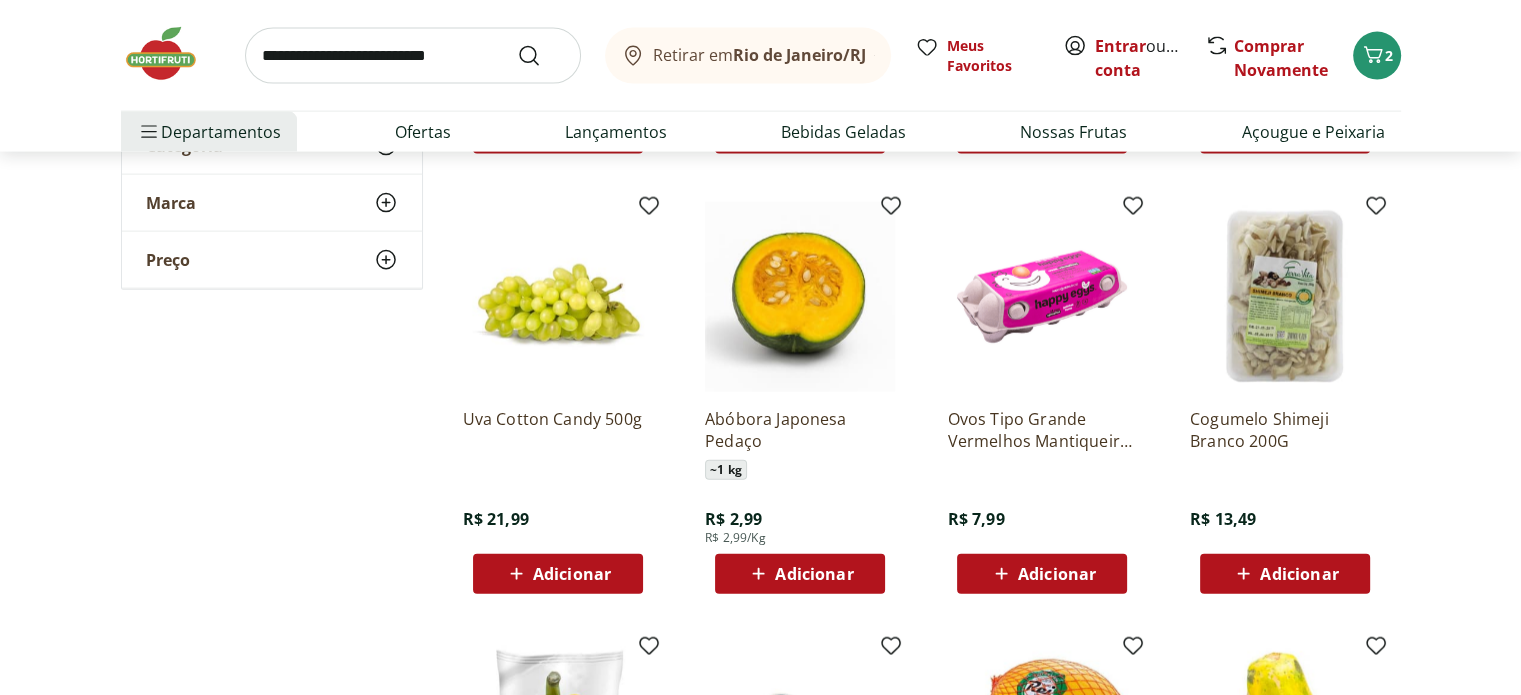 click on "Adicionar" at bounding box center (814, 574) 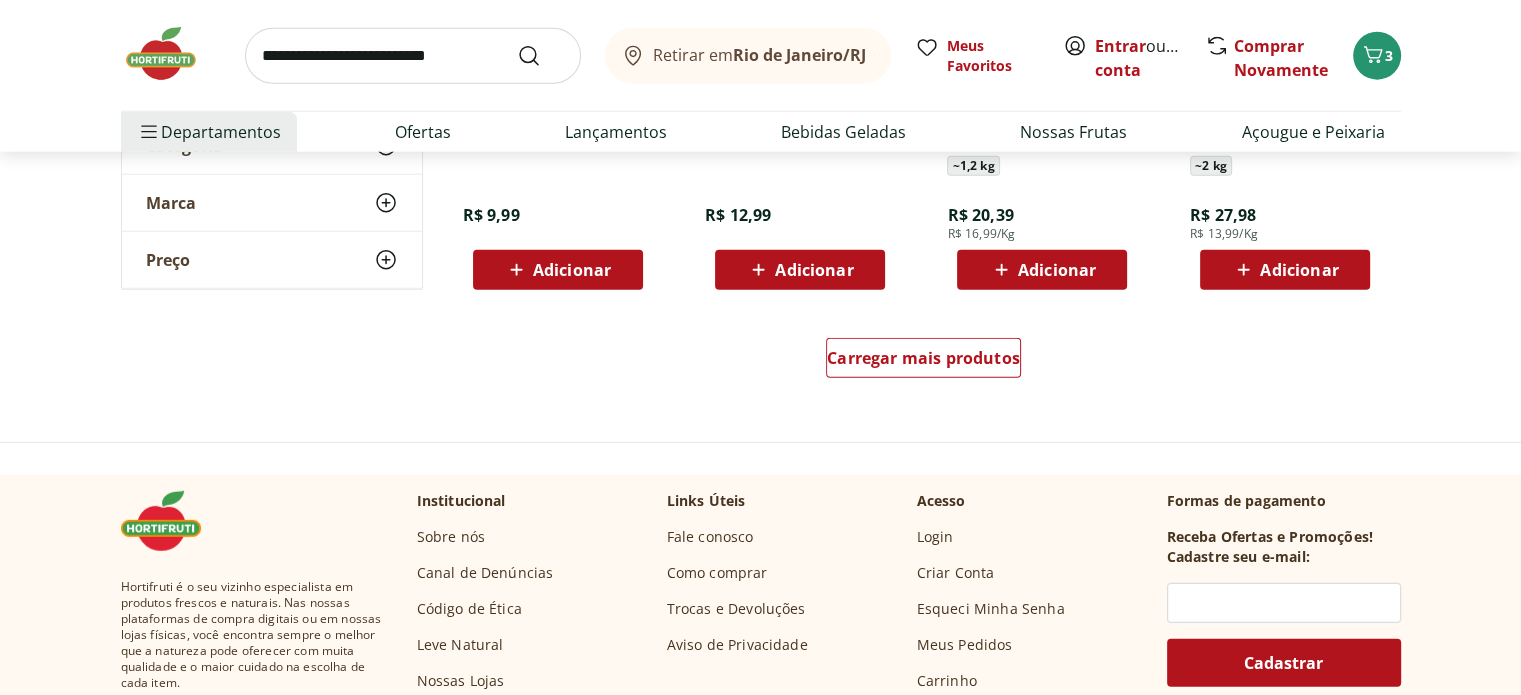 scroll, scrollTop: 5300, scrollLeft: 0, axis: vertical 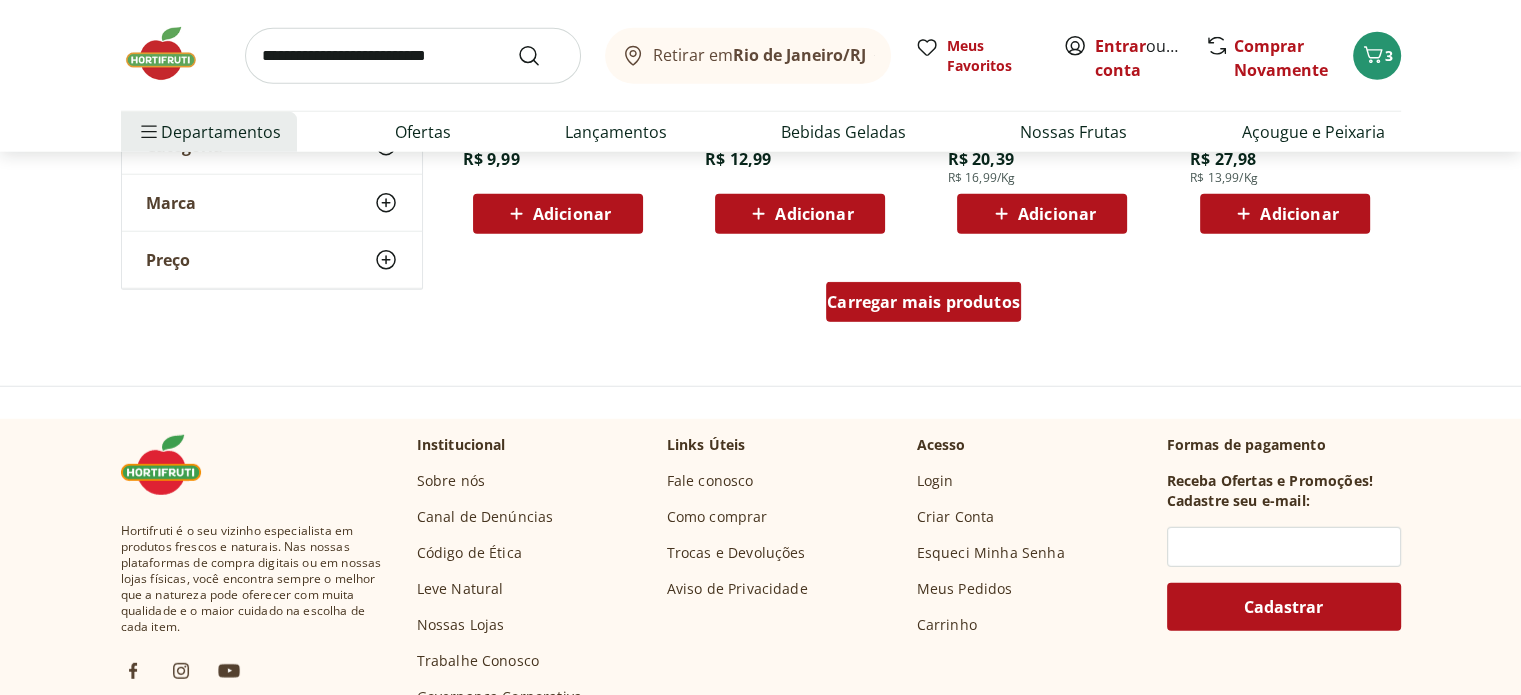 click on "Carregar mais produtos" at bounding box center (923, 302) 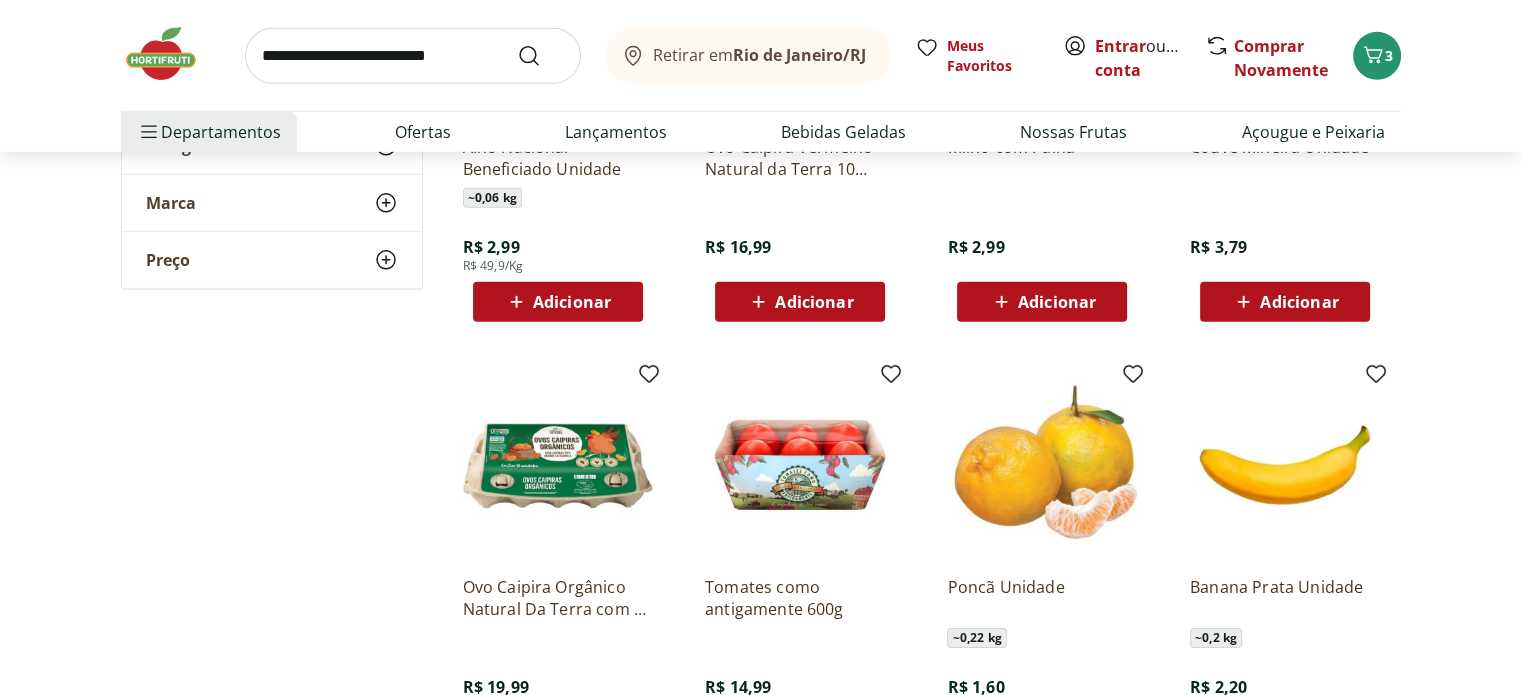 scroll, scrollTop: 6300, scrollLeft: 0, axis: vertical 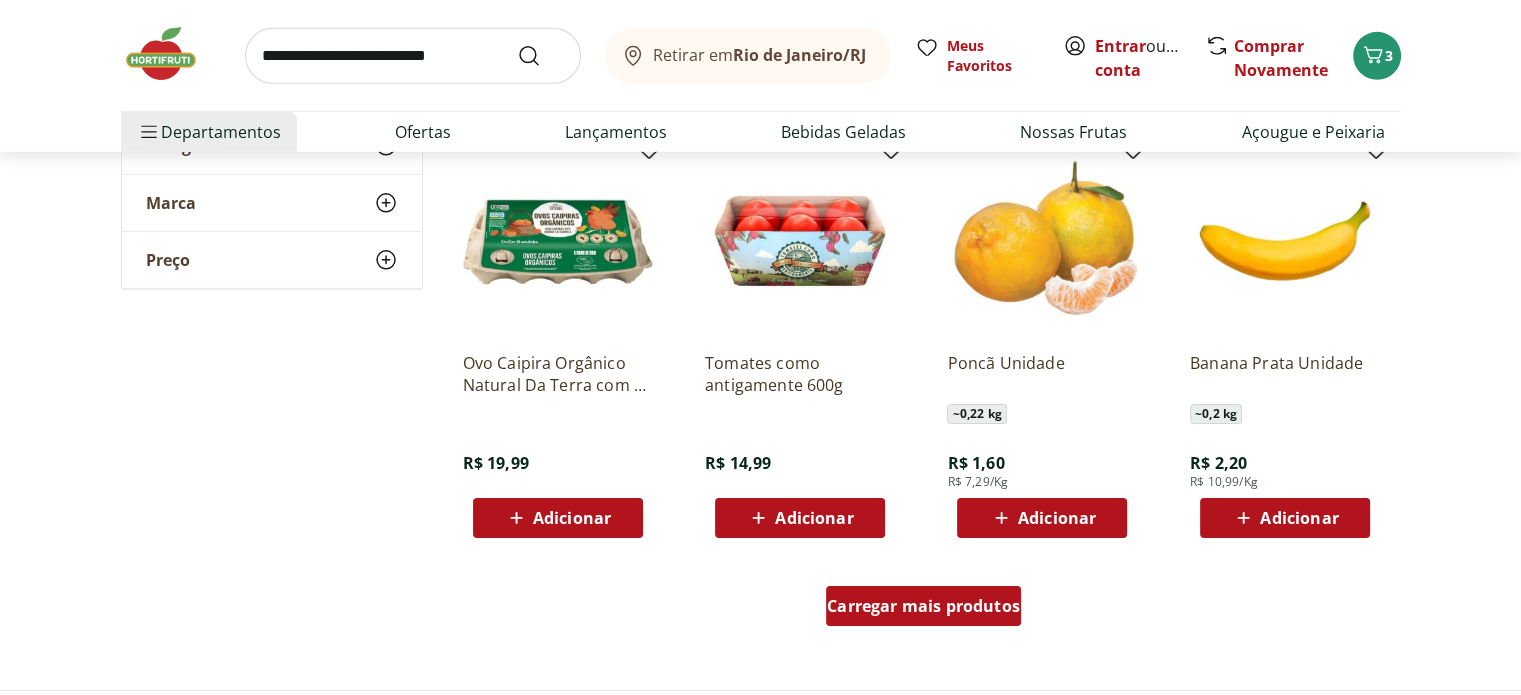 click on "Carregar mais produtos" at bounding box center [923, 606] 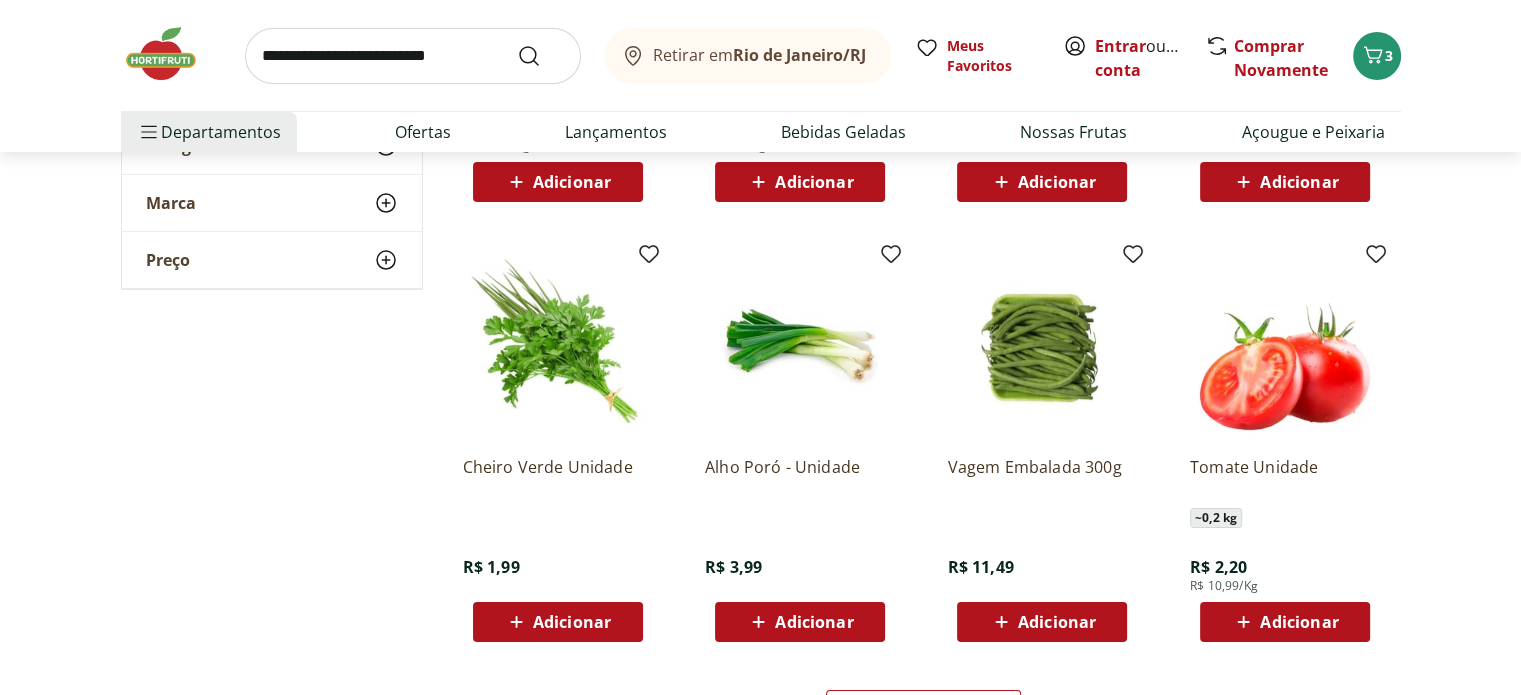 scroll, scrollTop: 7600, scrollLeft: 0, axis: vertical 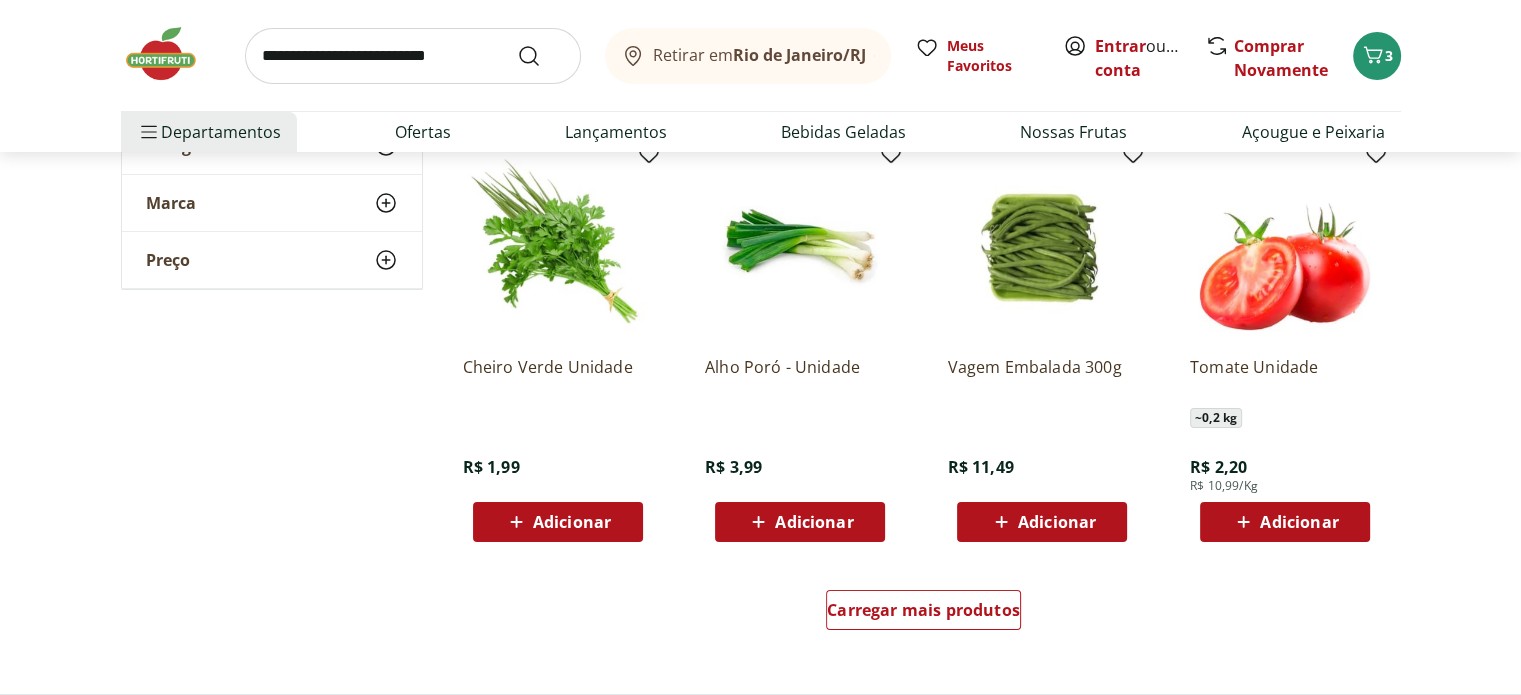 click on "Adicionar" at bounding box center [1299, 522] 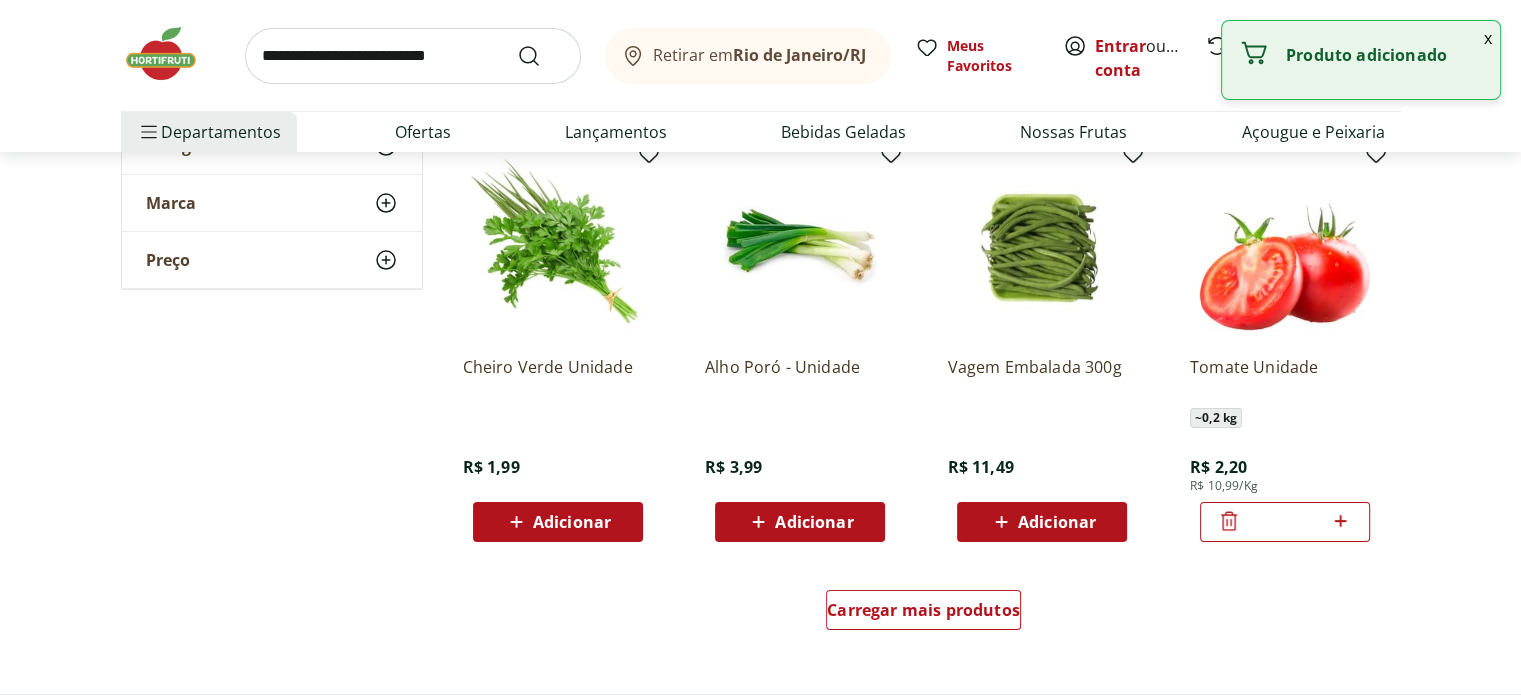 click 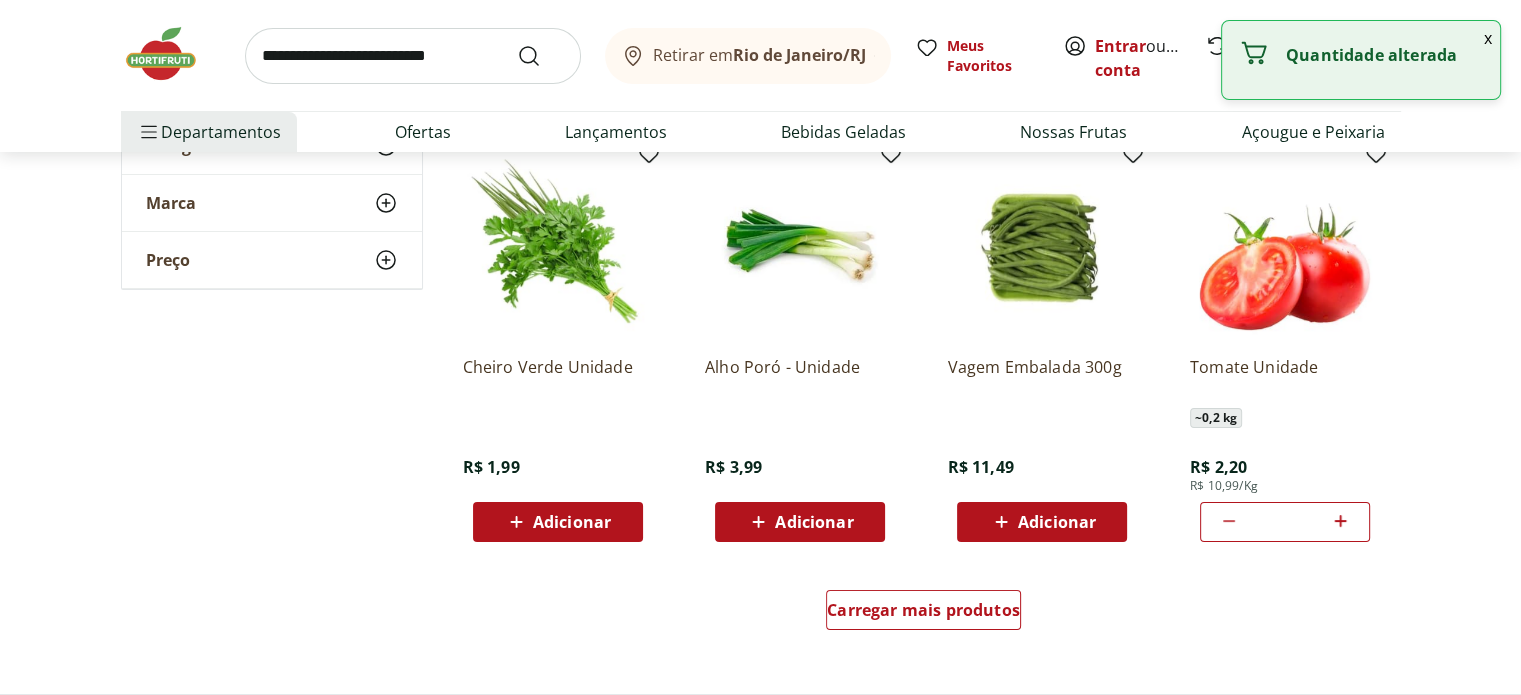 click 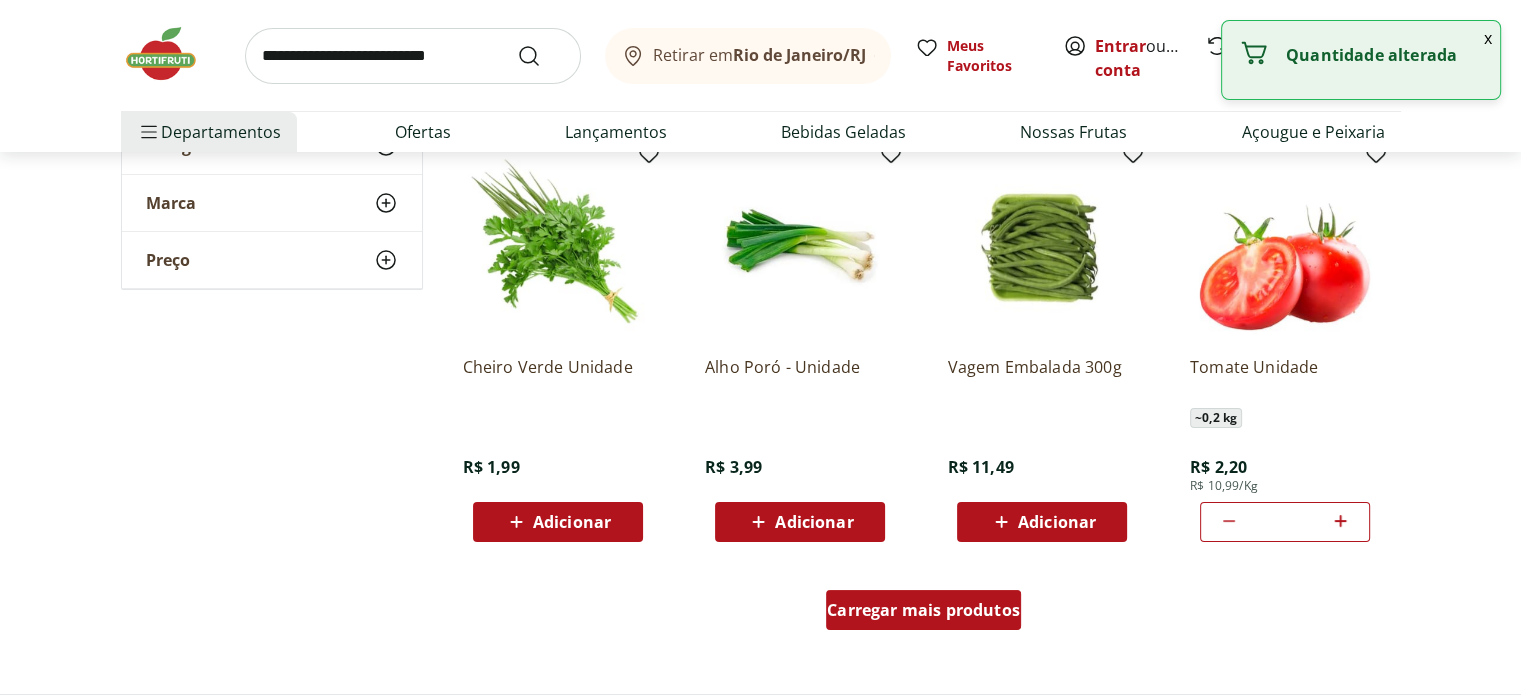 click on "Carregar mais produtos" at bounding box center [923, 610] 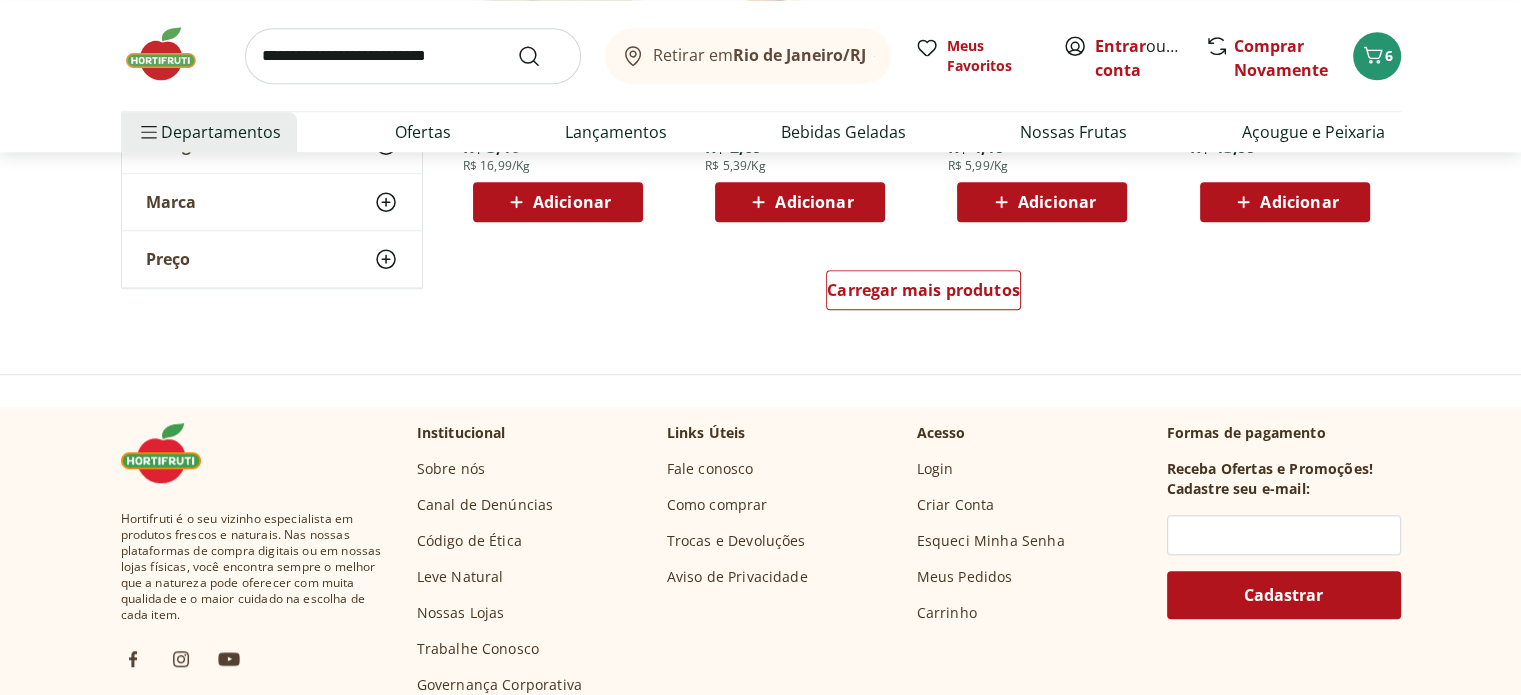 scroll, scrollTop: 8900, scrollLeft: 0, axis: vertical 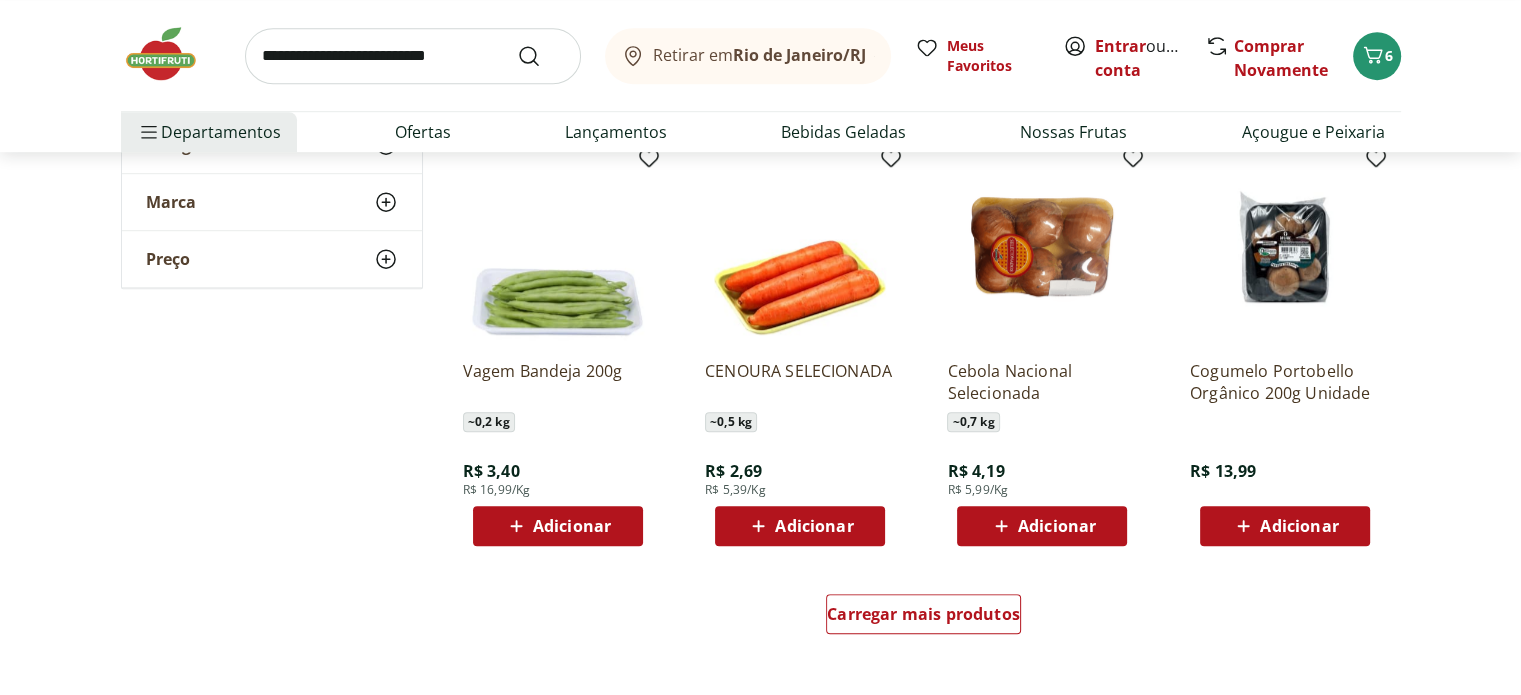 click on "Adicionar" at bounding box center [814, 526] 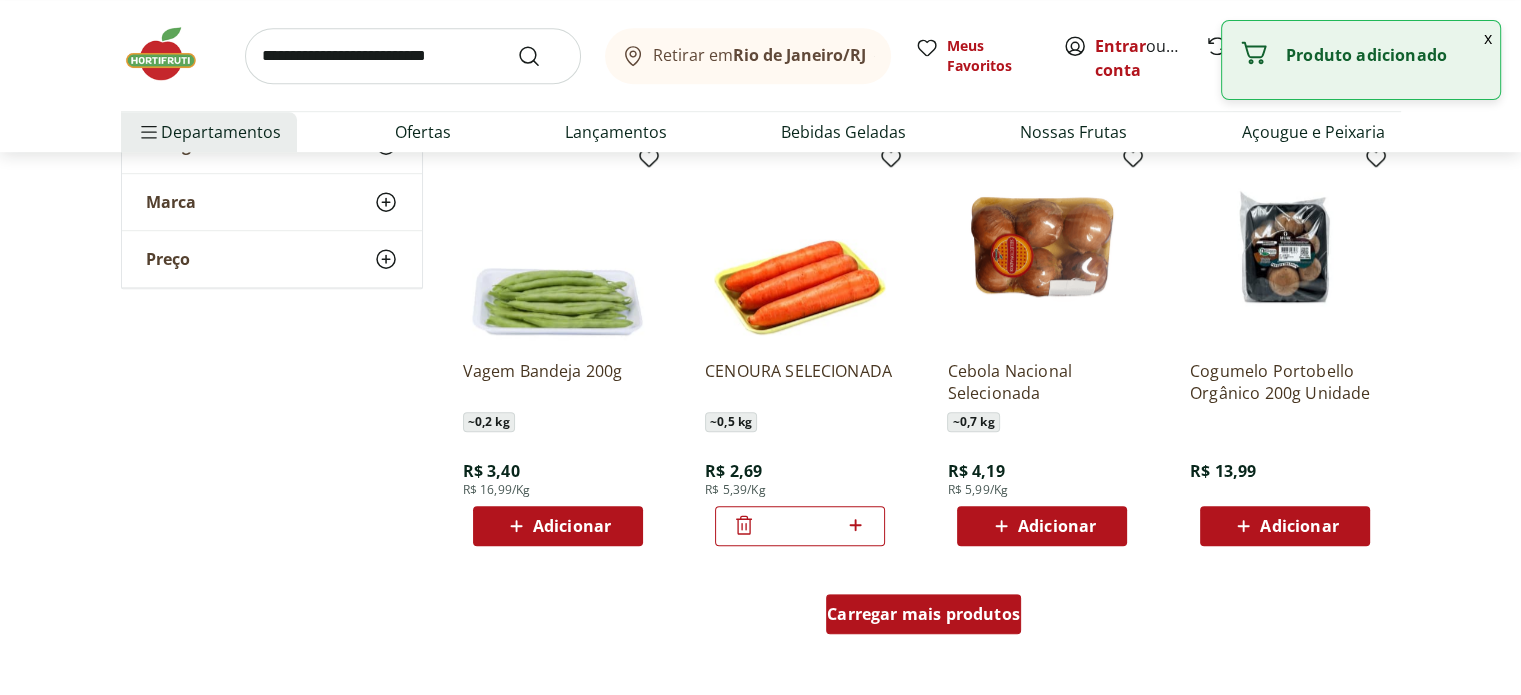 click on "Carregar mais produtos" at bounding box center [923, 614] 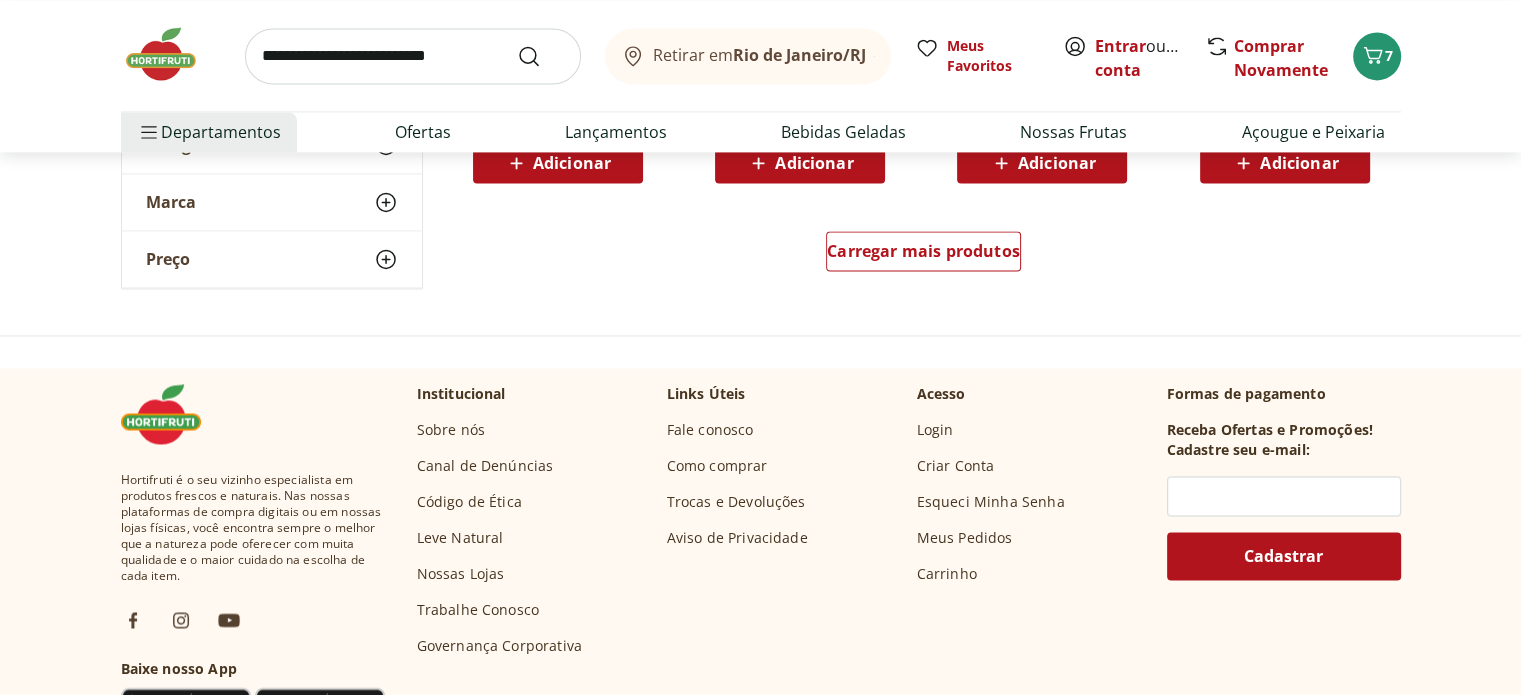 scroll, scrollTop: 10400, scrollLeft: 0, axis: vertical 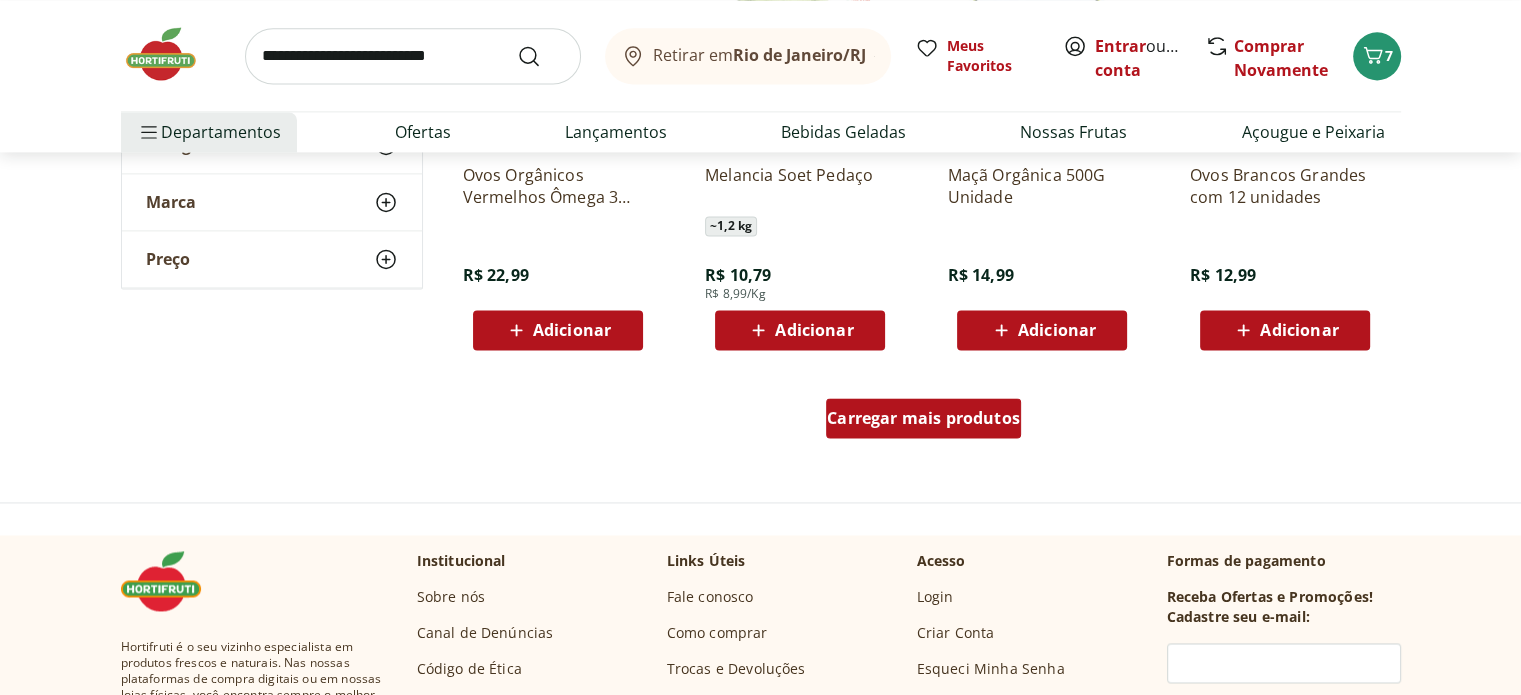 click on "Carregar mais produtos" at bounding box center (923, 418) 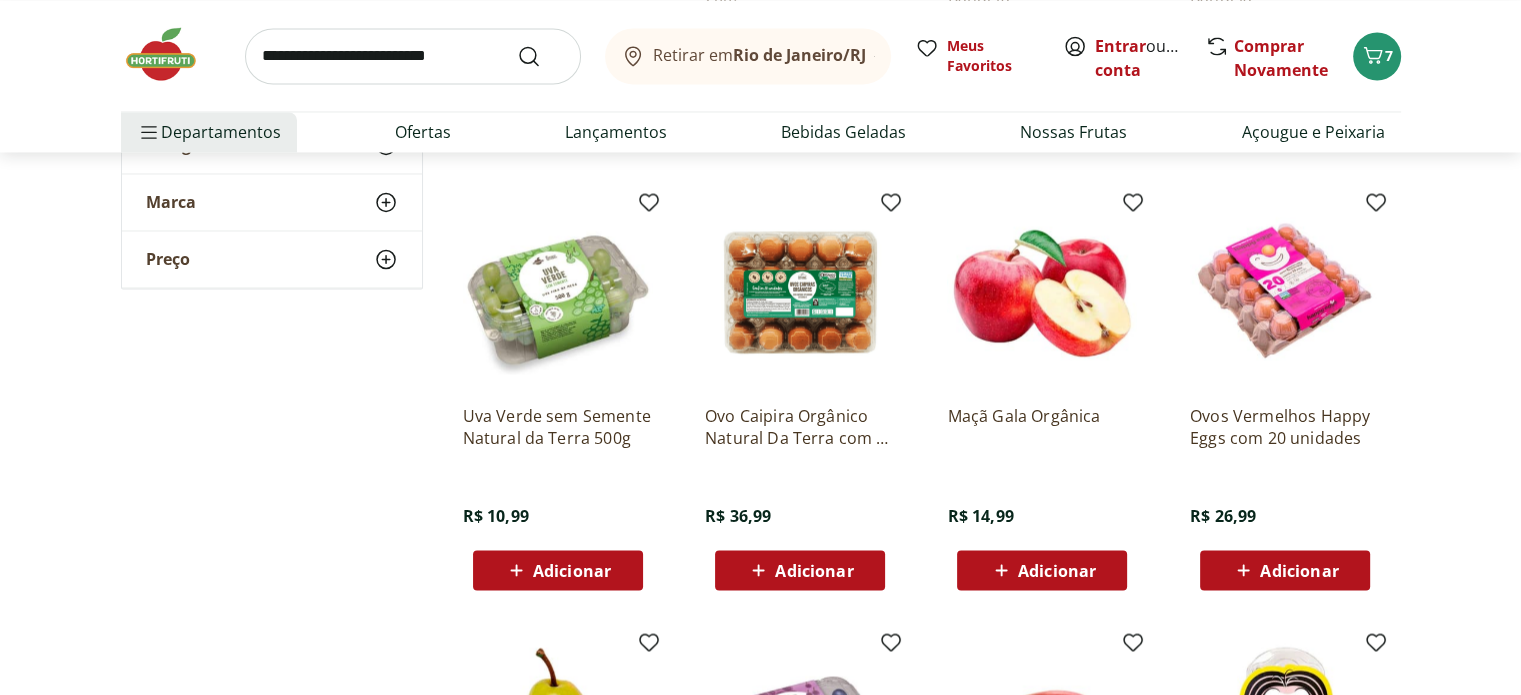 scroll, scrollTop: 10900, scrollLeft: 0, axis: vertical 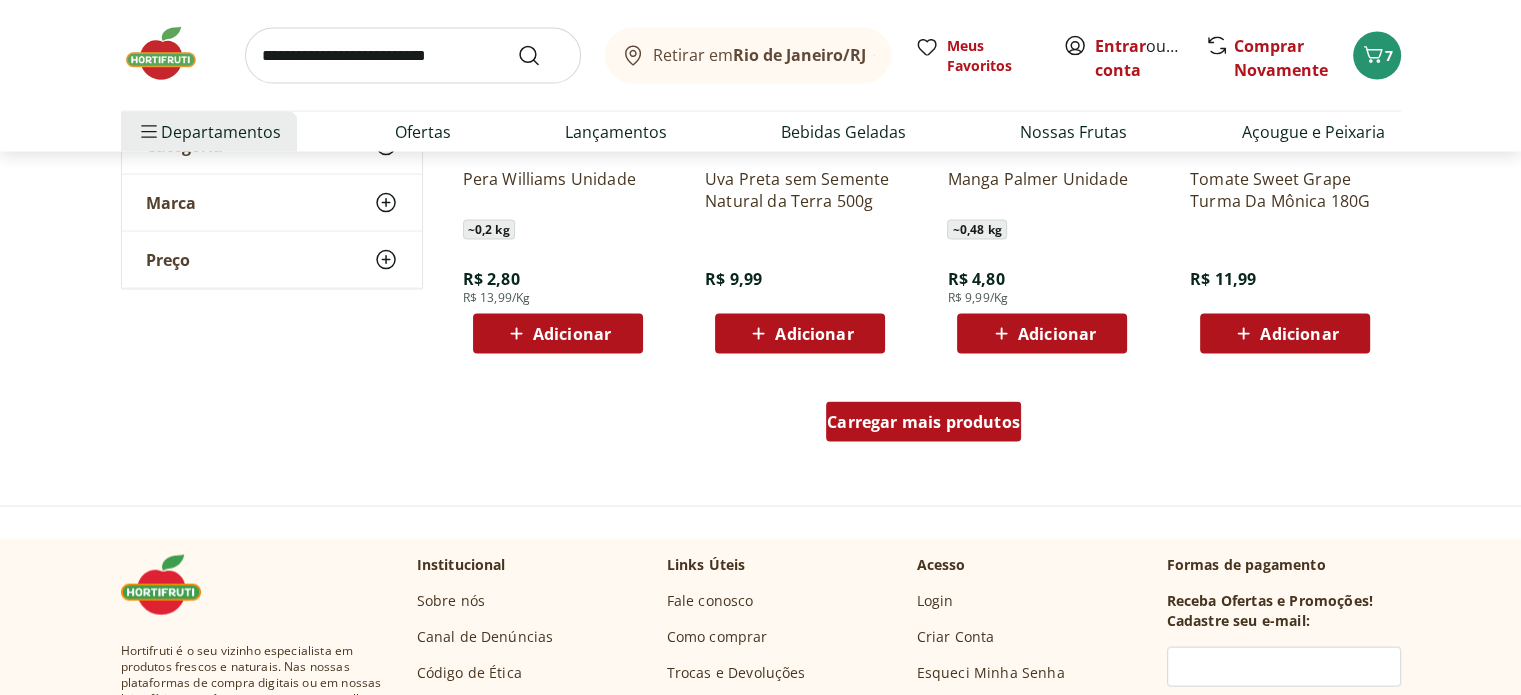 click on "Carregar mais produtos" at bounding box center (923, 422) 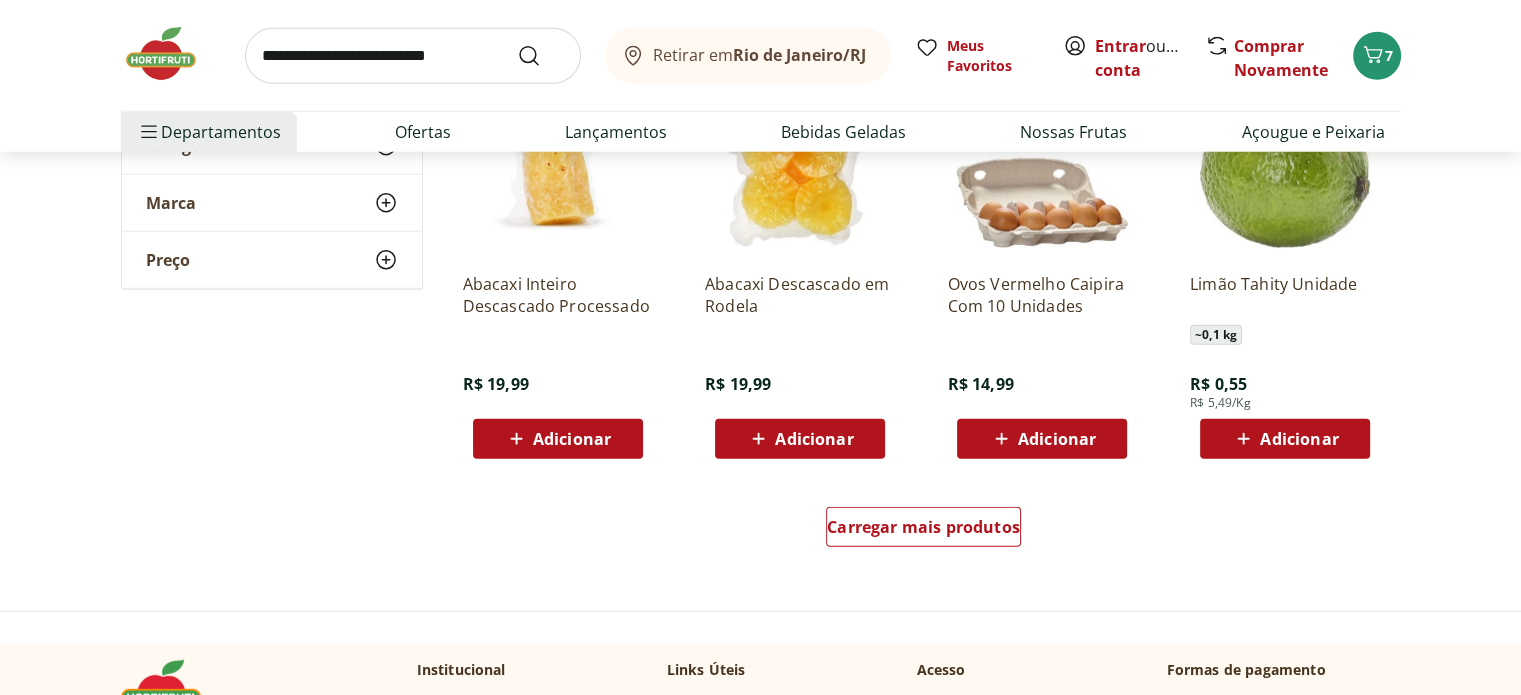 scroll, scrollTop: 12900, scrollLeft: 0, axis: vertical 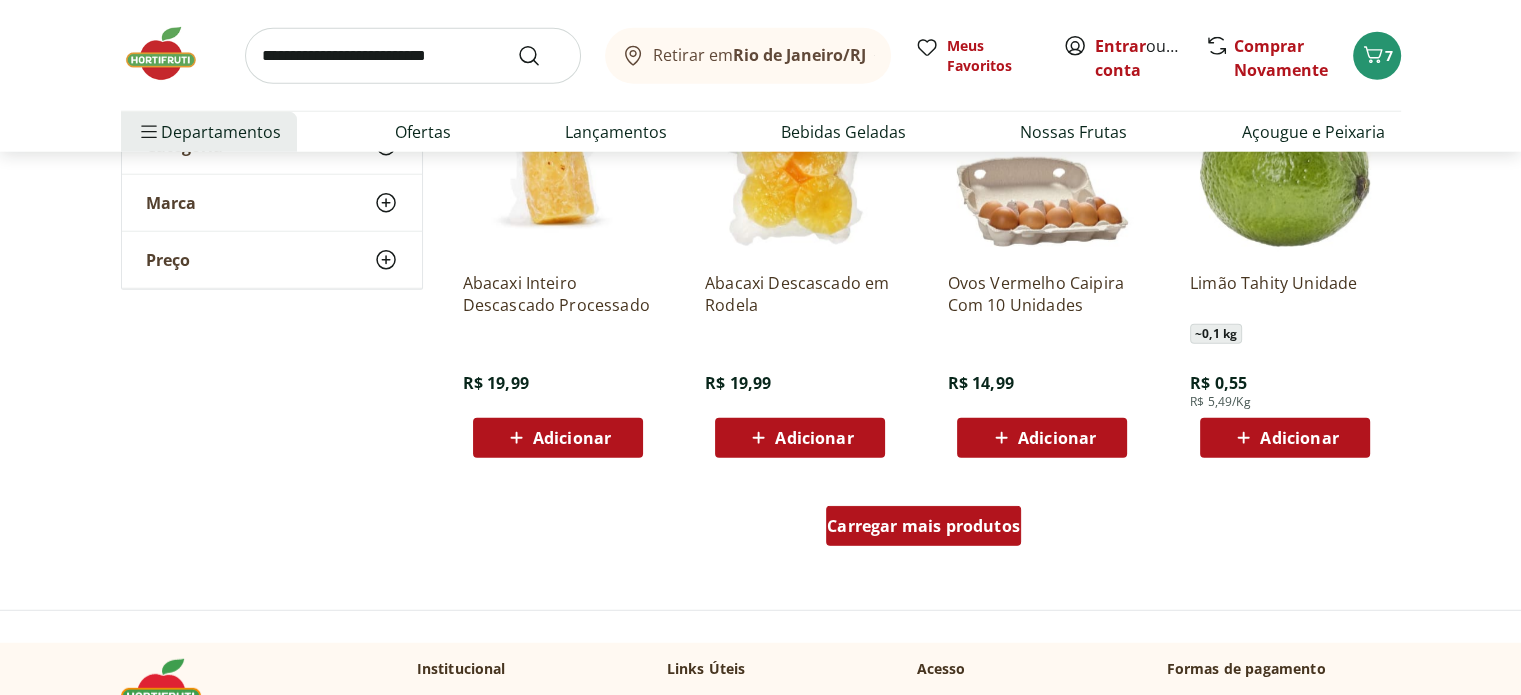 click on "Carregar mais produtos" at bounding box center [923, 526] 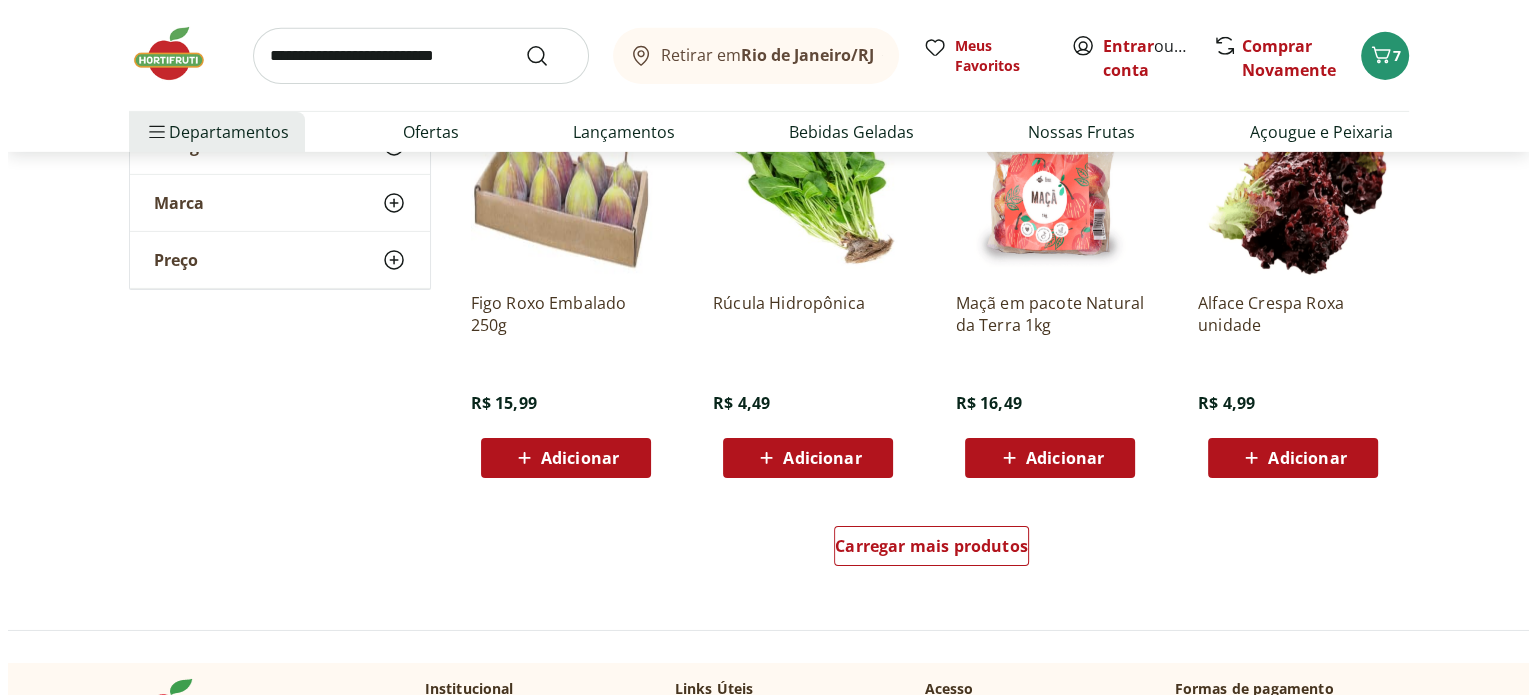 scroll, scrollTop: 14200, scrollLeft: 0, axis: vertical 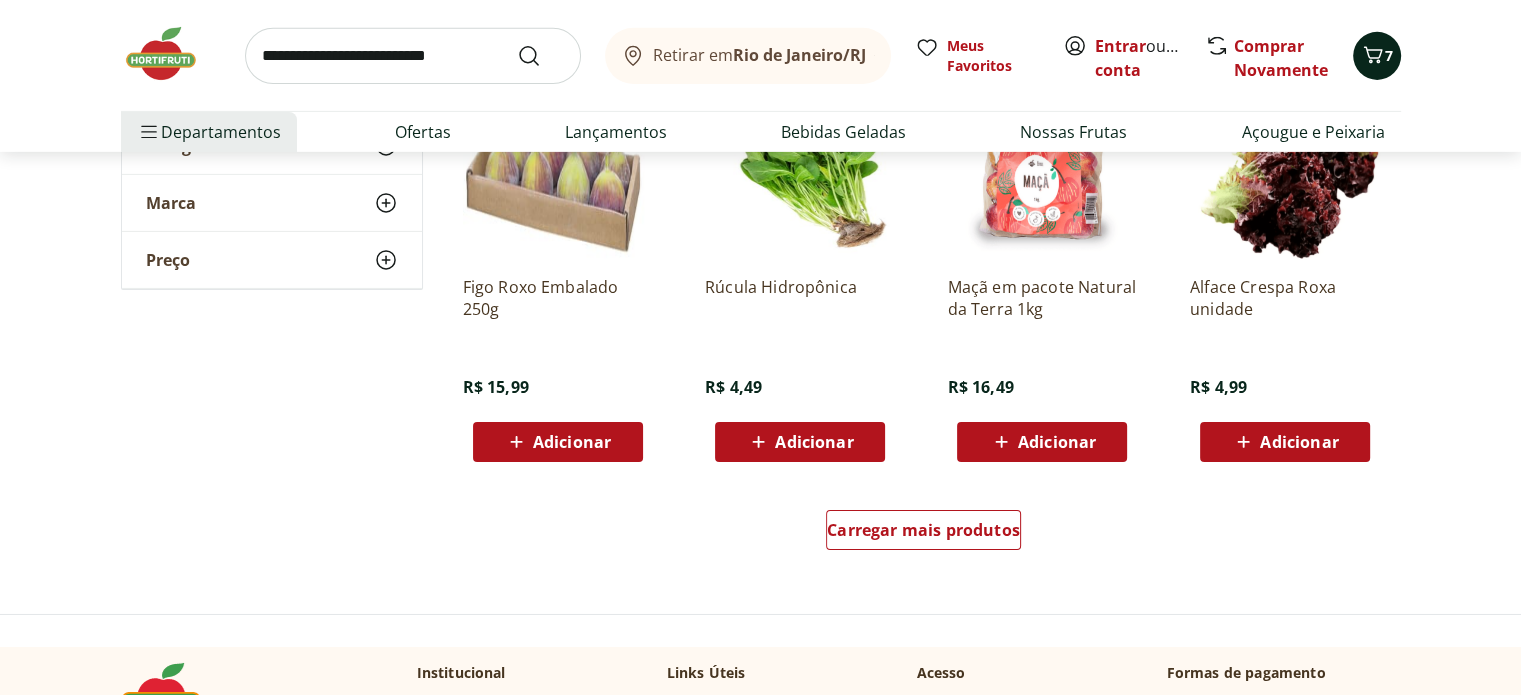 click on "7" at bounding box center (1389, 55) 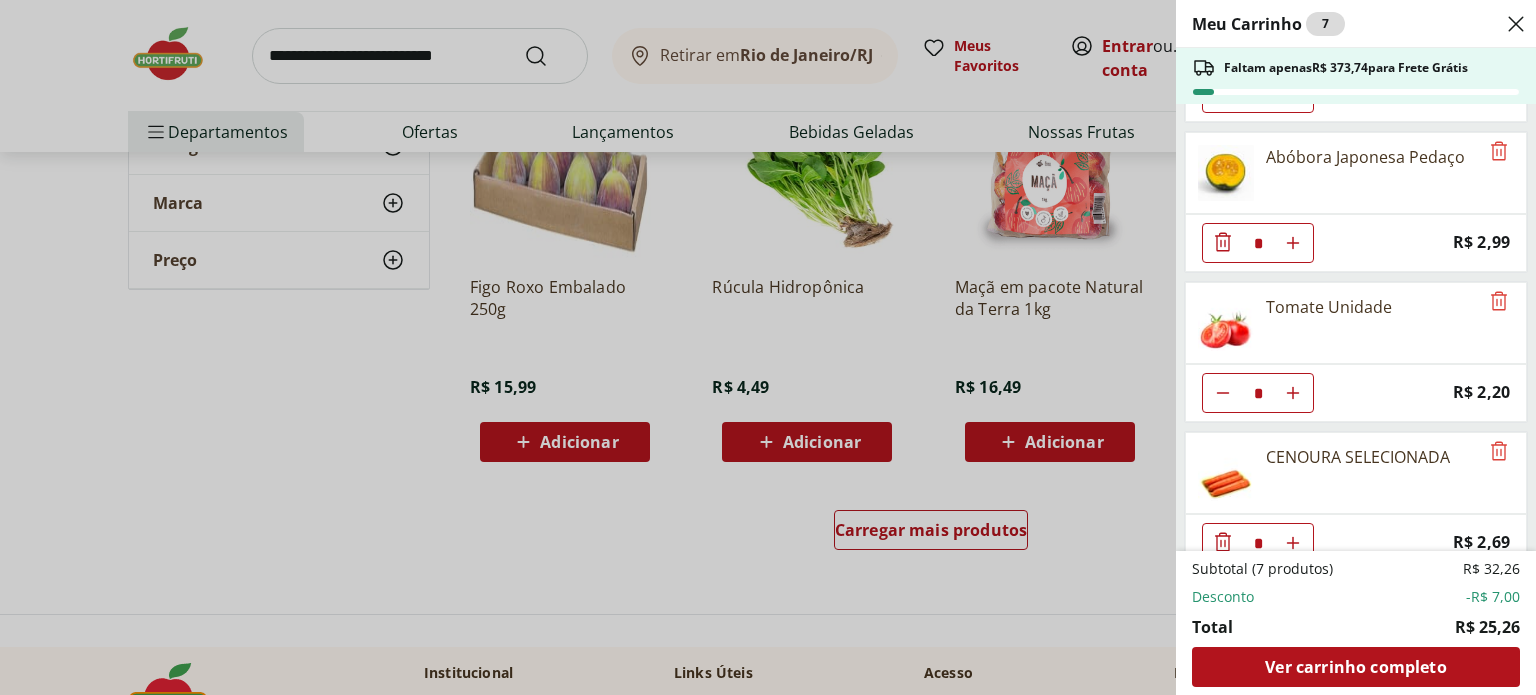 scroll, scrollTop: 304, scrollLeft: 0, axis: vertical 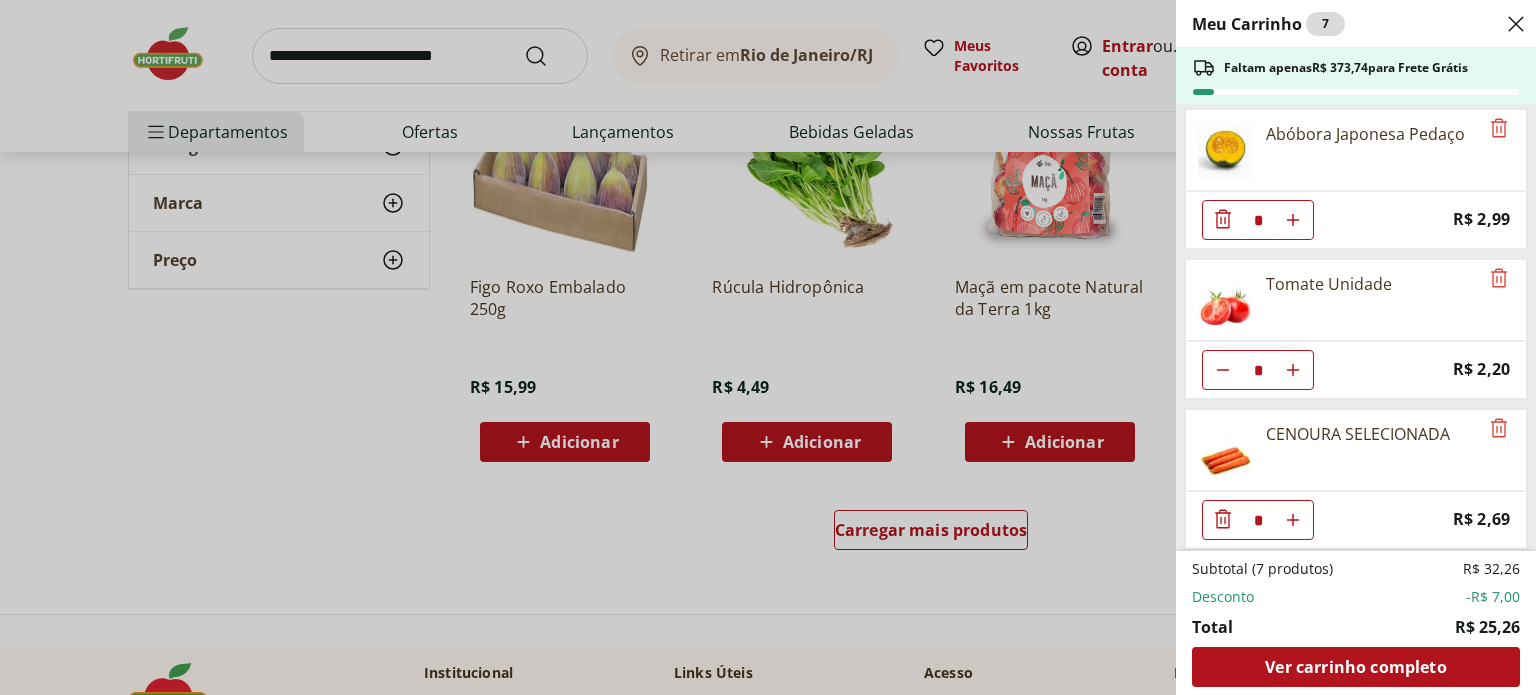 click 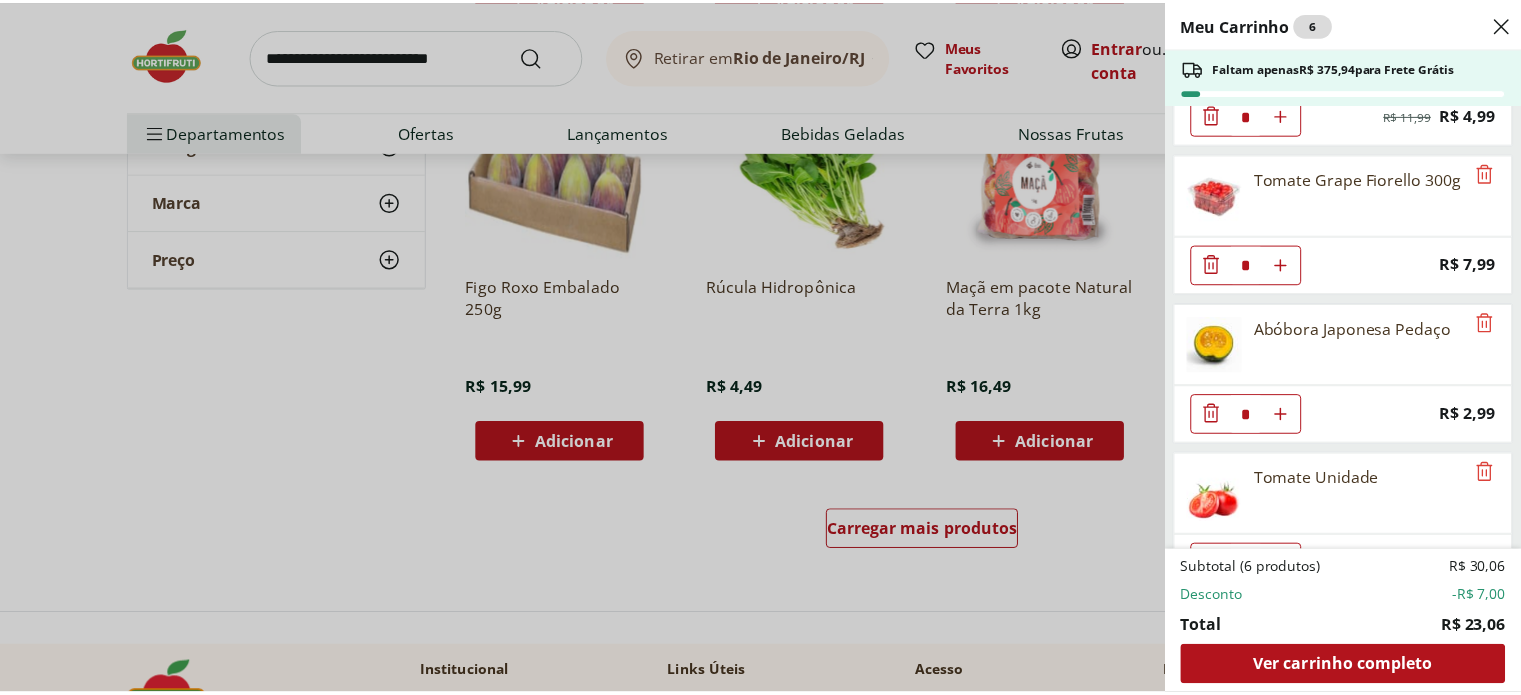 scroll, scrollTop: 0, scrollLeft: 0, axis: both 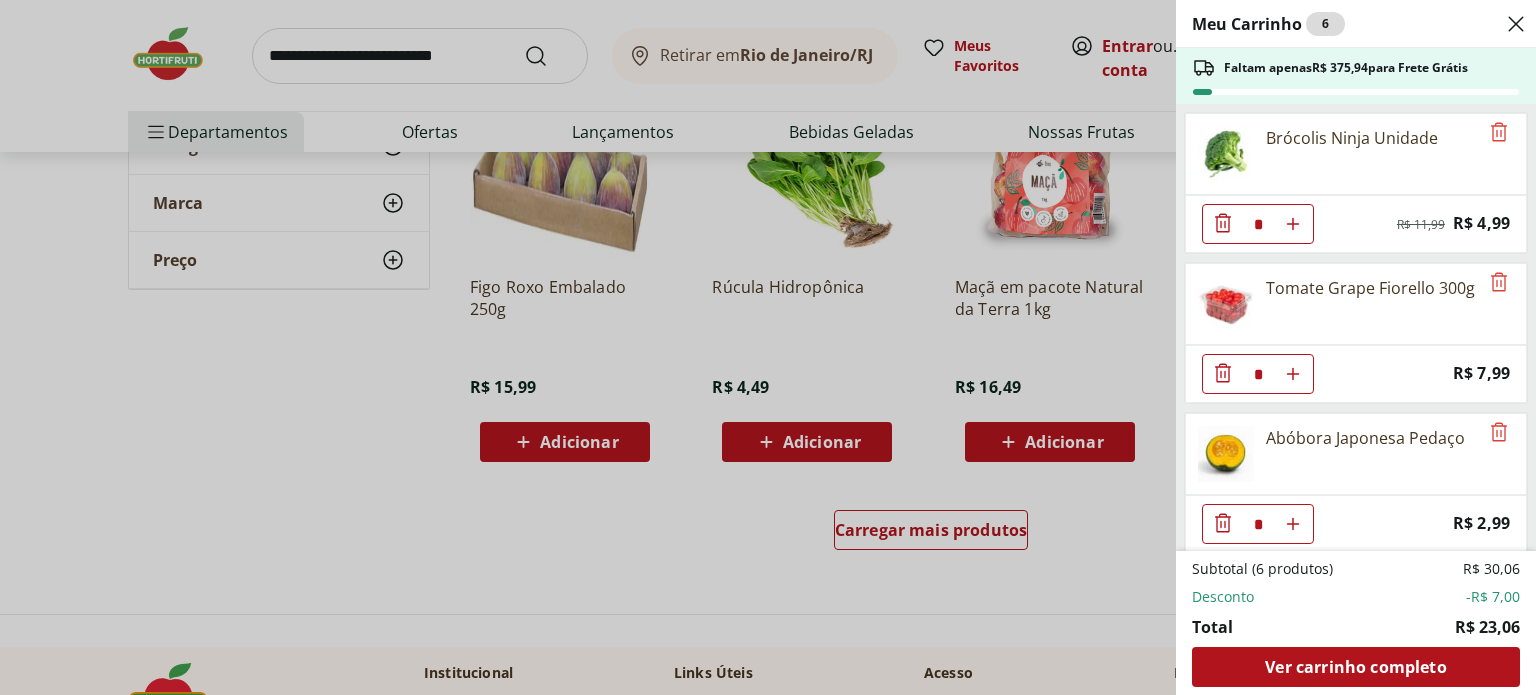 click on "Meu Carrinho 6 Faltam apenas  R$ 375,94  para Frete Grátis Brócolis Ninja Unidade * Original price: R$ 11,99 Price: R$ 4,99 Tomate Grape Fiorello 300g * Price: R$ 7,99 Abóbora Japonesa Pedaço * Price: R$ 2,99 Tomate Unidade * Price: R$ 2,20 CENOURA SELECIONADA * Price: R$ 2,69 Subtotal (6 produtos) R$ 30,06 Desconto -R$ 7,00 Total R$ 23,06 Ver carrinho completo" at bounding box center (768, 347) 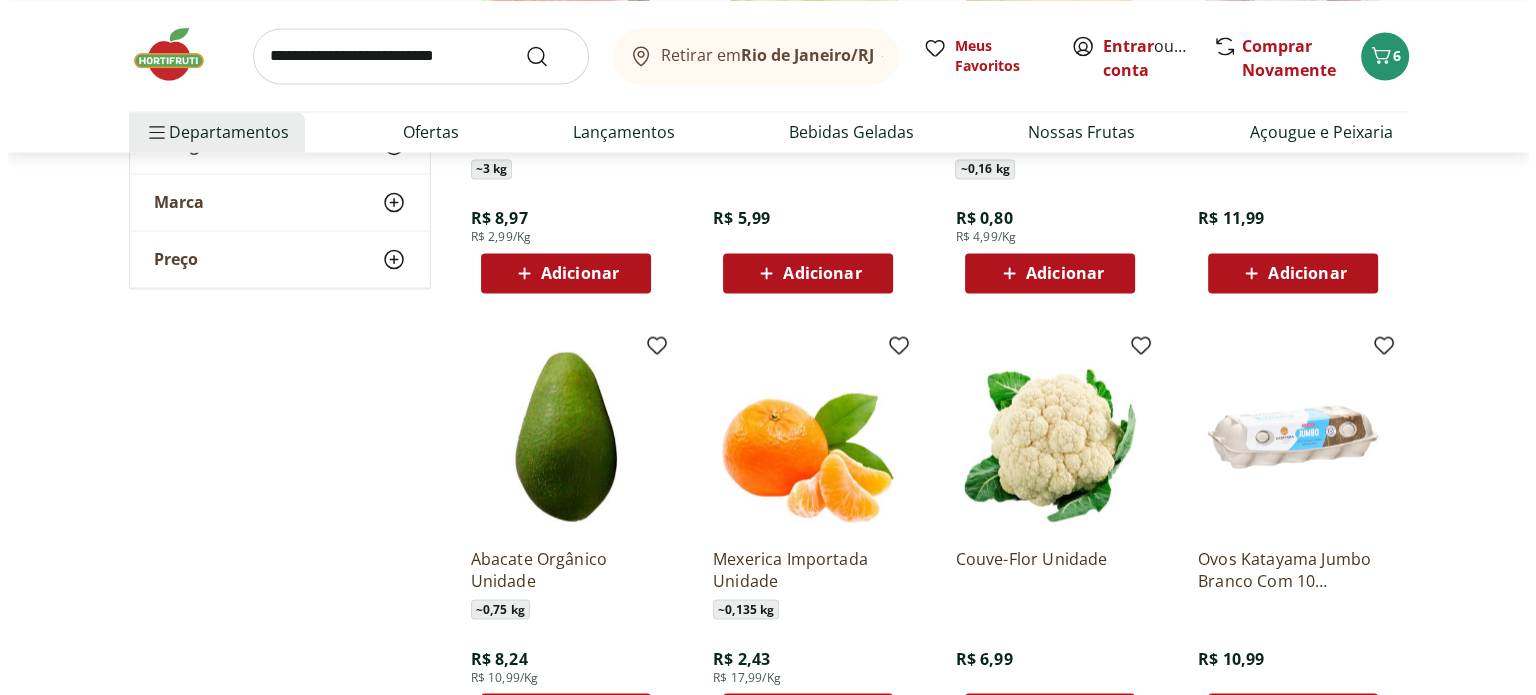 scroll, scrollTop: 3600, scrollLeft: 0, axis: vertical 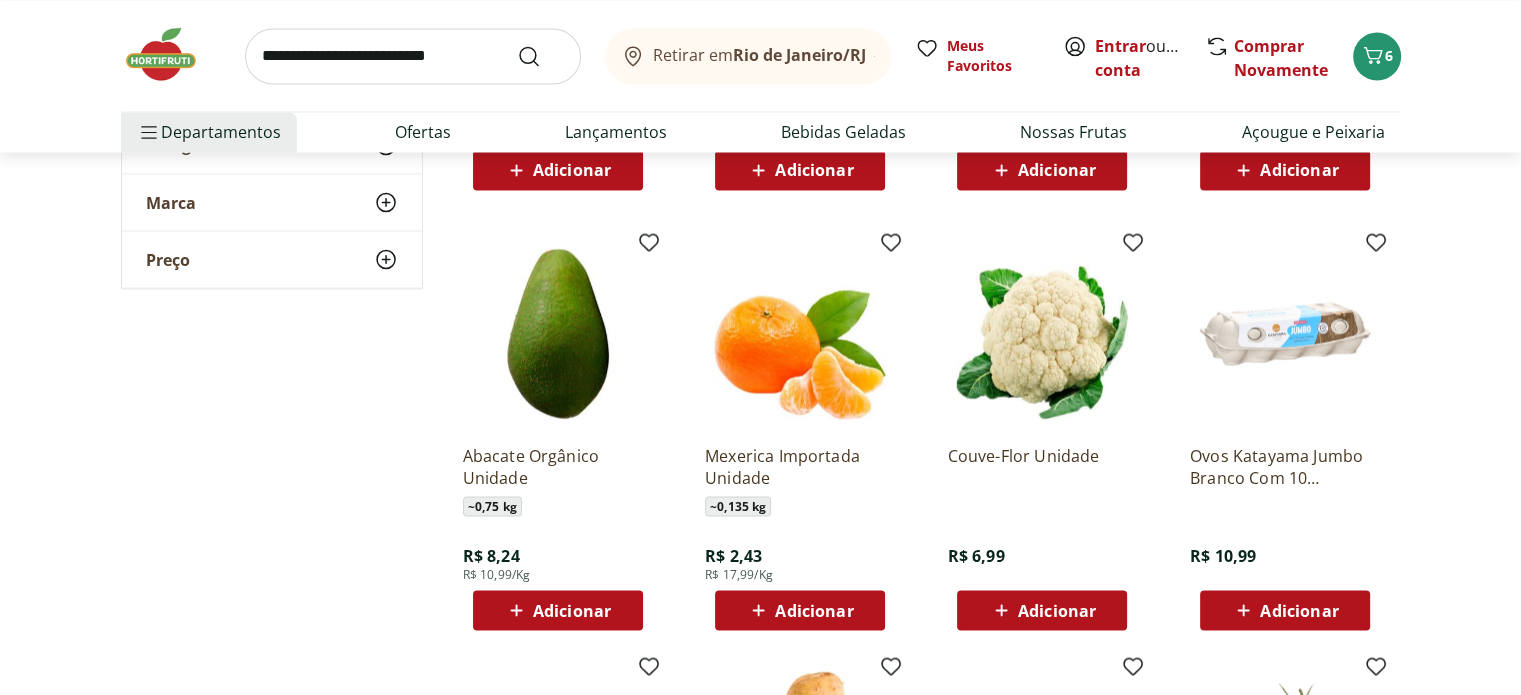 click on "Adicionar" at bounding box center (1057, 610) 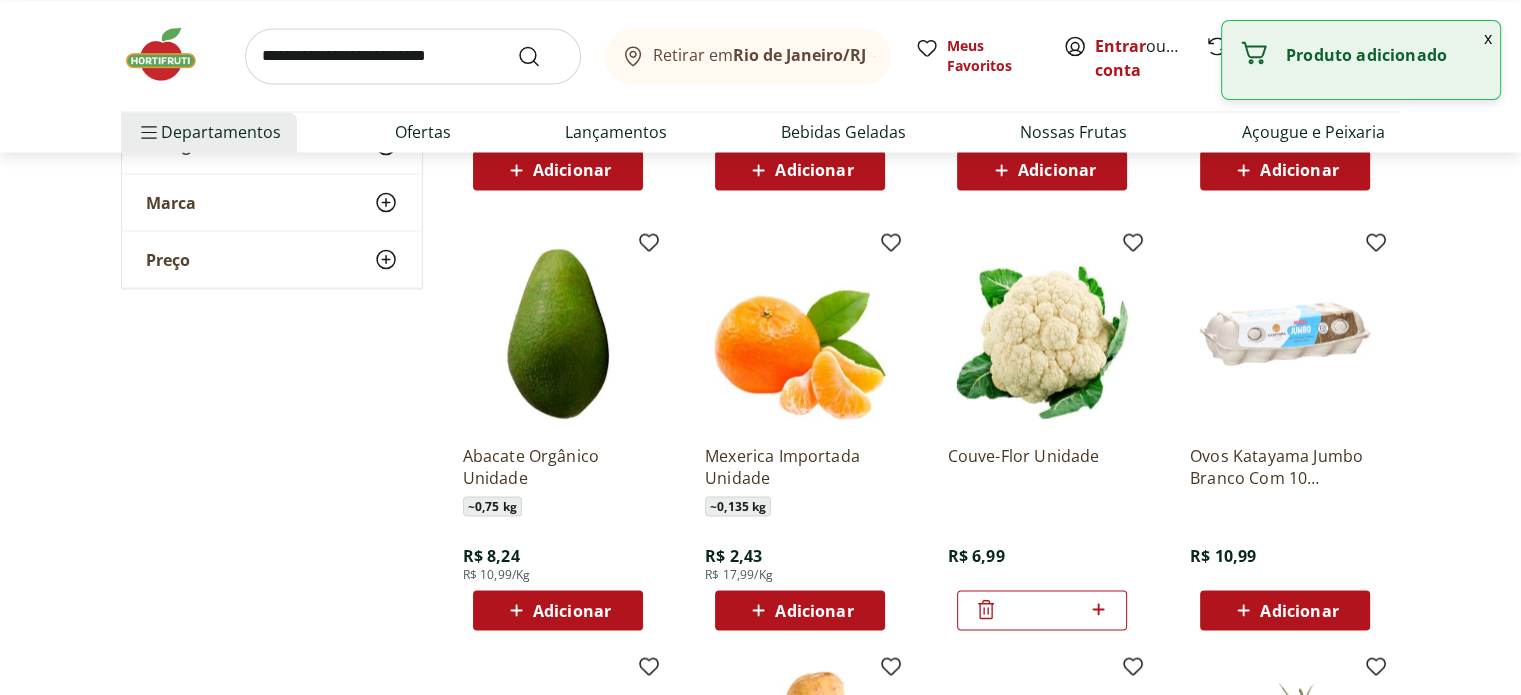 click on "x" at bounding box center (1488, 38) 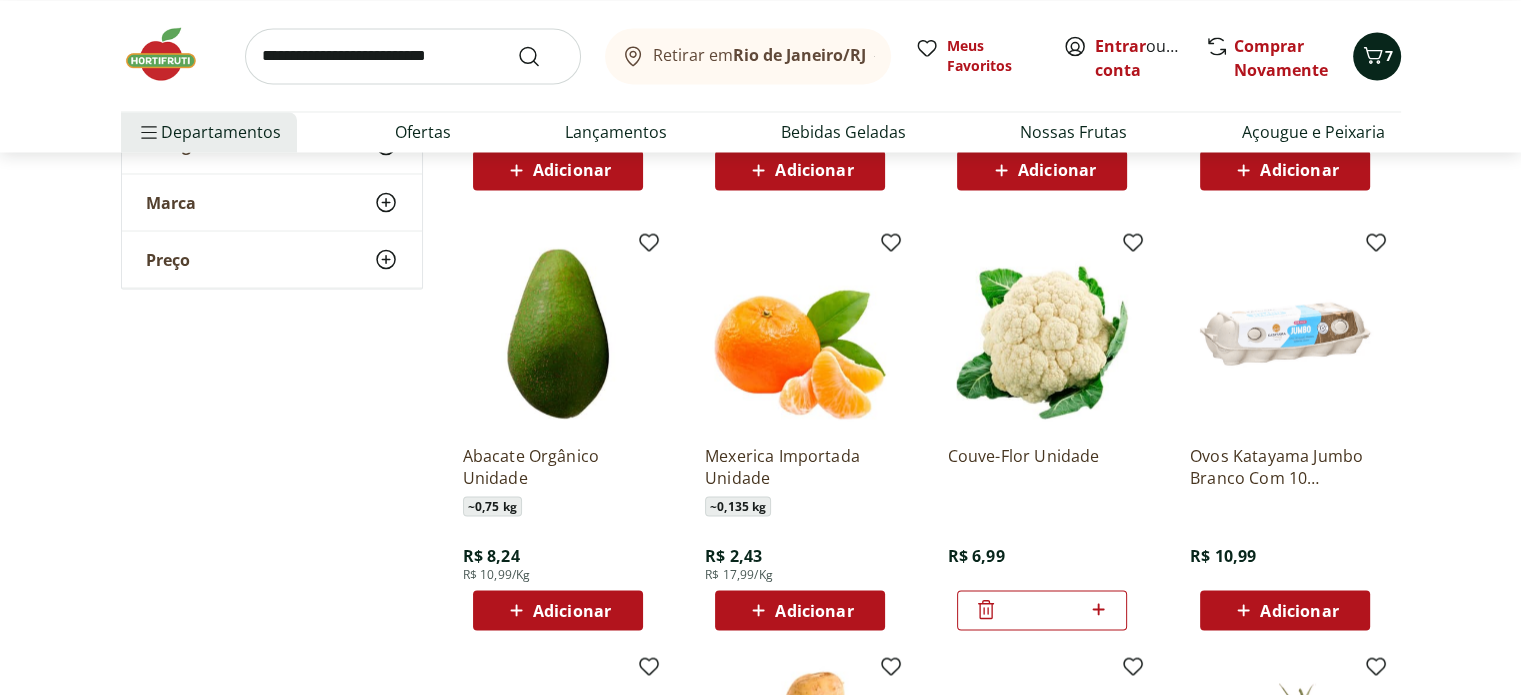 click 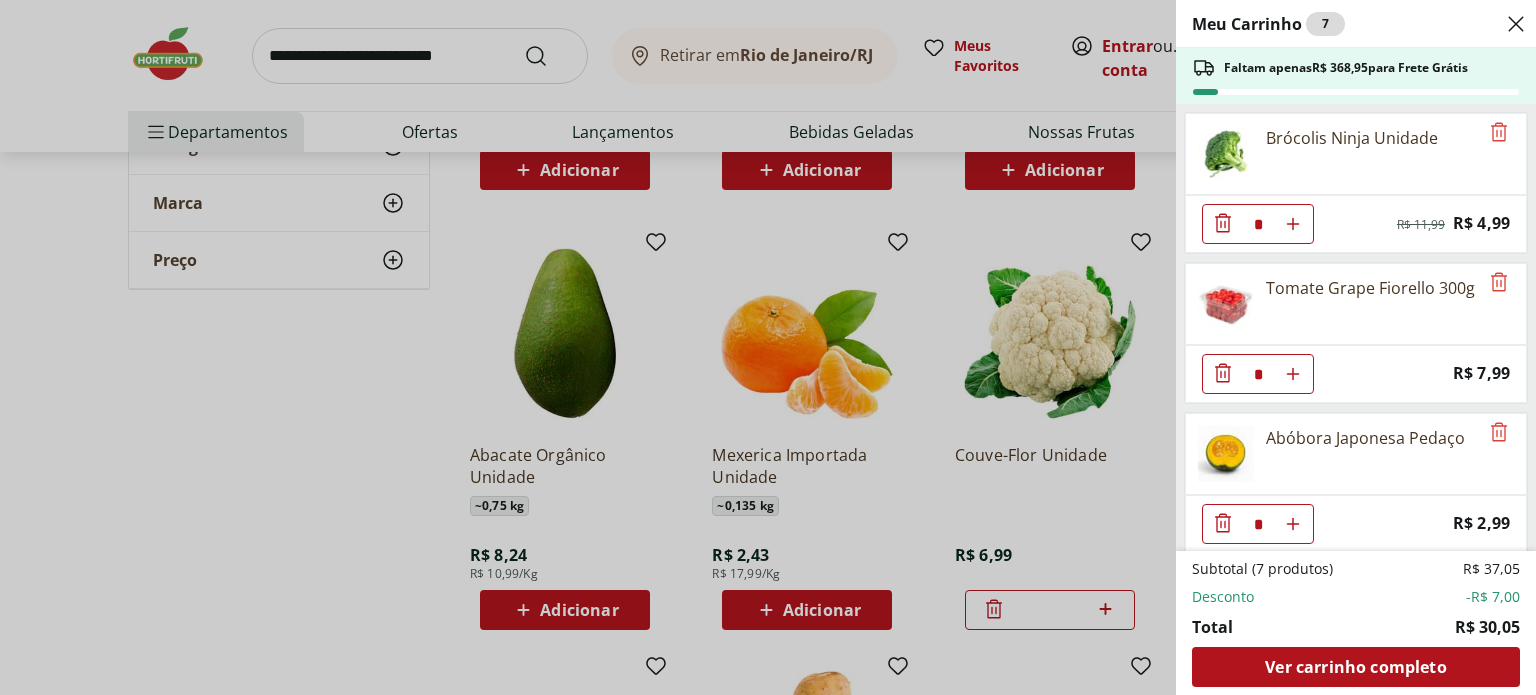scroll, scrollTop: 453, scrollLeft: 0, axis: vertical 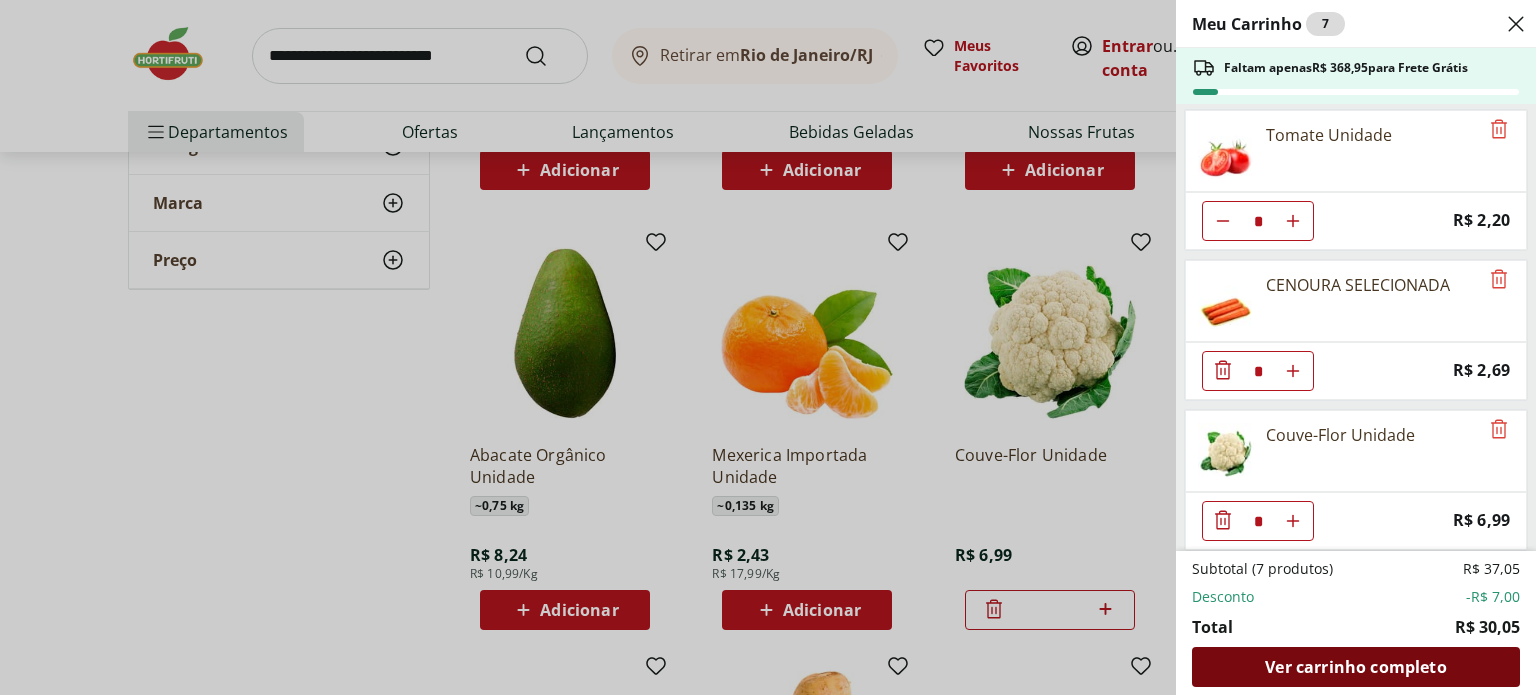 click on "Ver carrinho completo" at bounding box center [1355, 667] 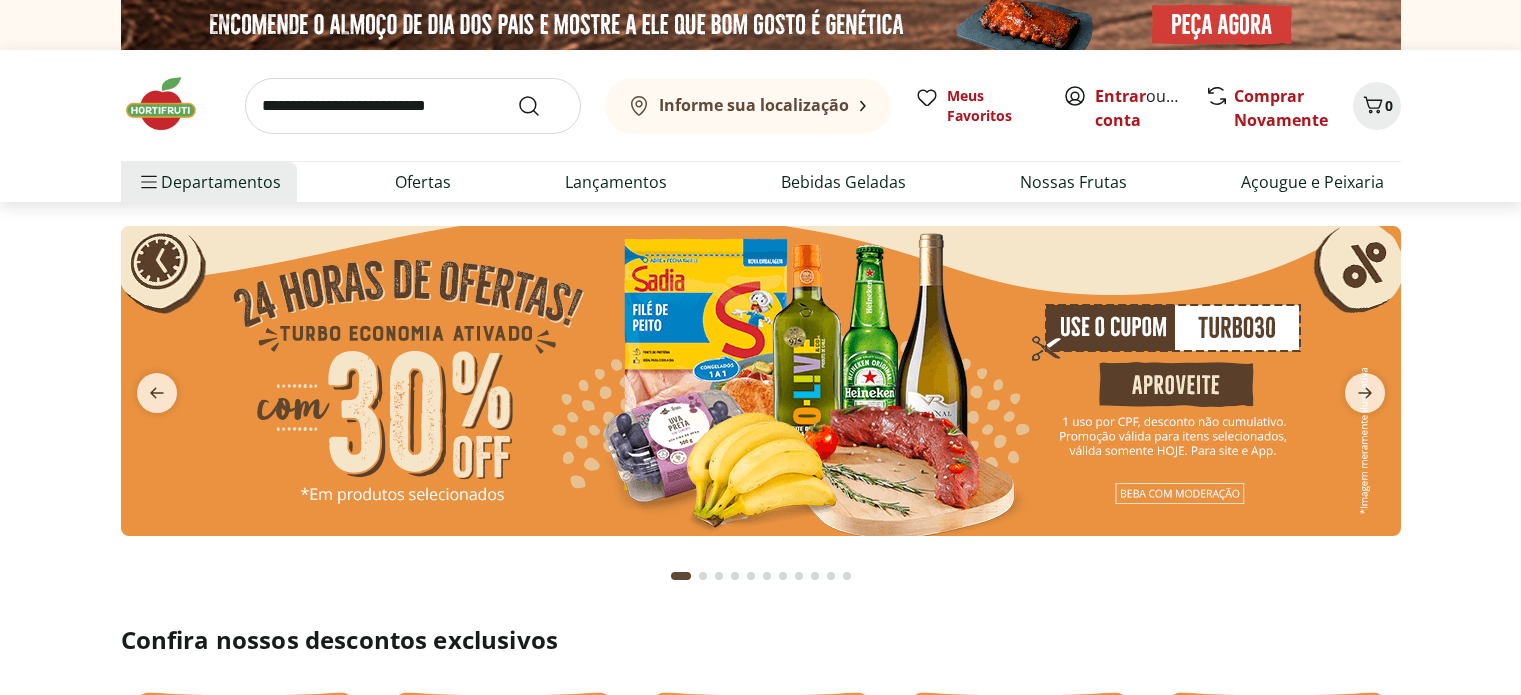 scroll, scrollTop: 0, scrollLeft: 0, axis: both 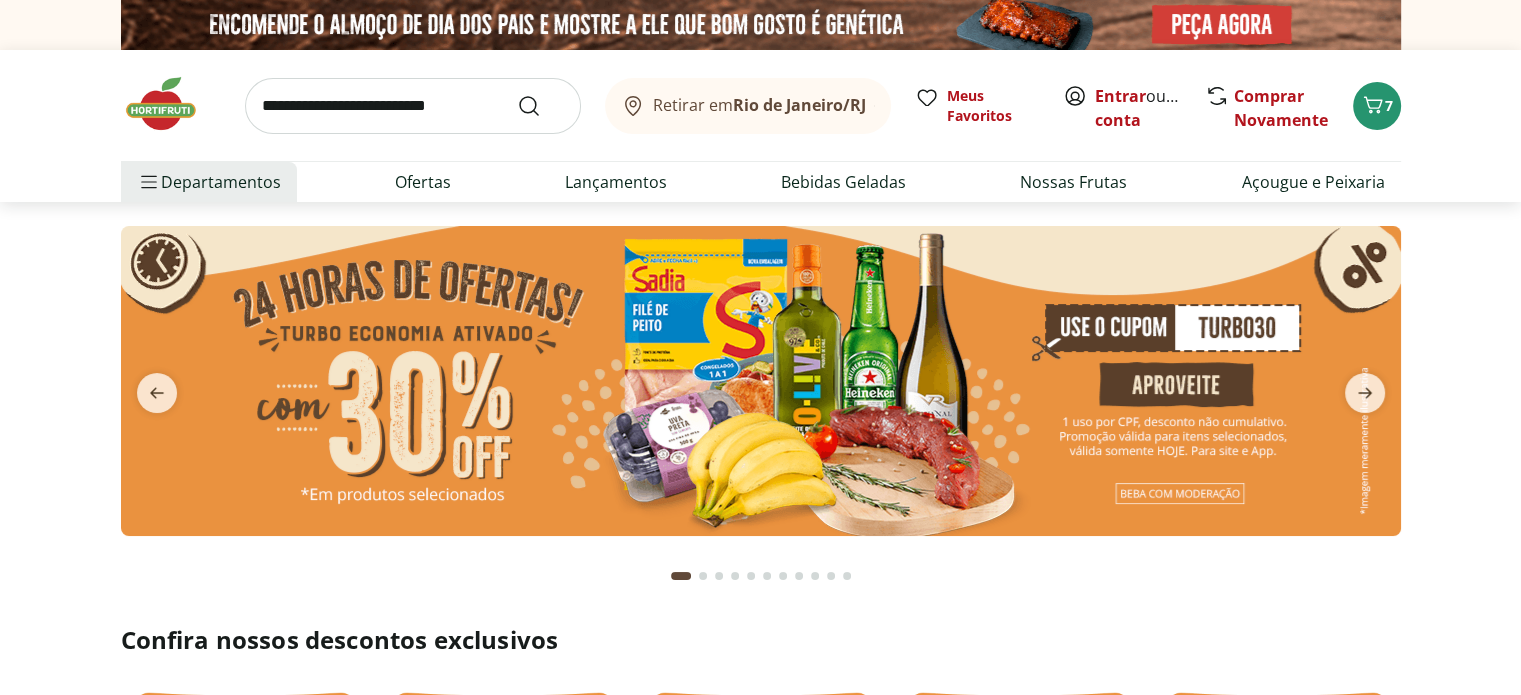 click at bounding box center [413, 106] 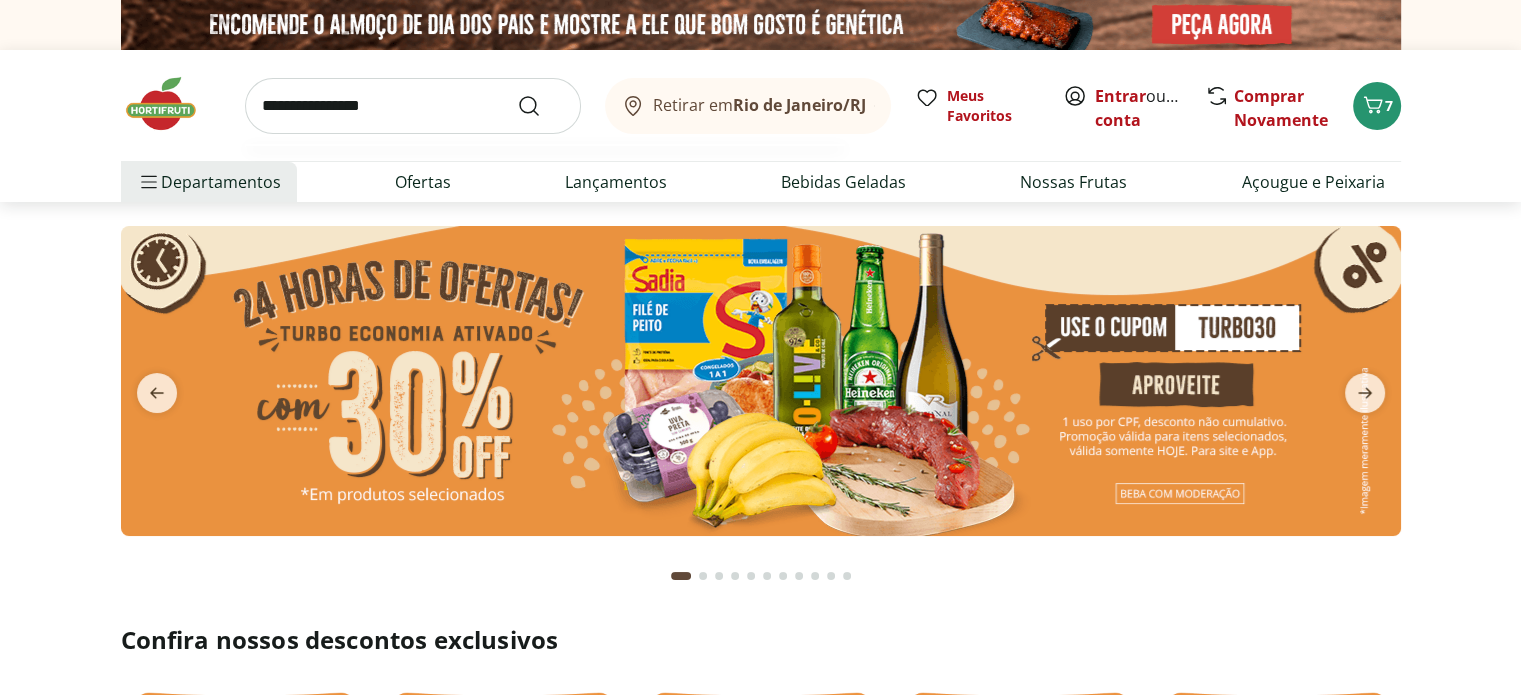type on "**********" 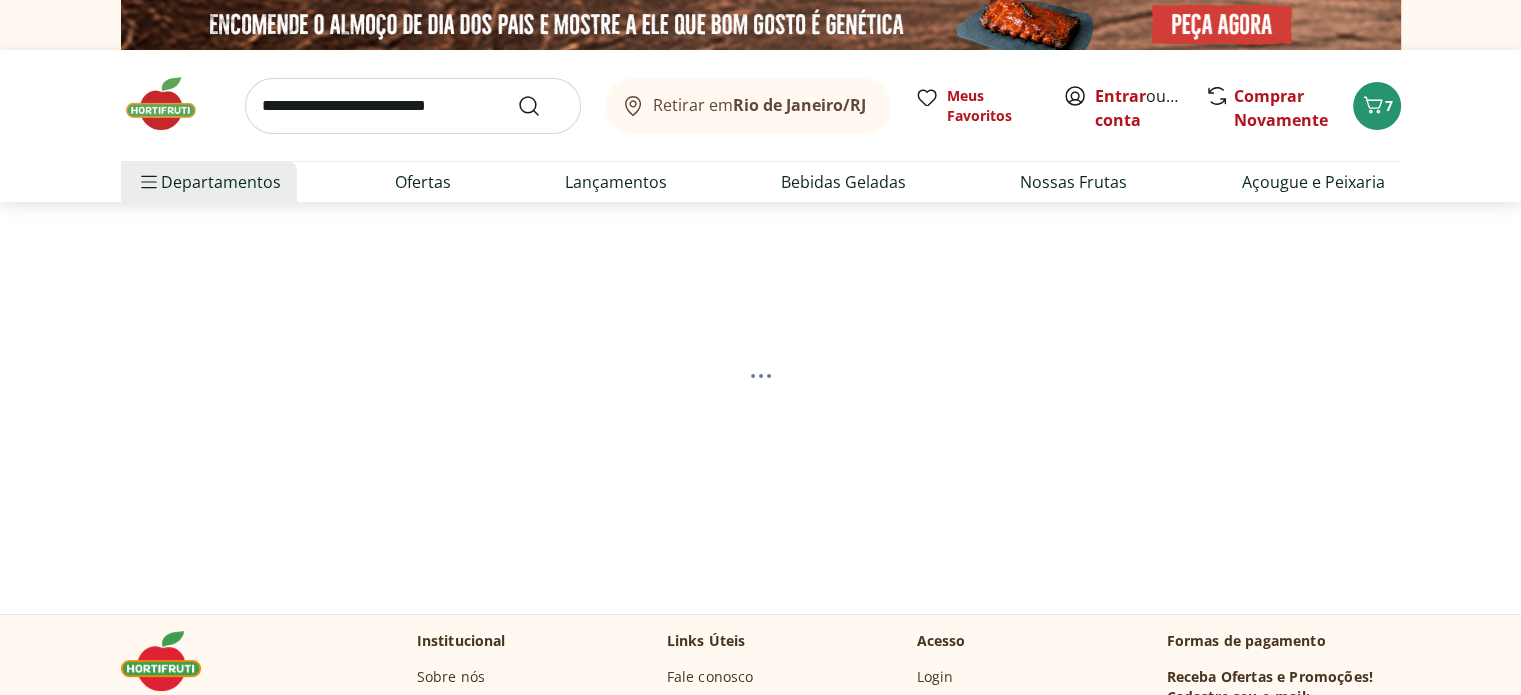 select on "**********" 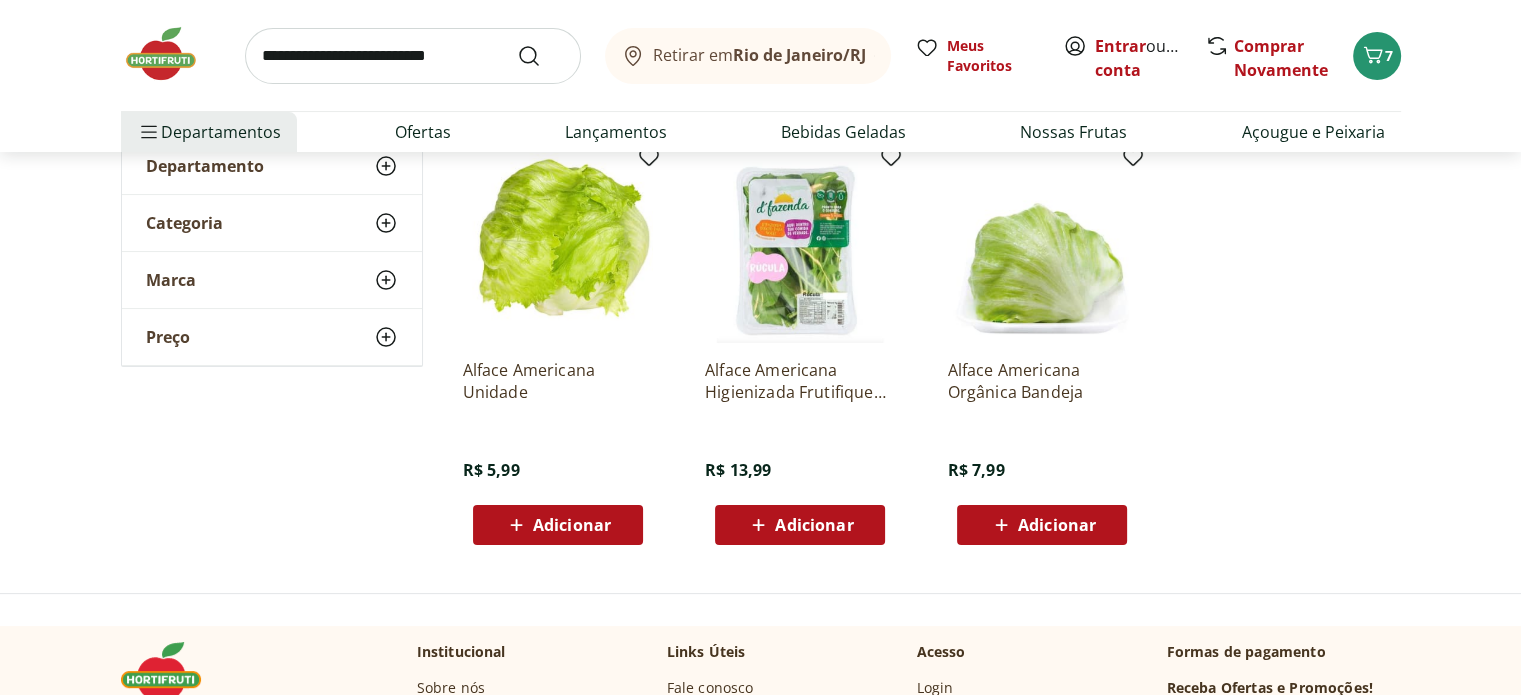 scroll, scrollTop: 500, scrollLeft: 0, axis: vertical 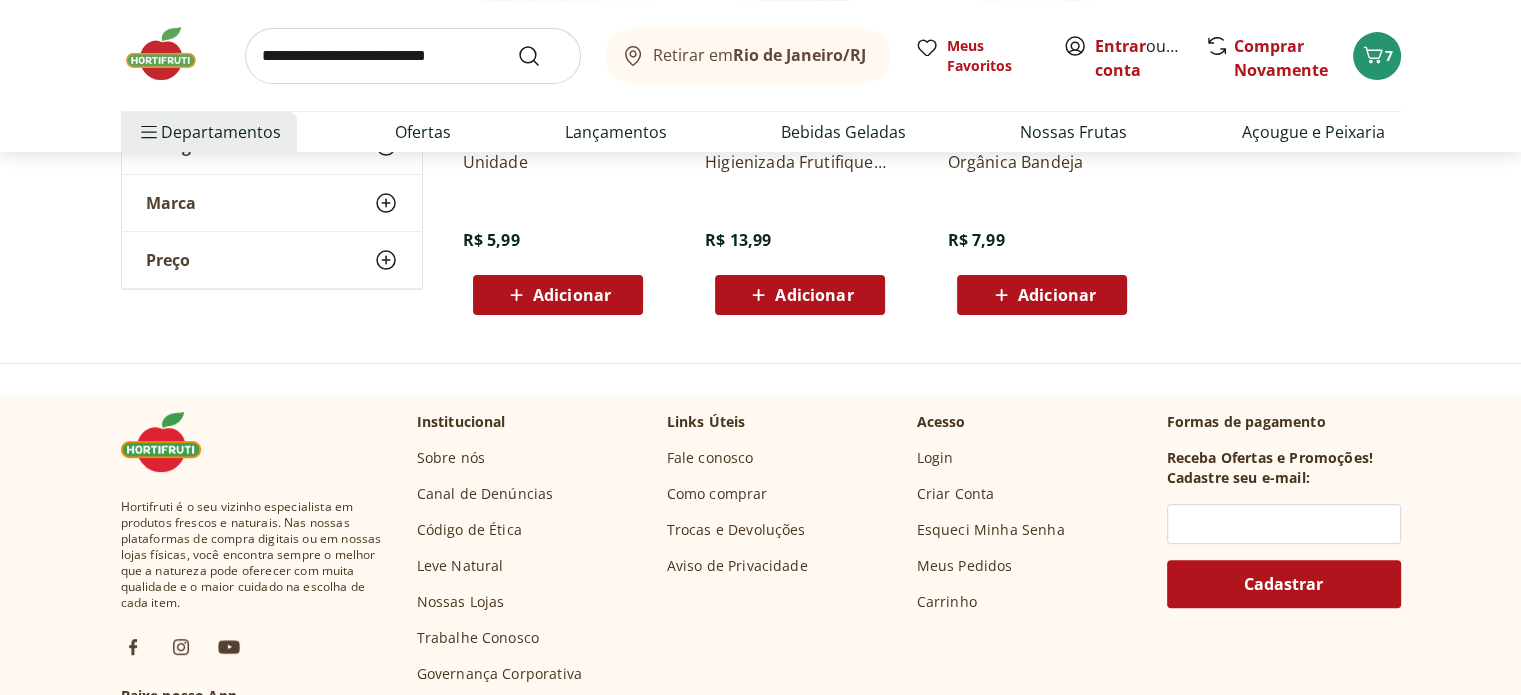 click on "Adicionar" at bounding box center (557, 295) 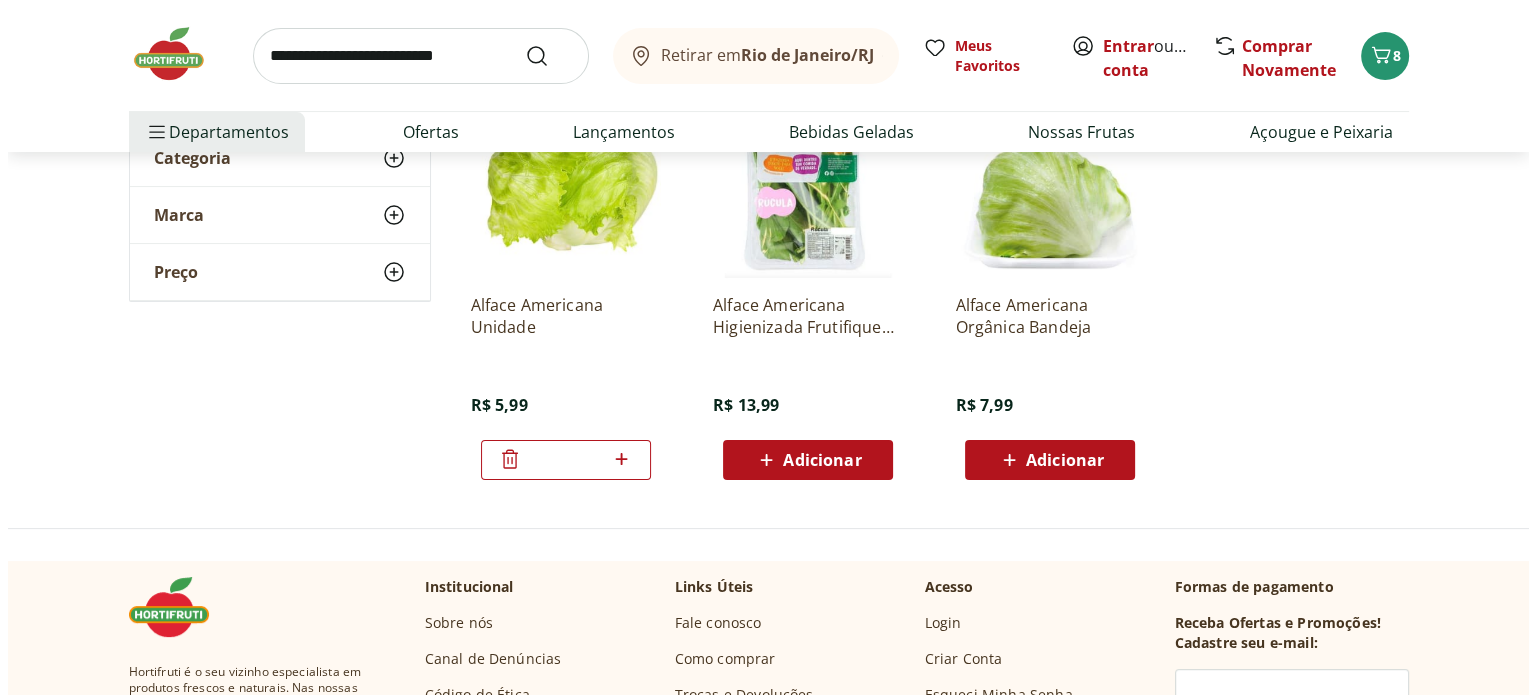 scroll, scrollTop: 100, scrollLeft: 0, axis: vertical 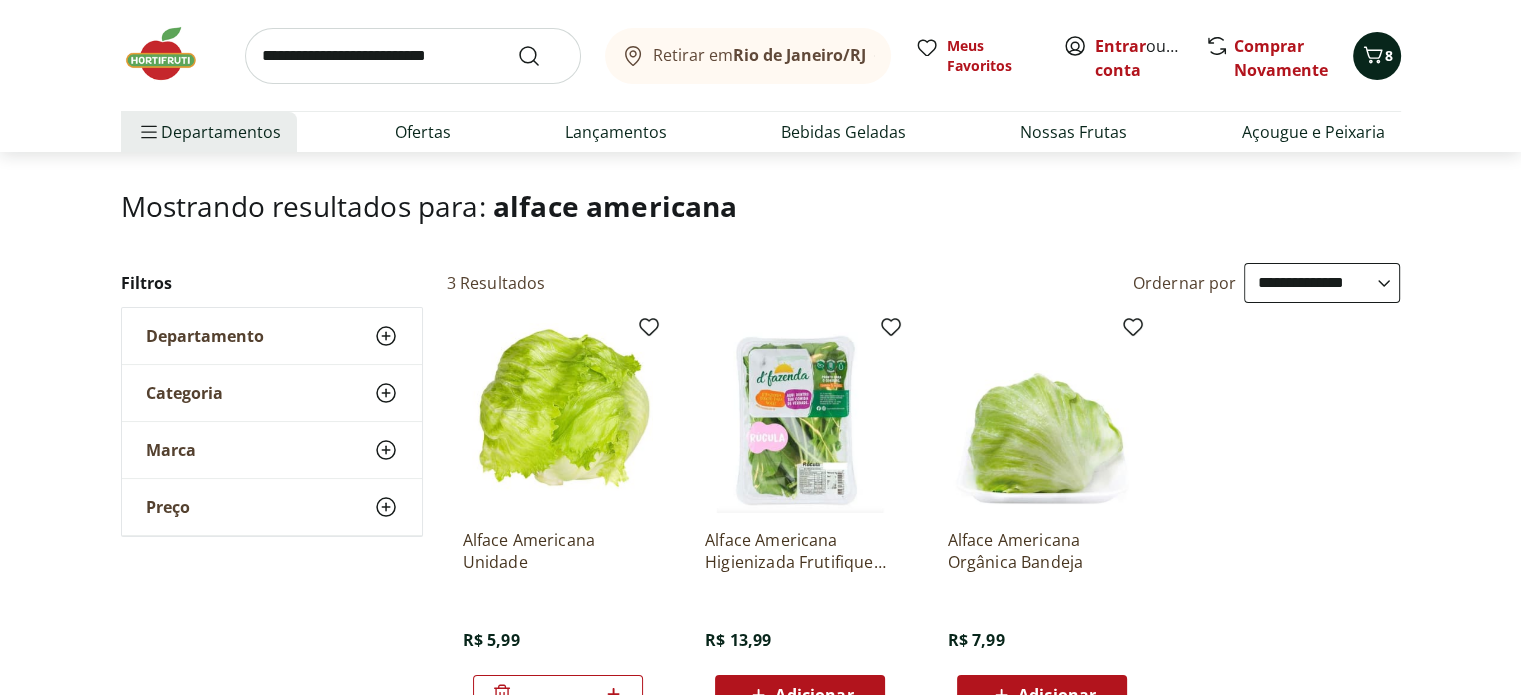 click on "8" at bounding box center (1377, 56) 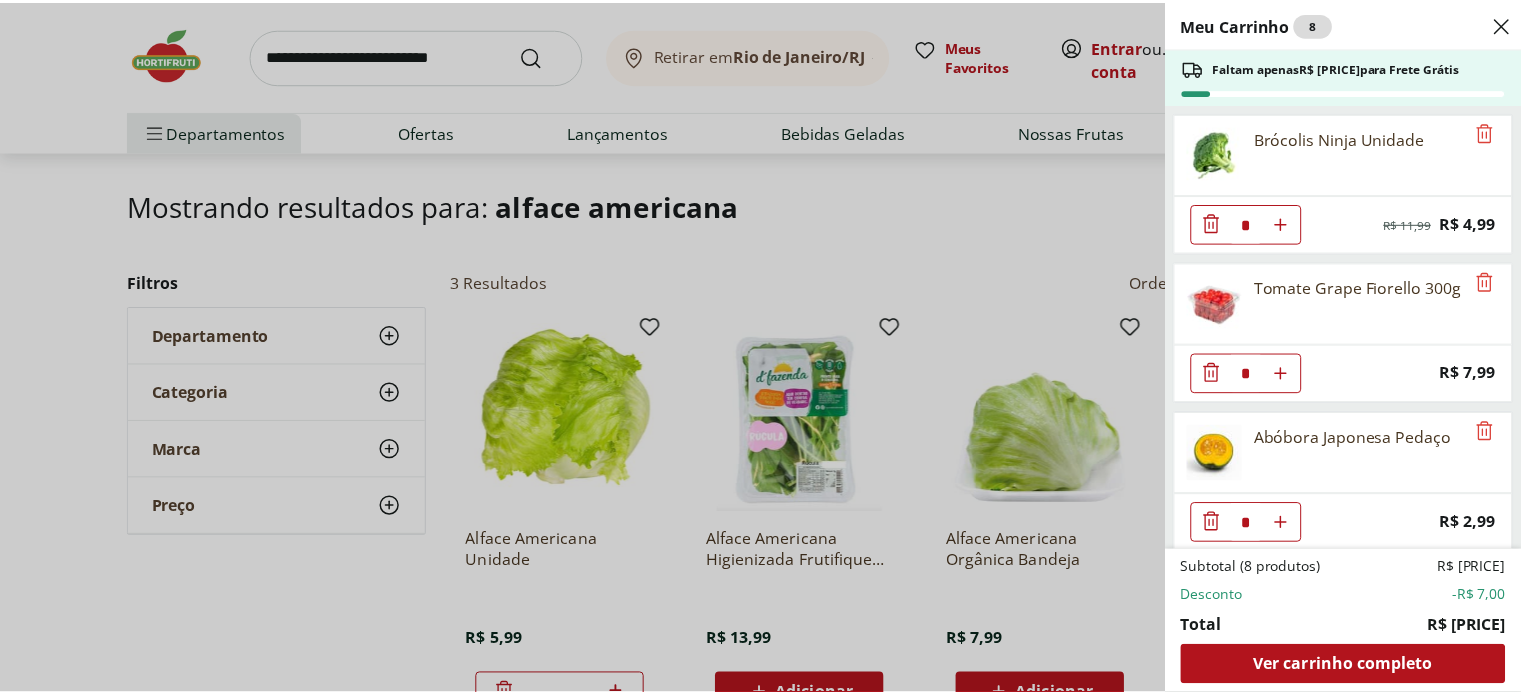 scroll, scrollTop: 200, scrollLeft: 0, axis: vertical 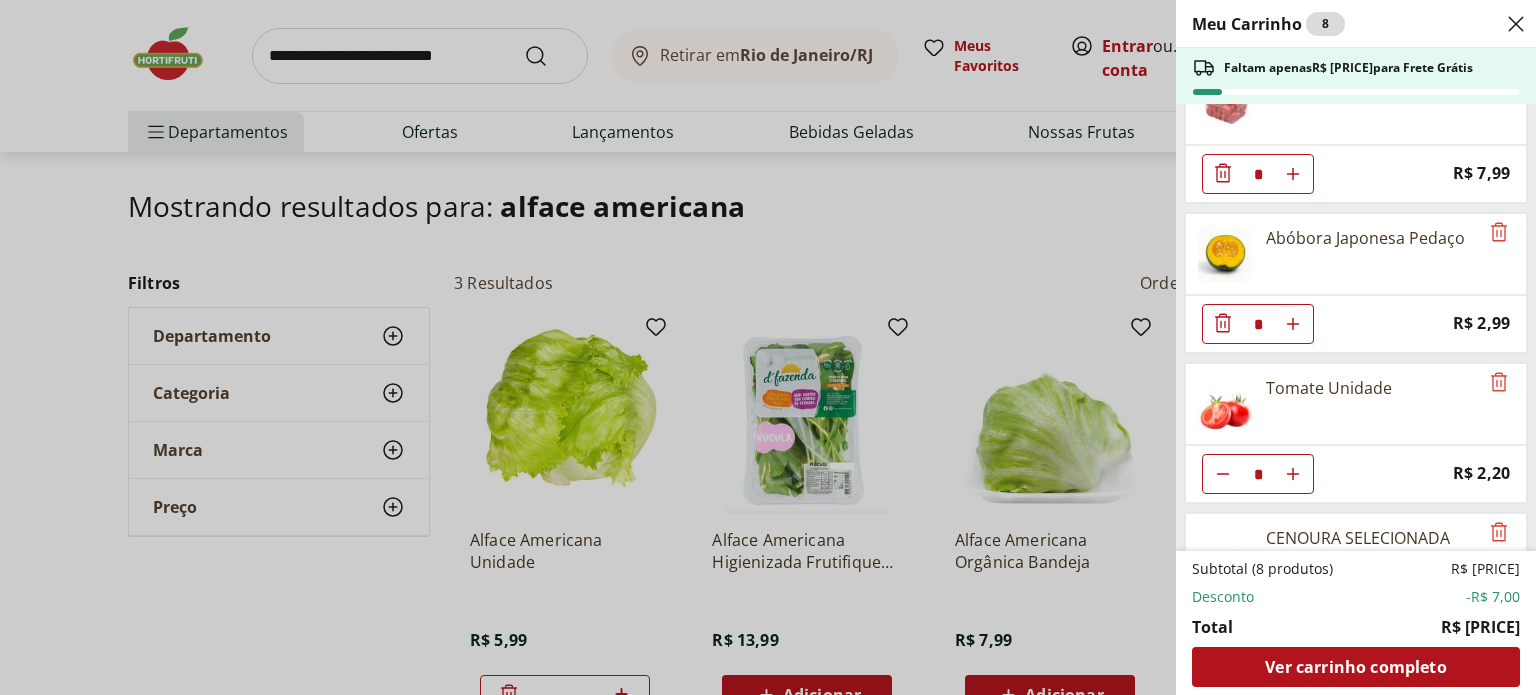 click on "Meu Carrinho 8 Faltam apenas  R$ 362,96  para Frete Grátis Brócolis Ninja Unidade * Original price: R$ 11,99 Price: R$ 4,99 Tomate Grape Fiorello 300g * Price: R$ 7,99 Abóbora Japonesa Pedaço * Price: R$ 2,99 Tomate Unidade * Price: R$ 2,20 CENOURA SELECIONADA * Price: R$ 2,69 Couve-Flor Unidade * Price: R$ 6,99 Alface Americana Unidade * Price: R$ 5,99 Subtotal (8 produtos) R$ 43,04 Desconto -R$ 7,00 Total R$ 36,04 Ver carrinho completo" at bounding box center (768, 347) 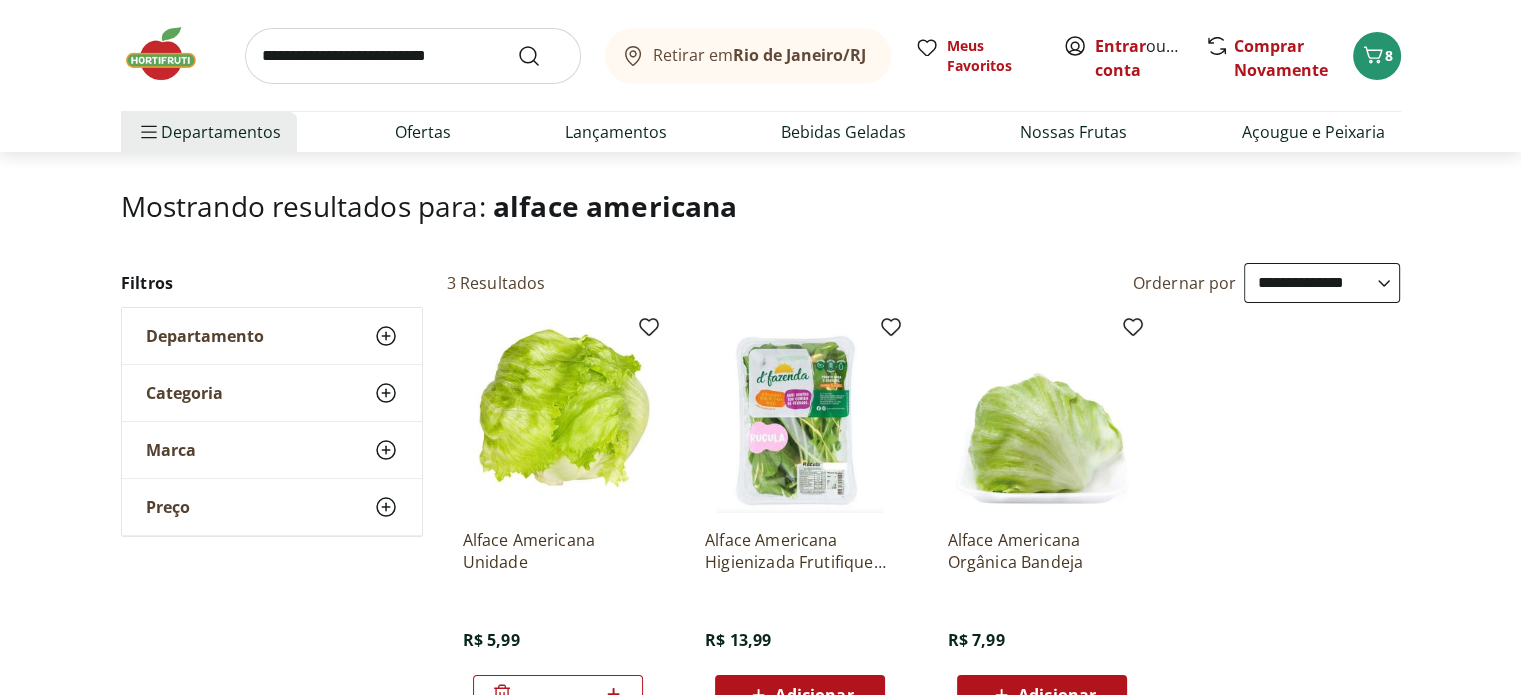 click at bounding box center [171, 54] 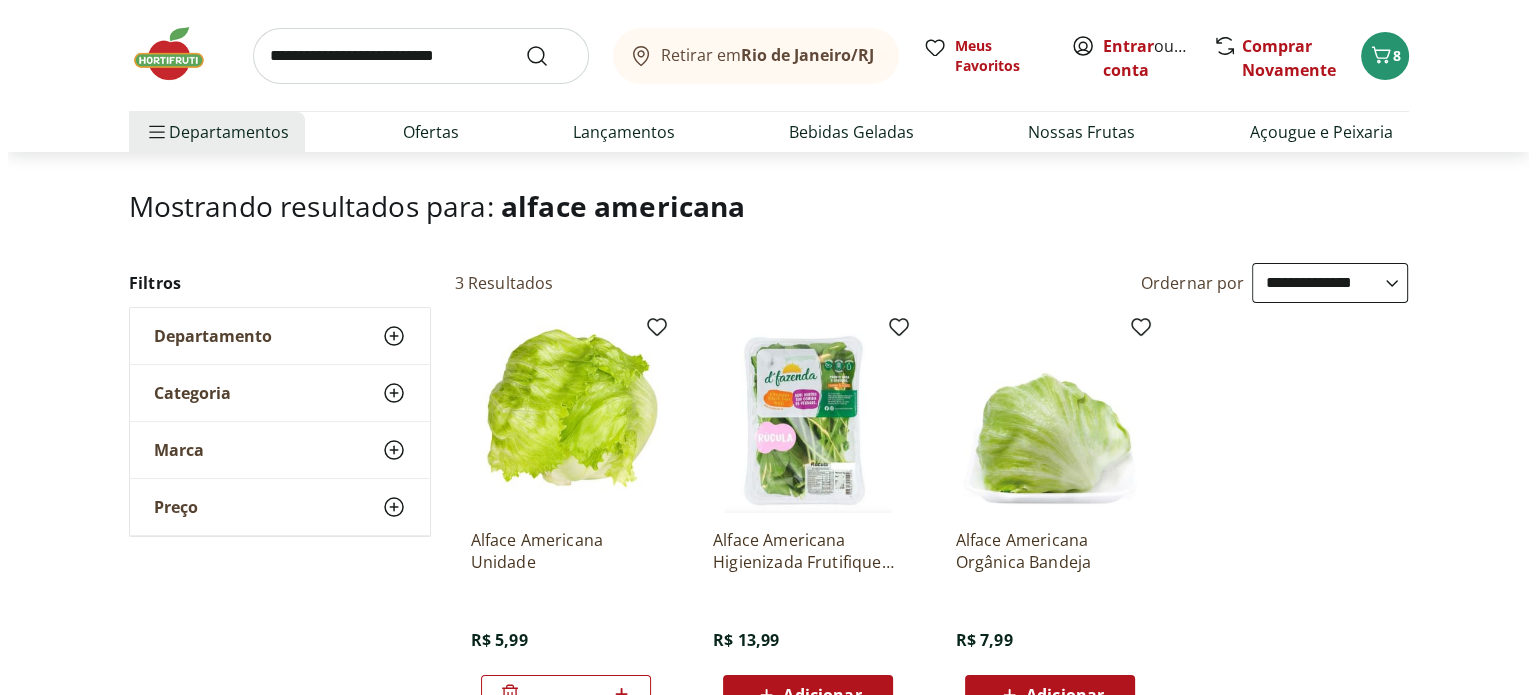 scroll, scrollTop: 0, scrollLeft: 0, axis: both 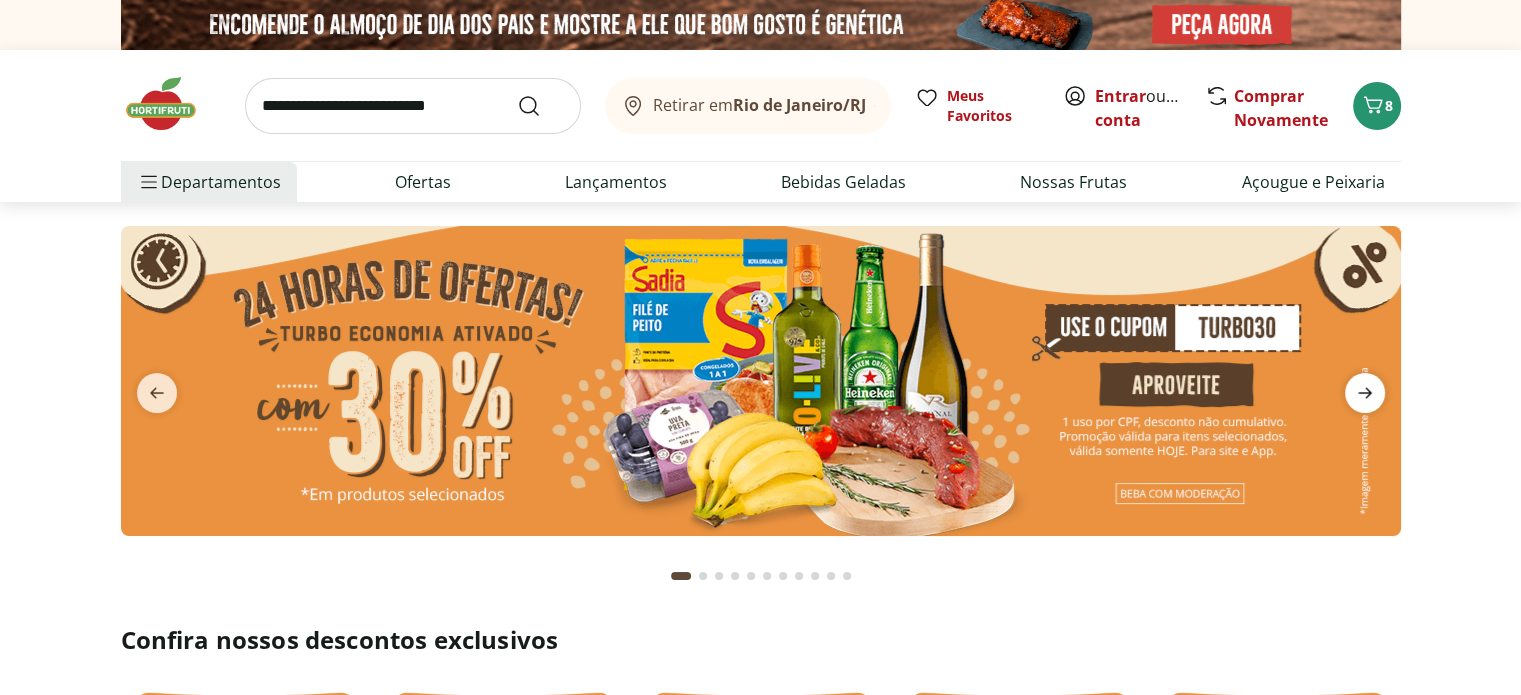 click 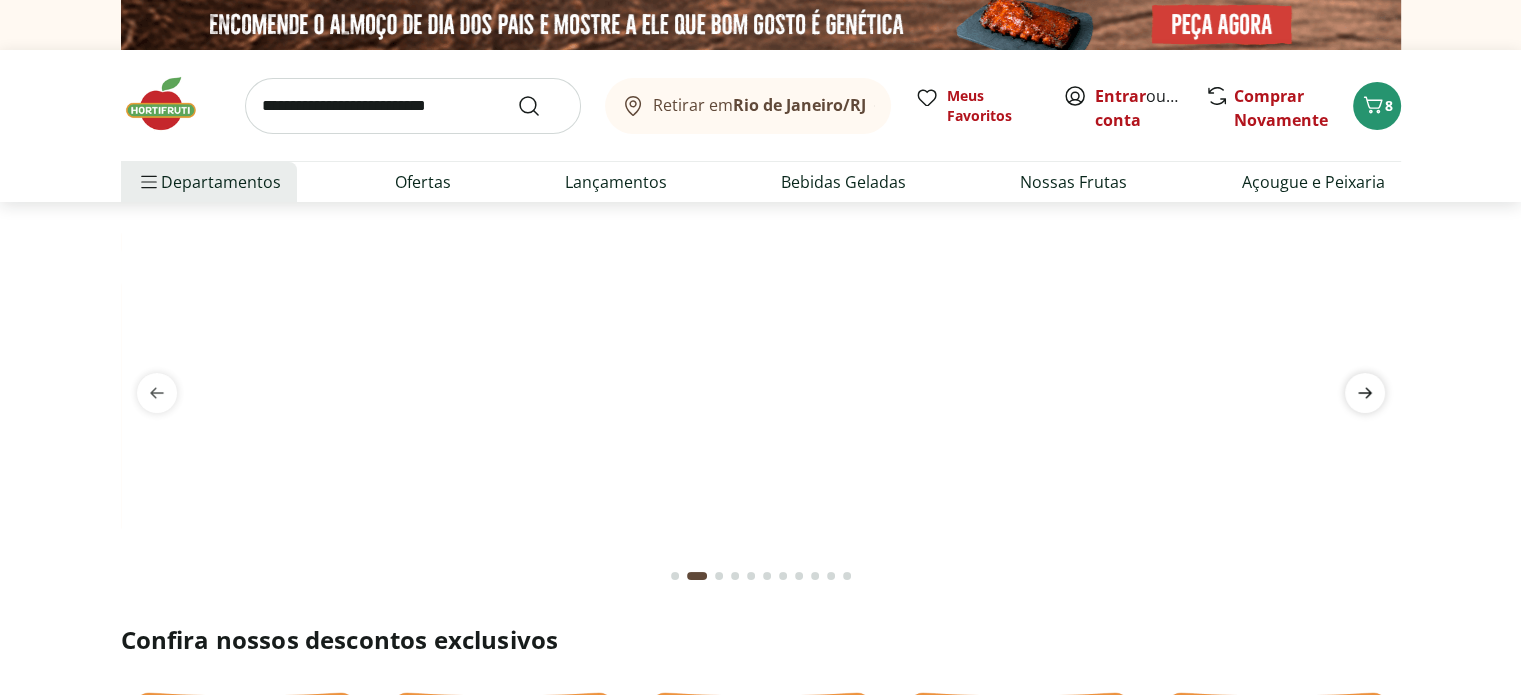 click 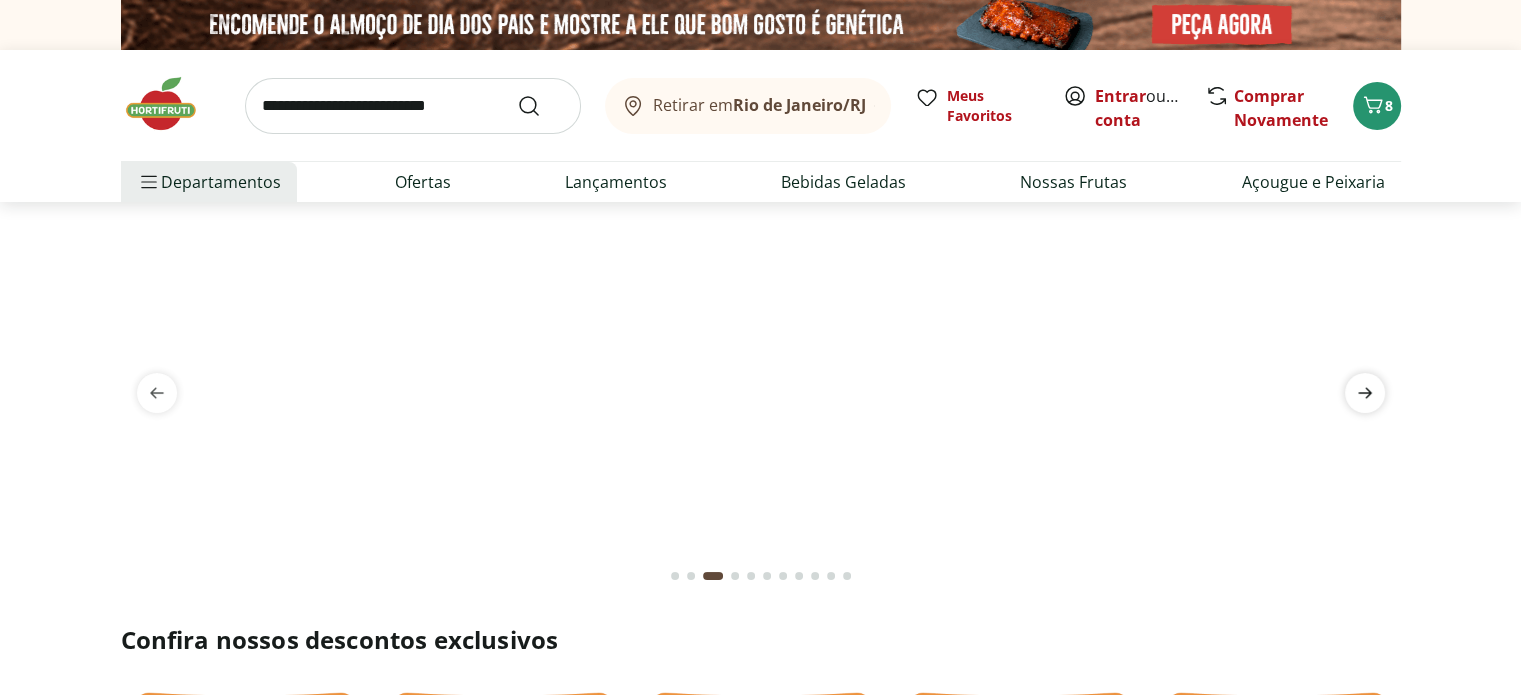 click 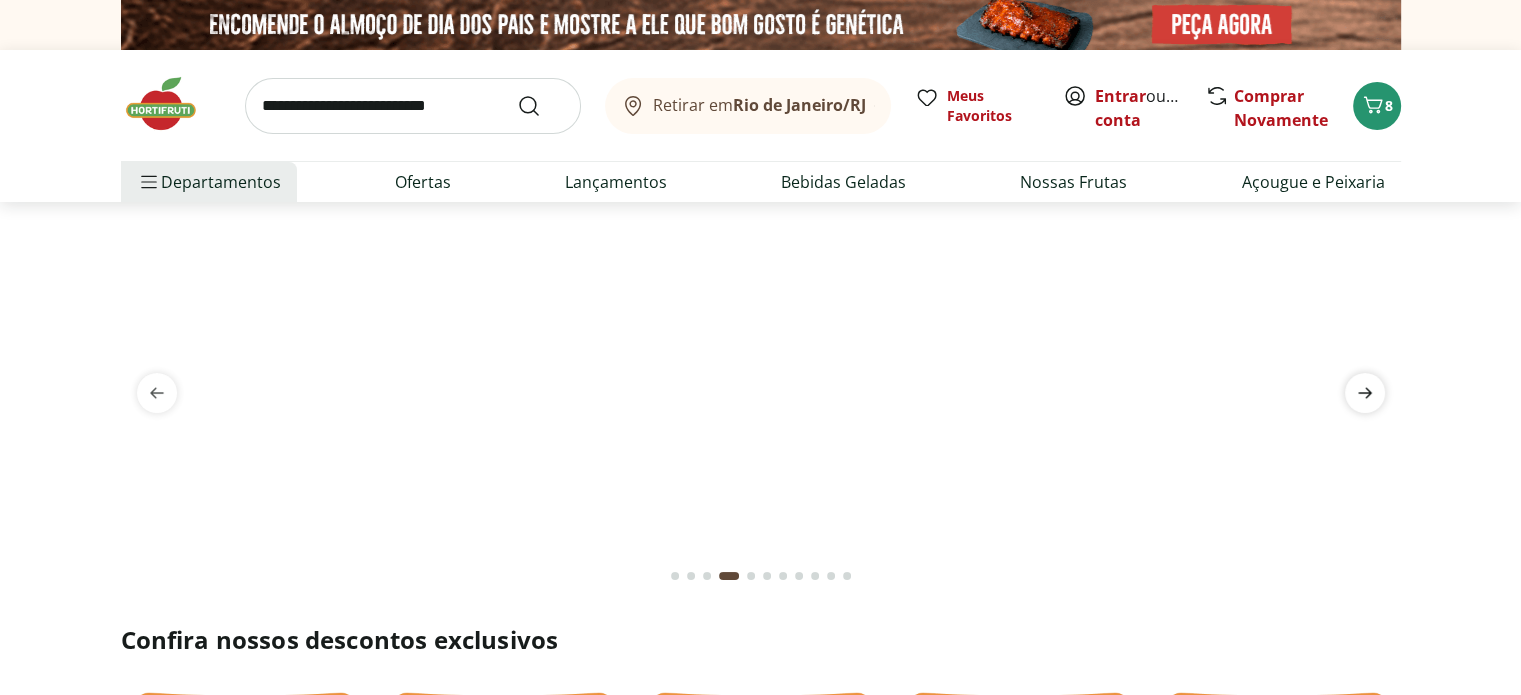 click 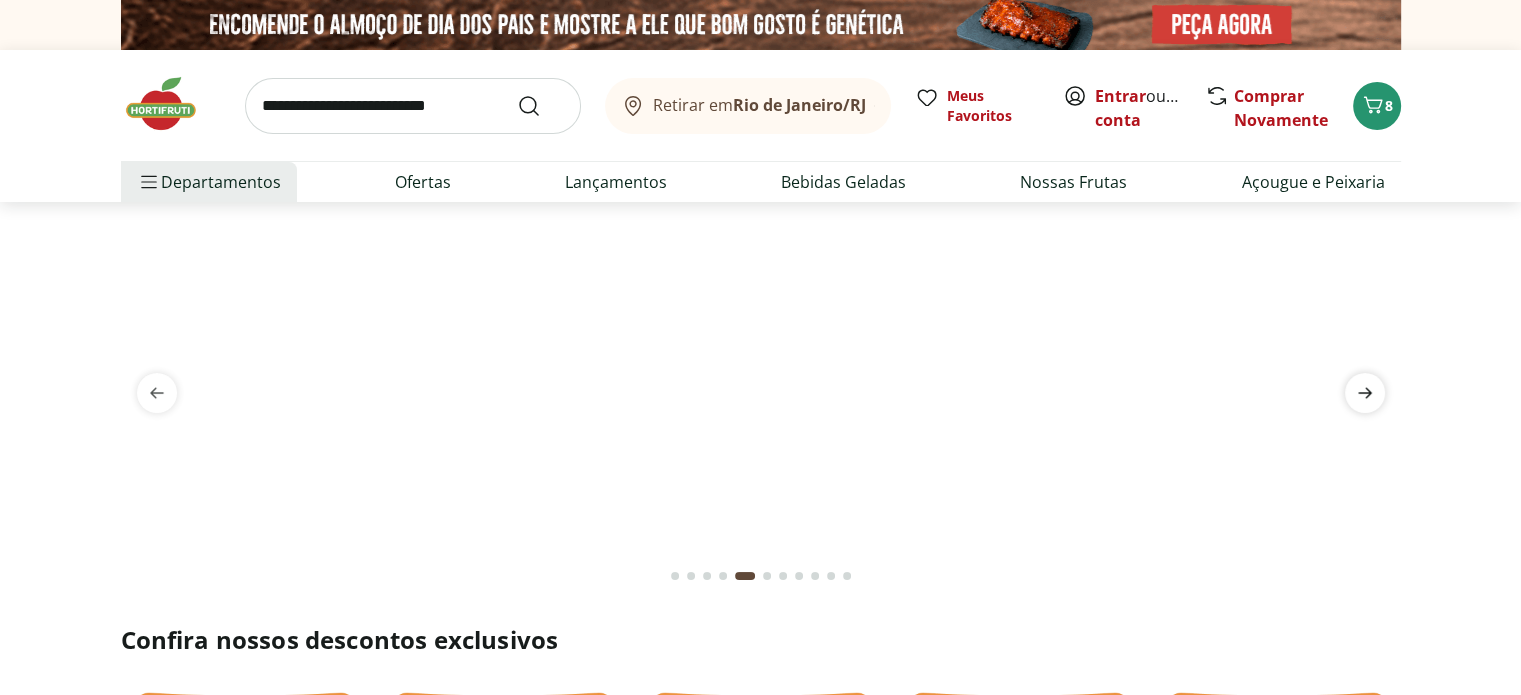click 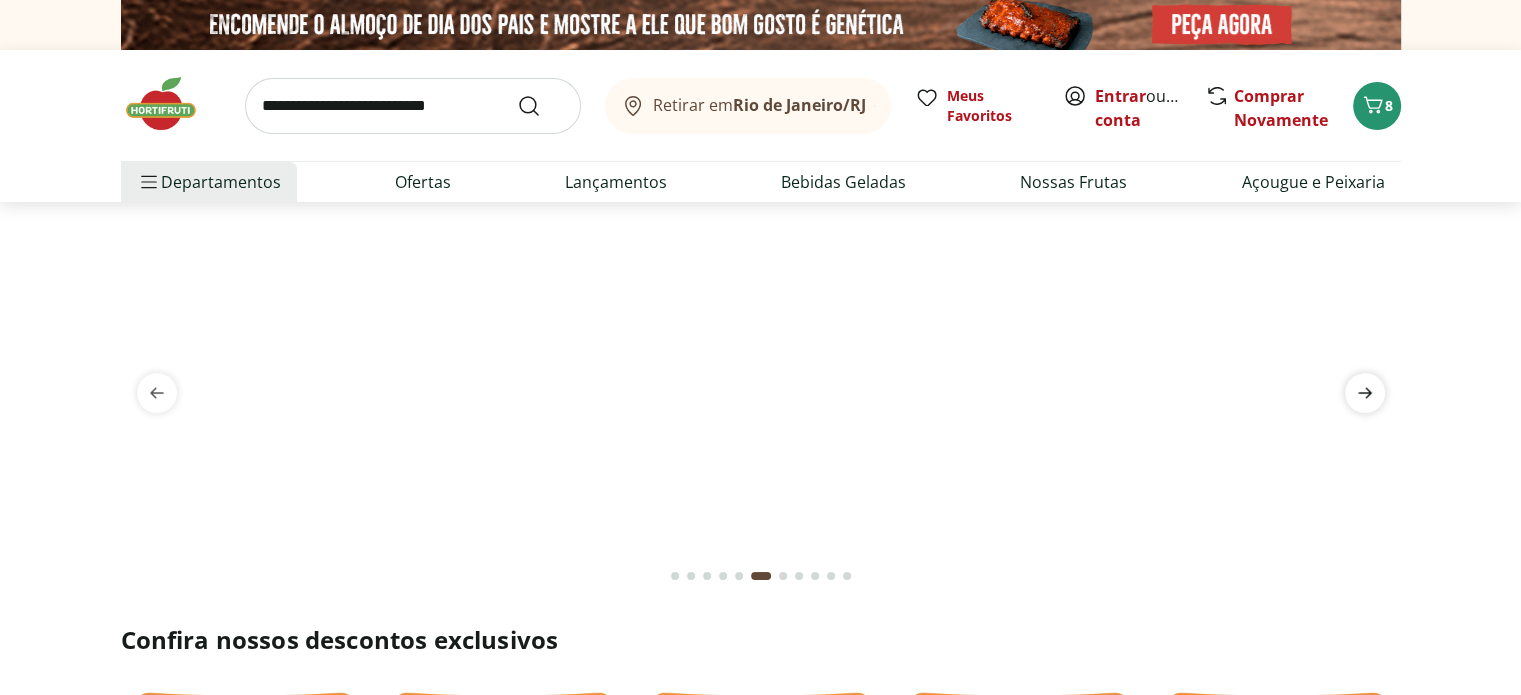 click 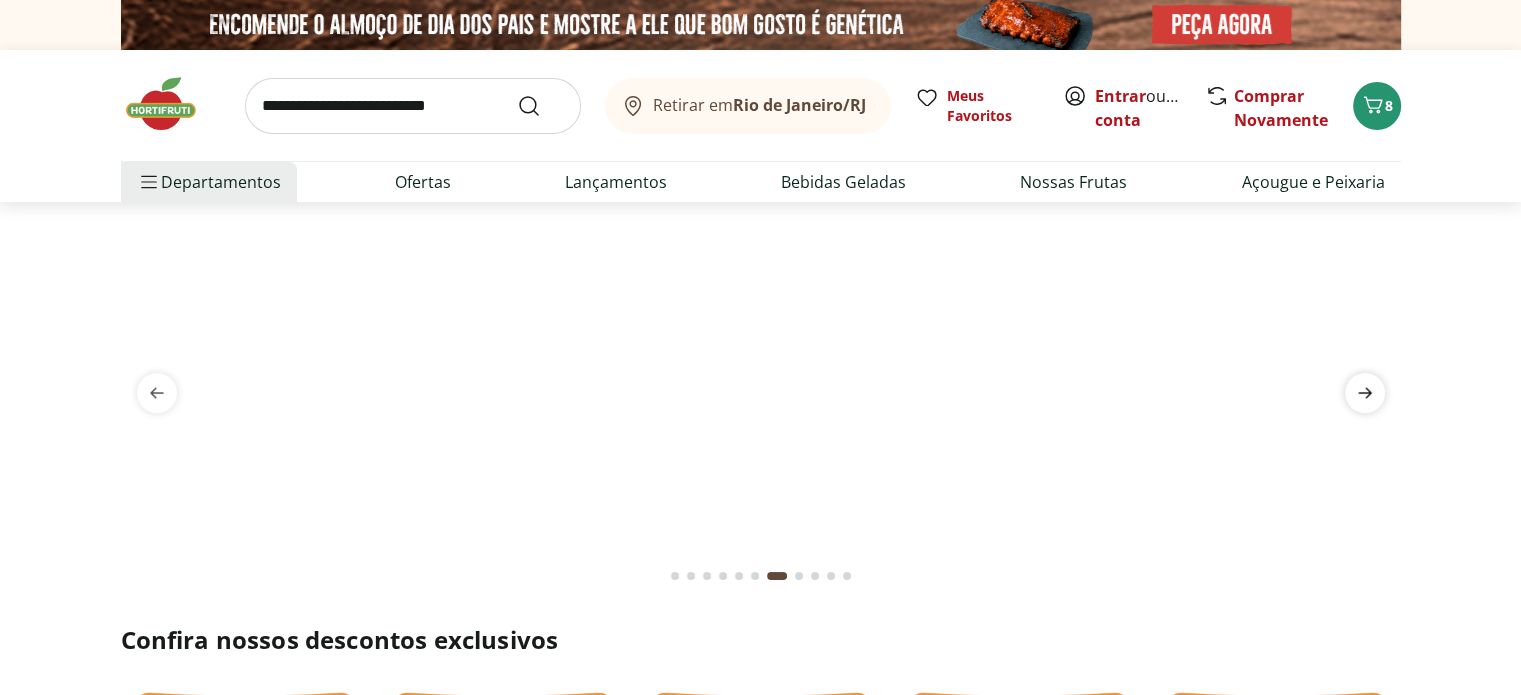 click 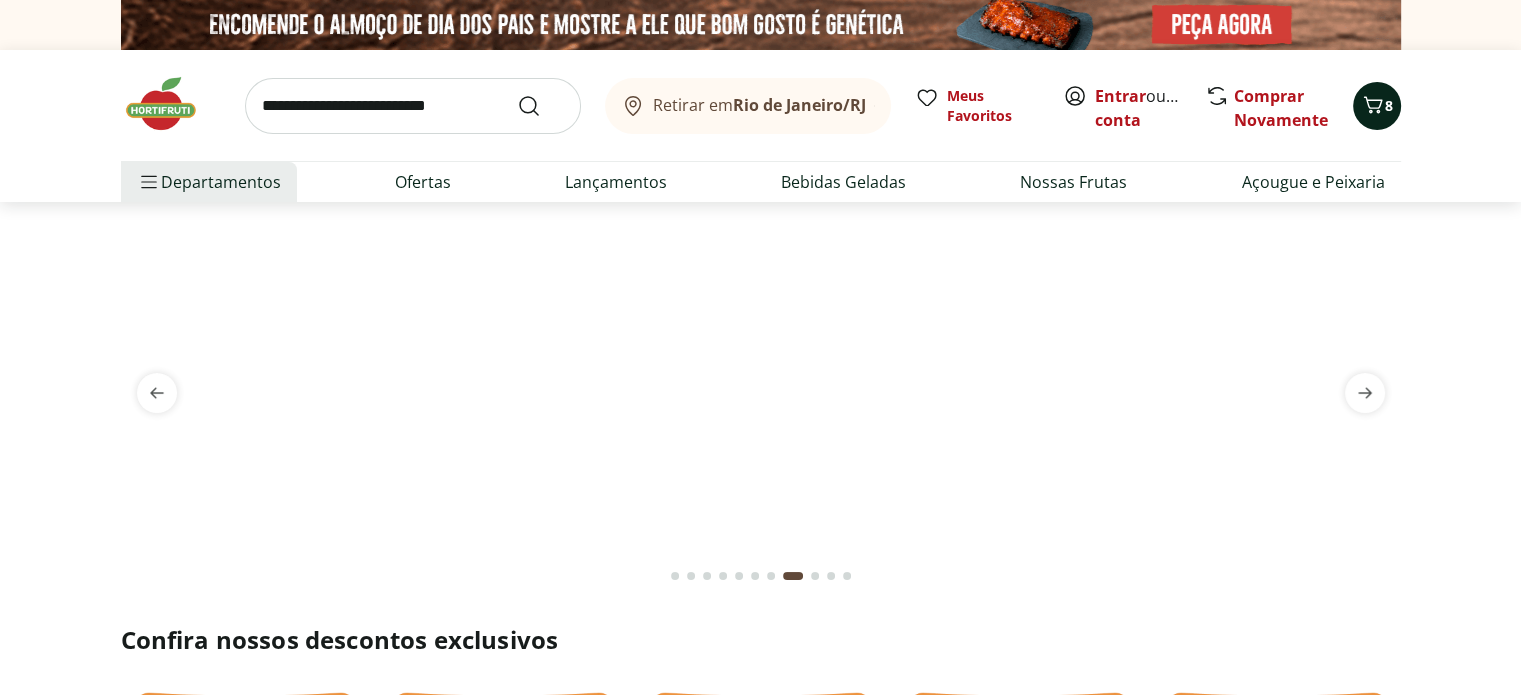 click 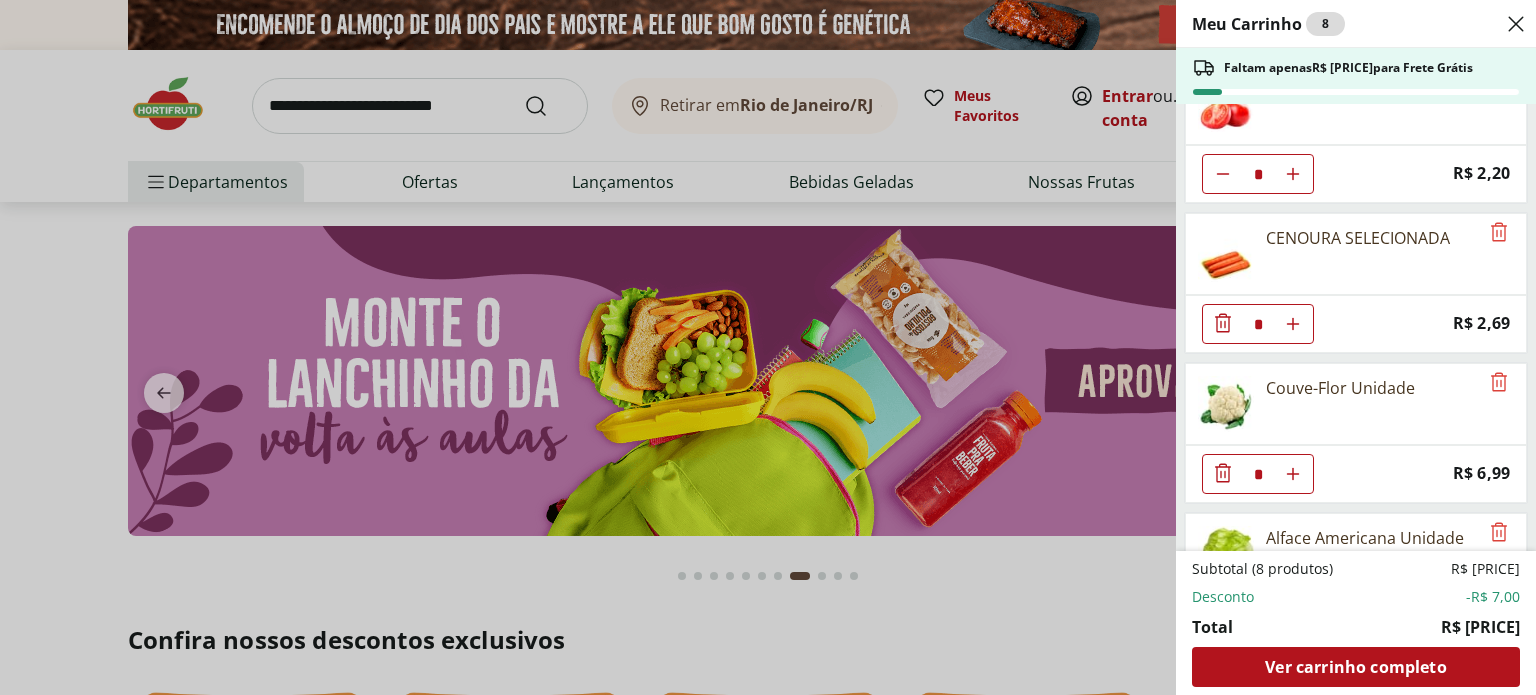 scroll, scrollTop: 602, scrollLeft: 0, axis: vertical 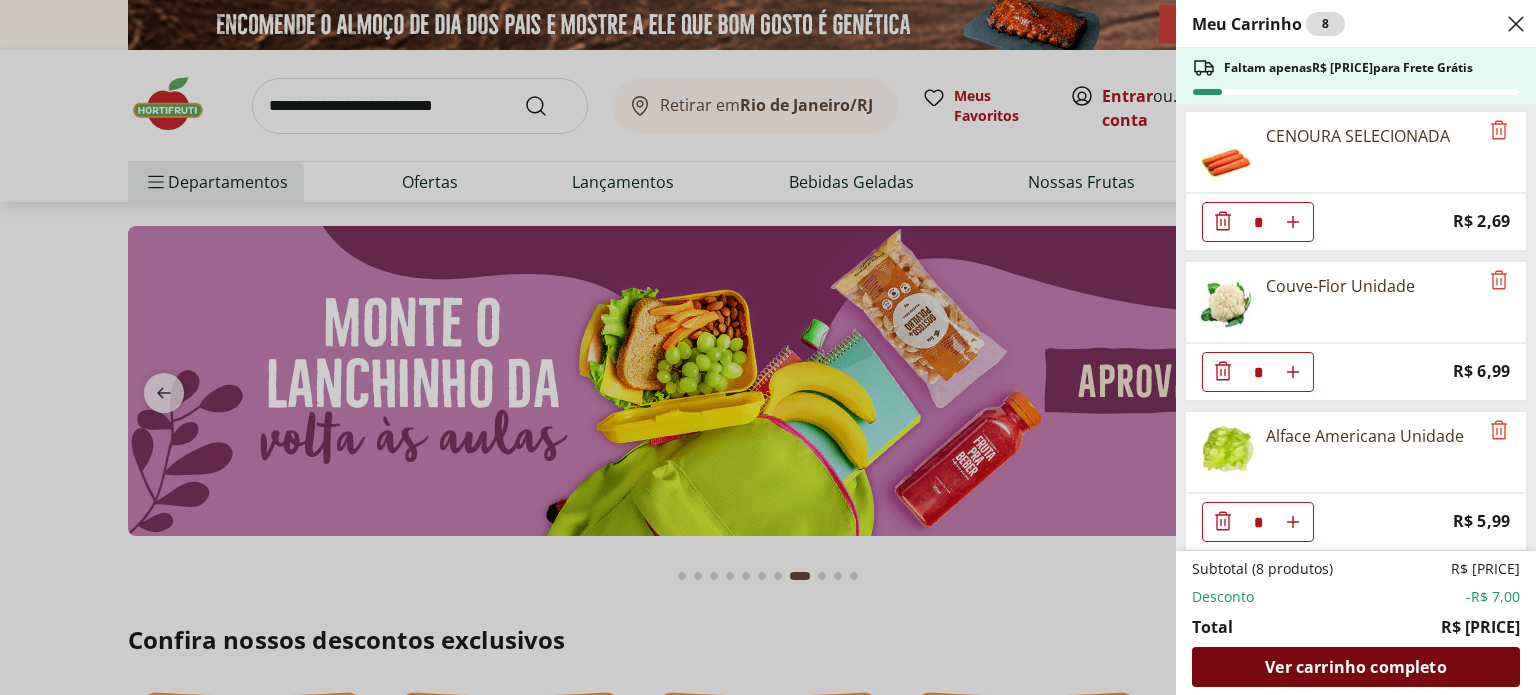 click on "Ver carrinho completo" at bounding box center [1355, 667] 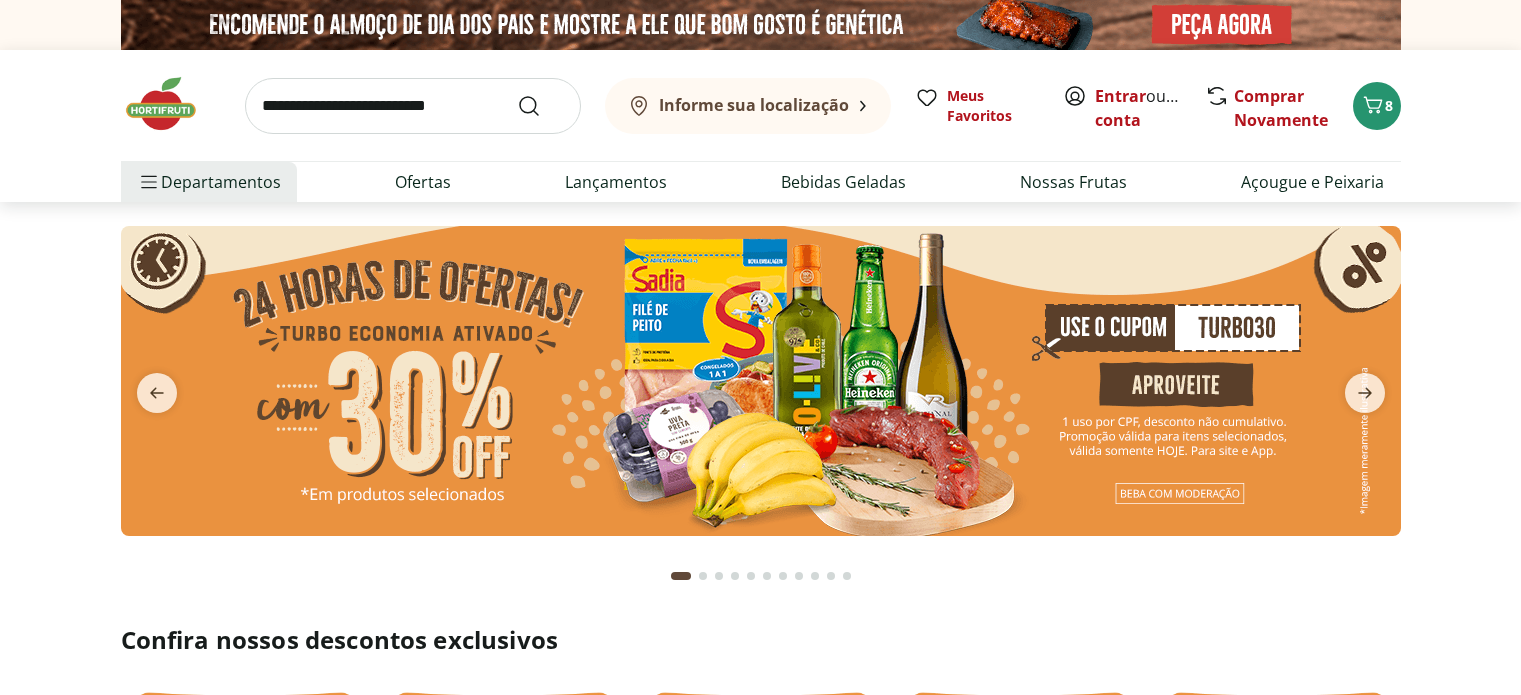 scroll, scrollTop: 0, scrollLeft: 0, axis: both 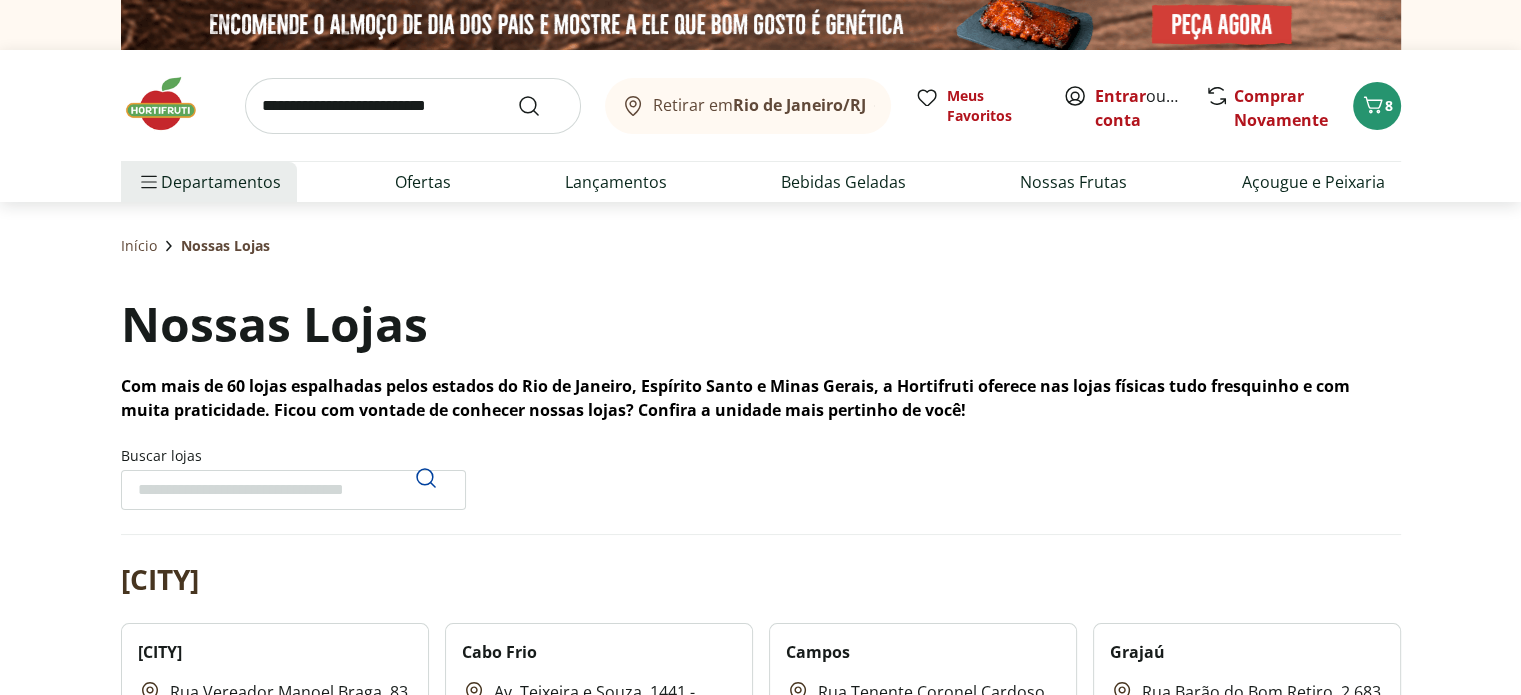 click on "Nossas Lojas Com mais de 60 lojas espalhadas pelos estados do [STATE], [STATE] e [STATE], a Hortifruti oferece nas lojas físicas tudo fresquinho e com muita praticidade. Ficou com vontade de conhecer nossas lojas? Confira a unidade mais pertinho de você!" at bounding box center [761, 356] 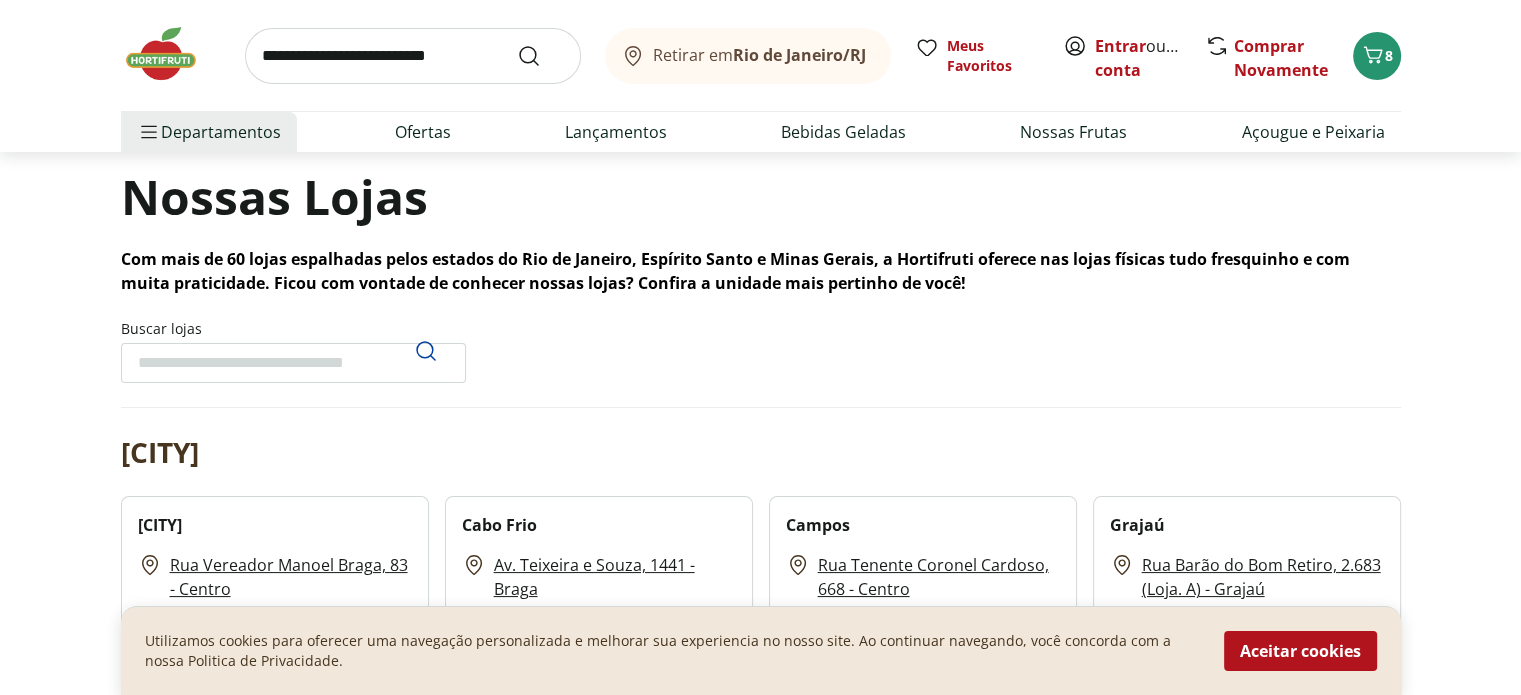 scroll, scrollTop: 0, scrollLeft: 0, axis: both 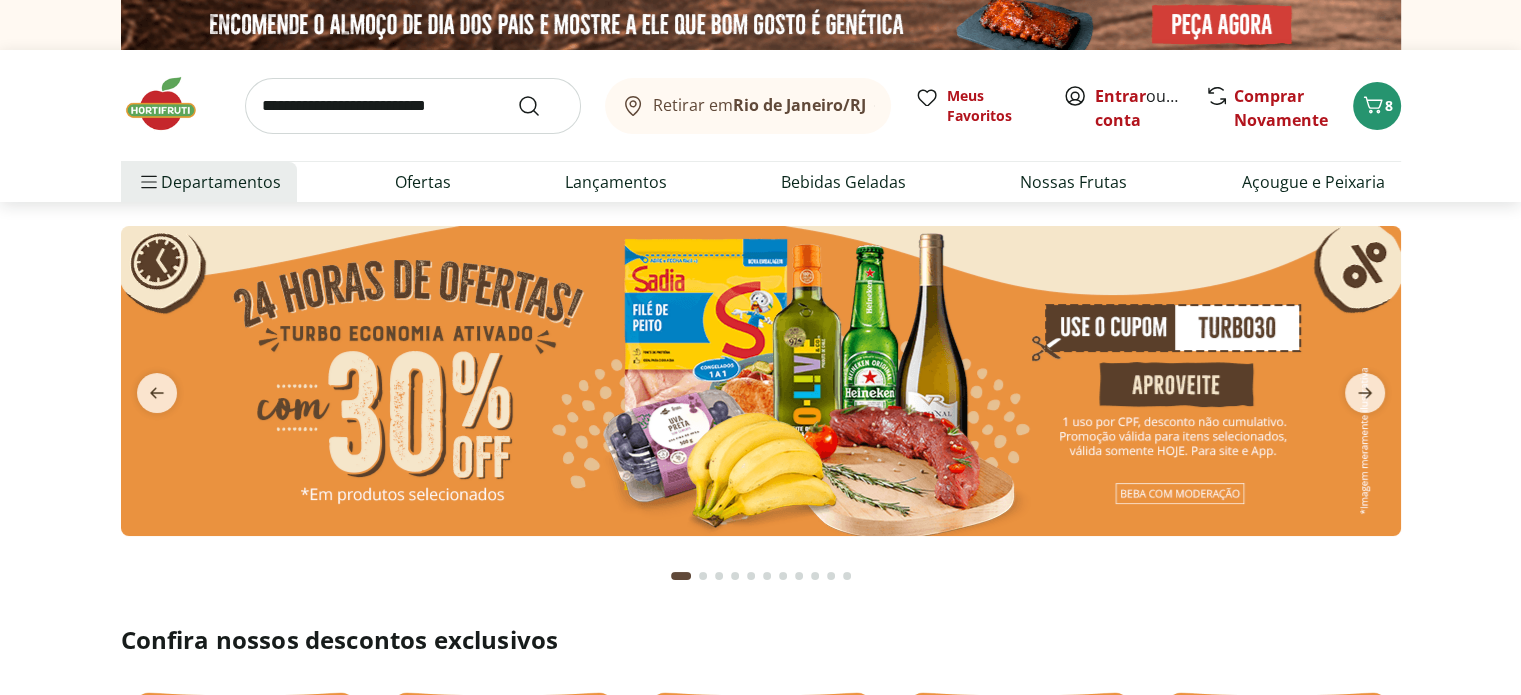 click 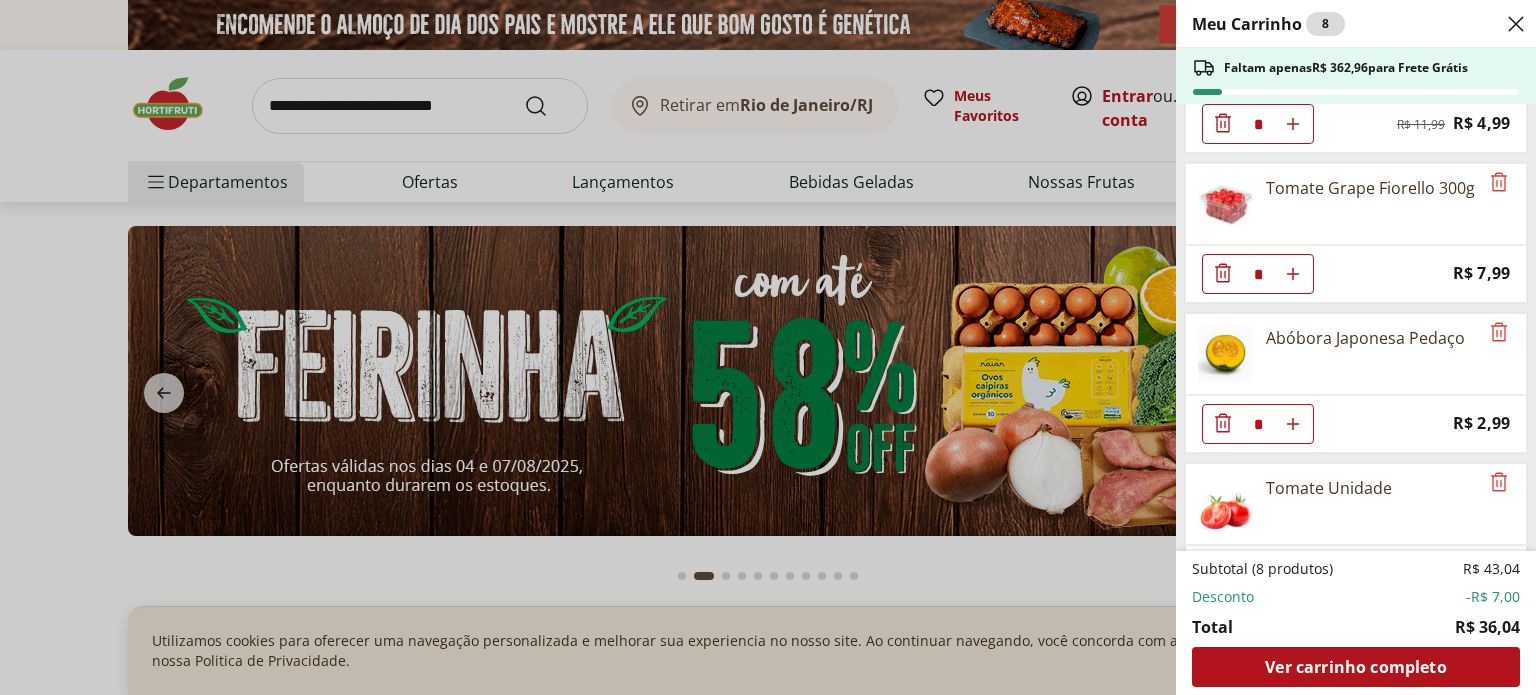 scroll, scrollTop: 200, scrollLeft: 0, axis: vertical 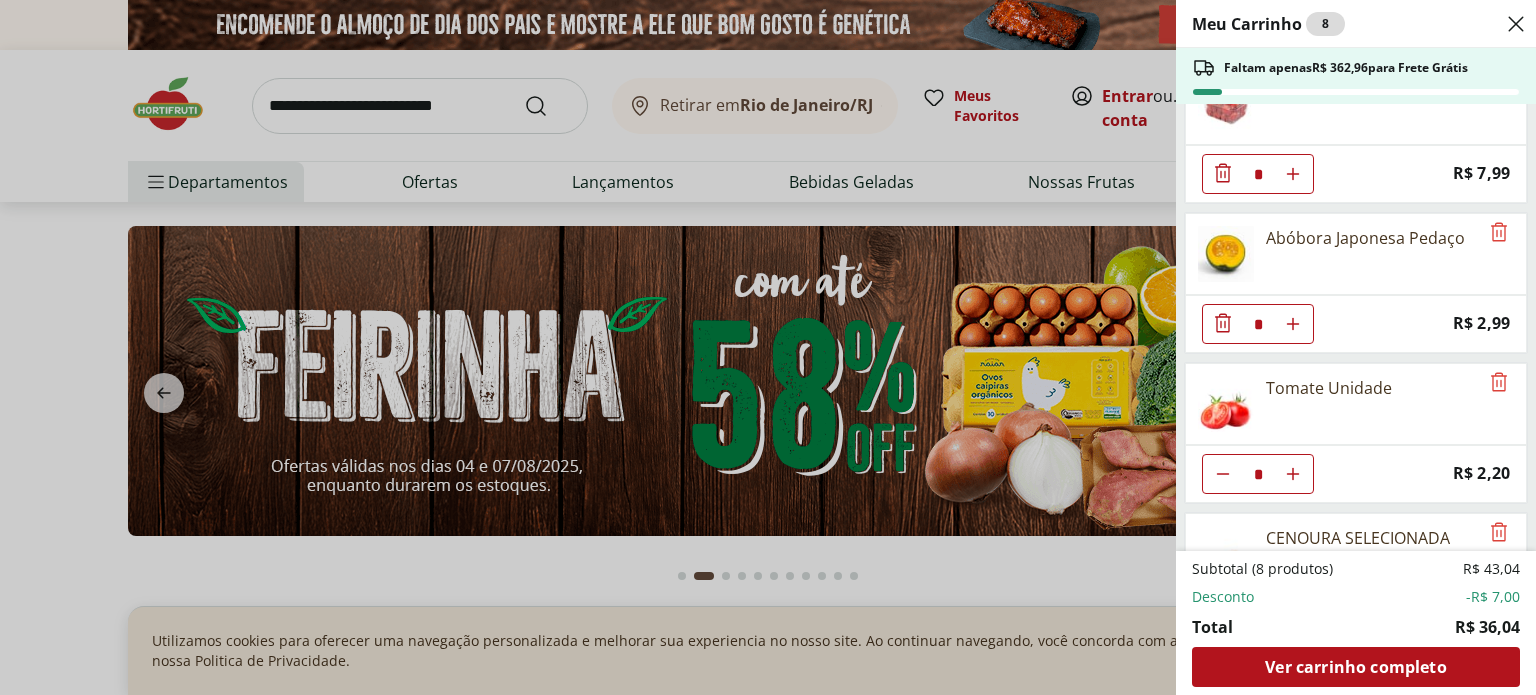 click 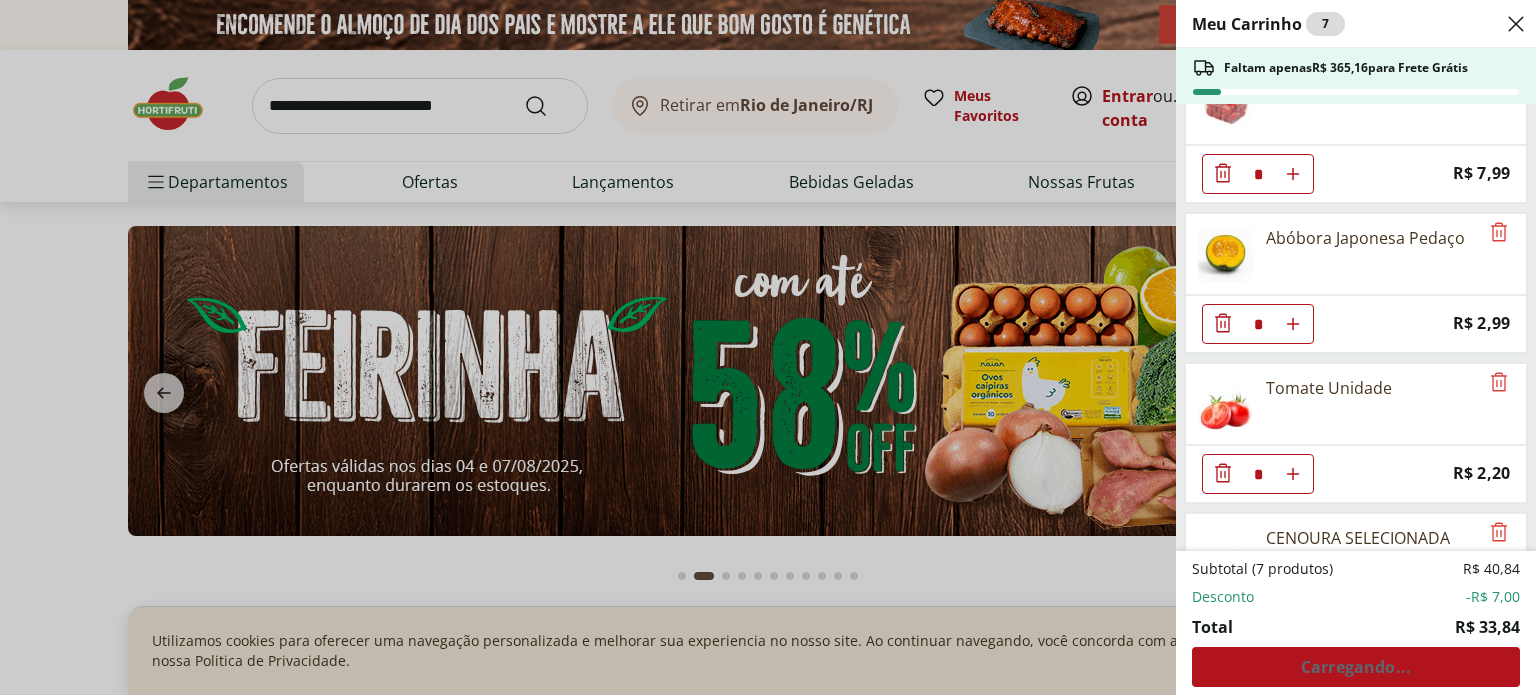click 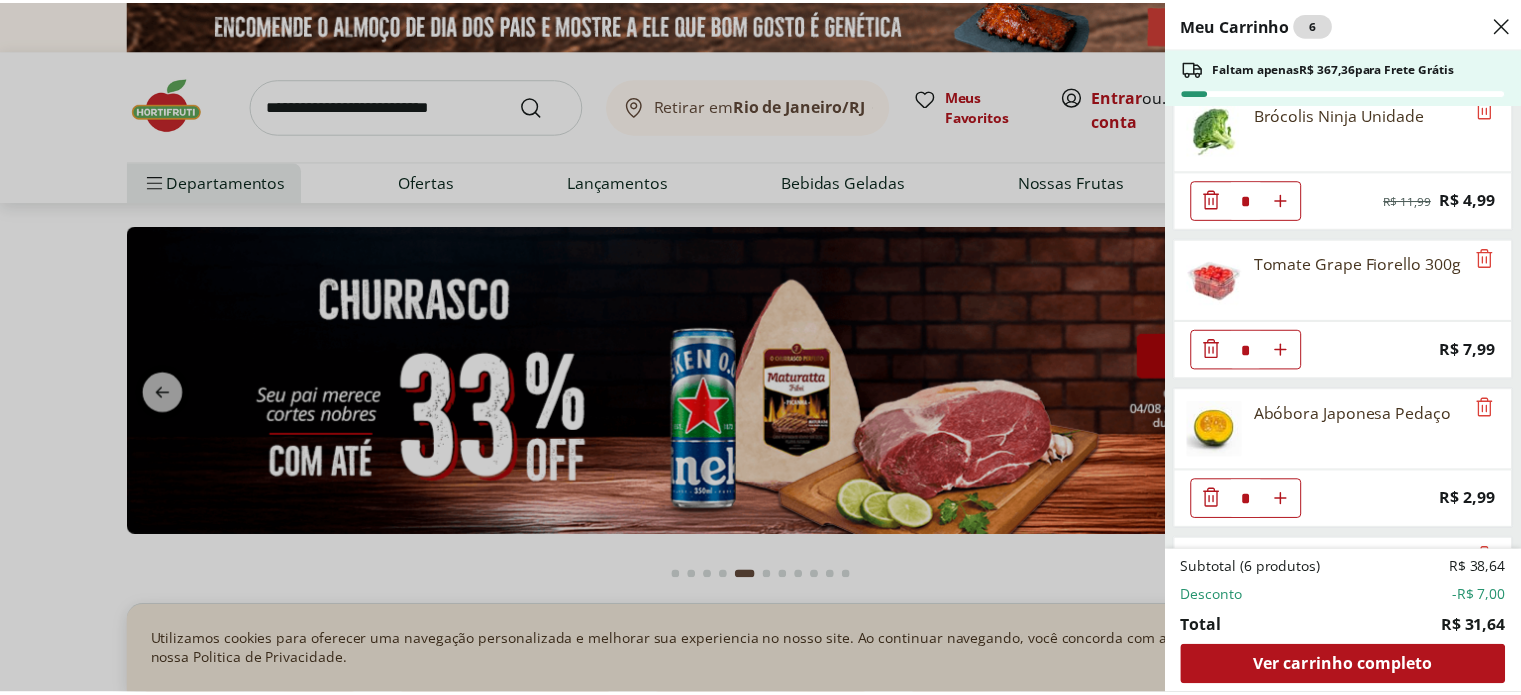 scroll, scrollTop: 0, scrollLeft: 0, axis: both 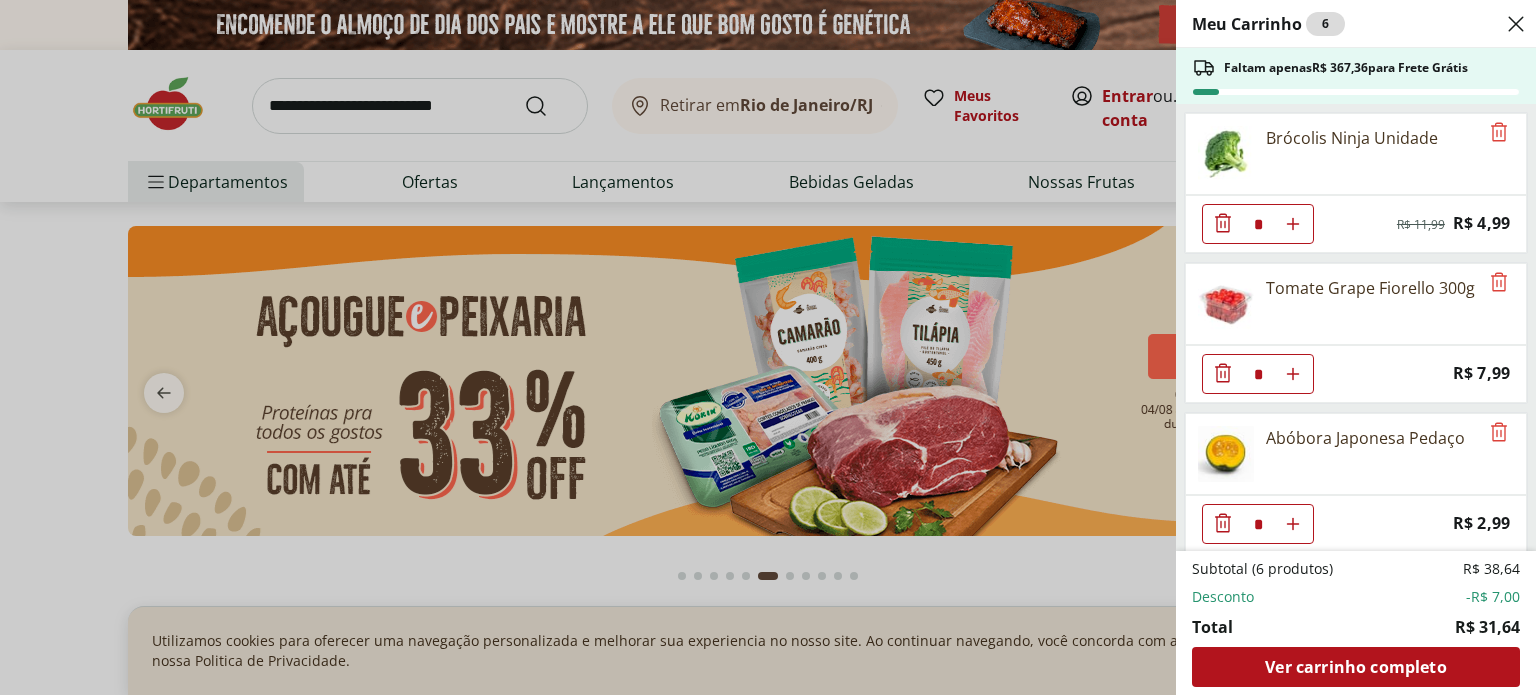 click on "Meu Carrinho 6 Faltam apenas R$ [AMOUNT] para Frete Grátis Brócolis Ninja Unidade * Original price: R$ [AMOUNT] Price: R$ [AMOUNT] Tomate Grape Fiorello 300g * Price: R$ [AMOUNT] Abóbora Japonesa Pedaço * Price: R$ [AMOUNT] CENOURA SELECIONADA * Price: R$ [AMOUNT] Couve-Flor Unidade * Price: R$ [AMOUNT] Alface Americana Unidade * Price: R$ [AMOUNT] Subtotal (6 produtos) R$ [AMOUNT] Desconto -R$ [AMOUNT] Total R$ [AMOUNT] Ver carrinho completo" at bounding box center (768, 347) 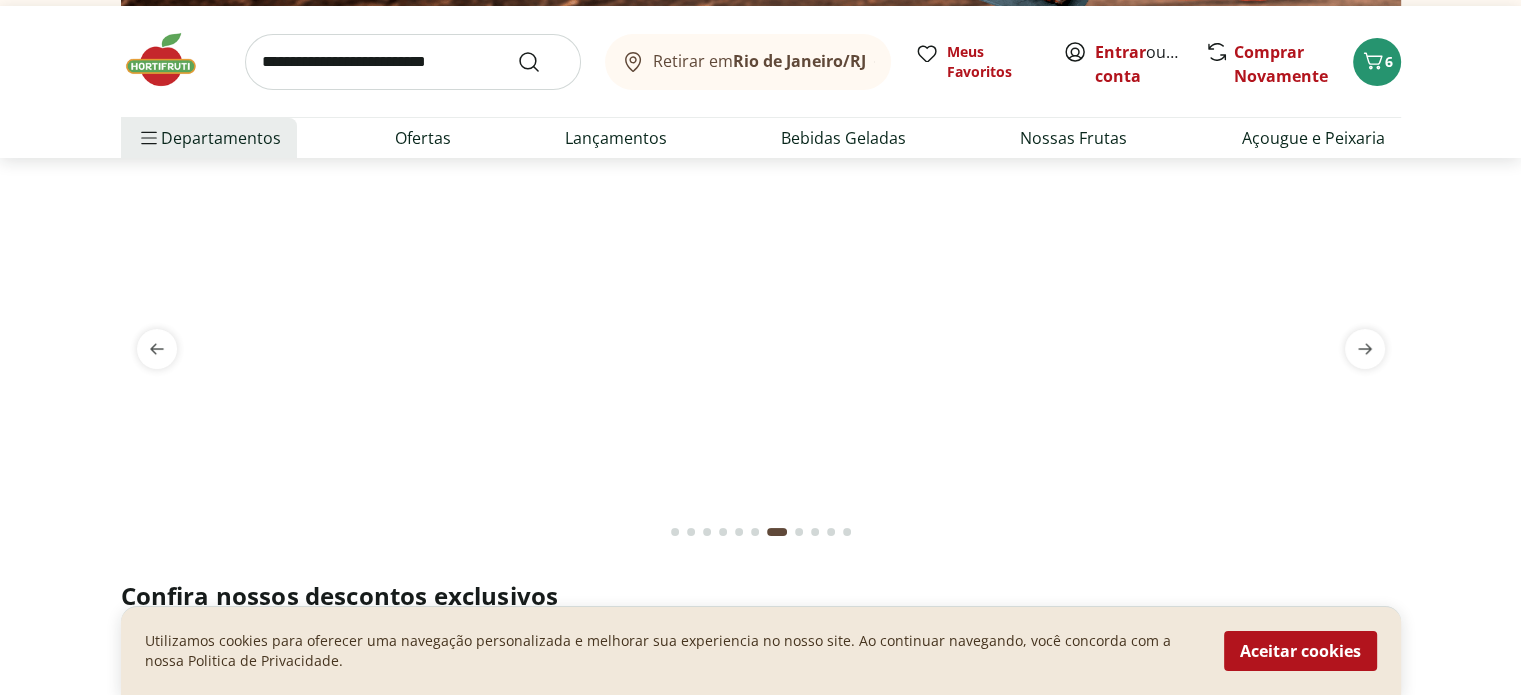 scroll, scrollTop: 0, scrollLeft: 0, axis: both 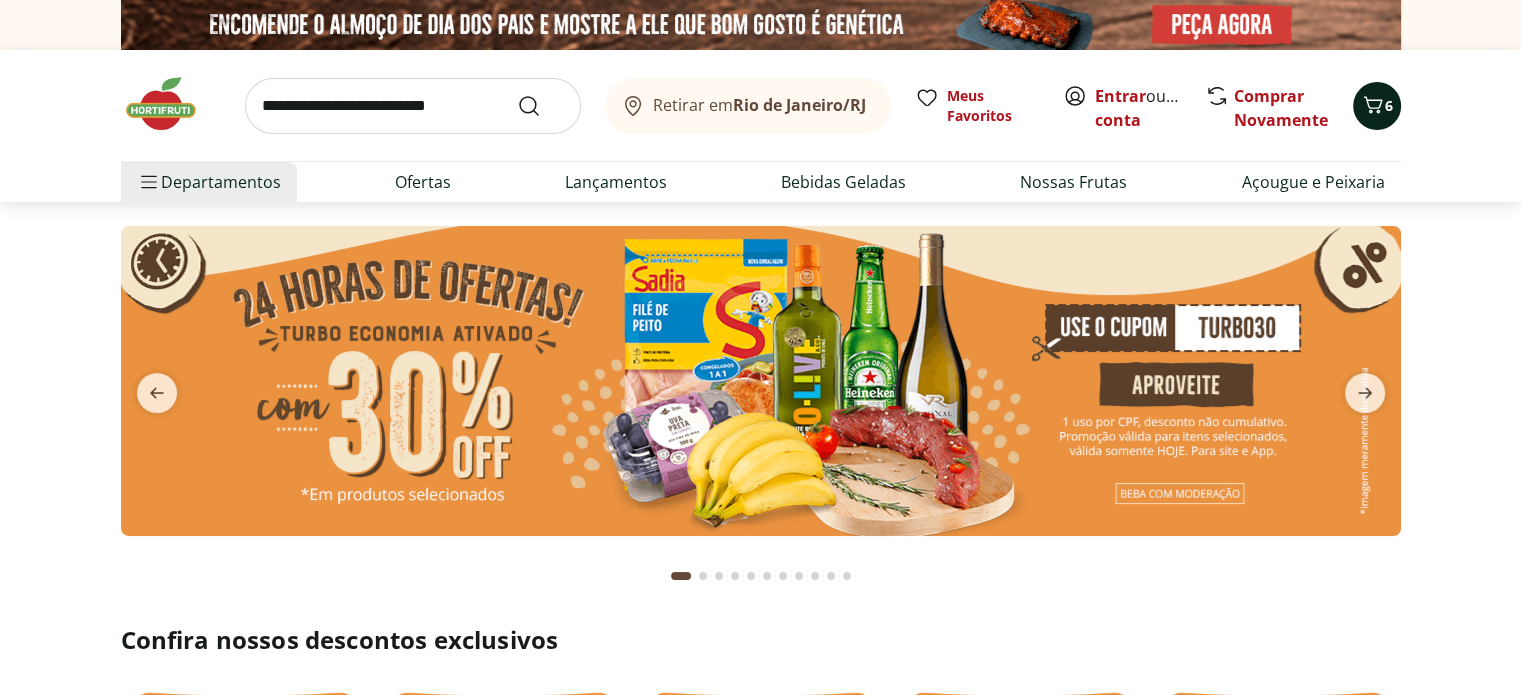 click 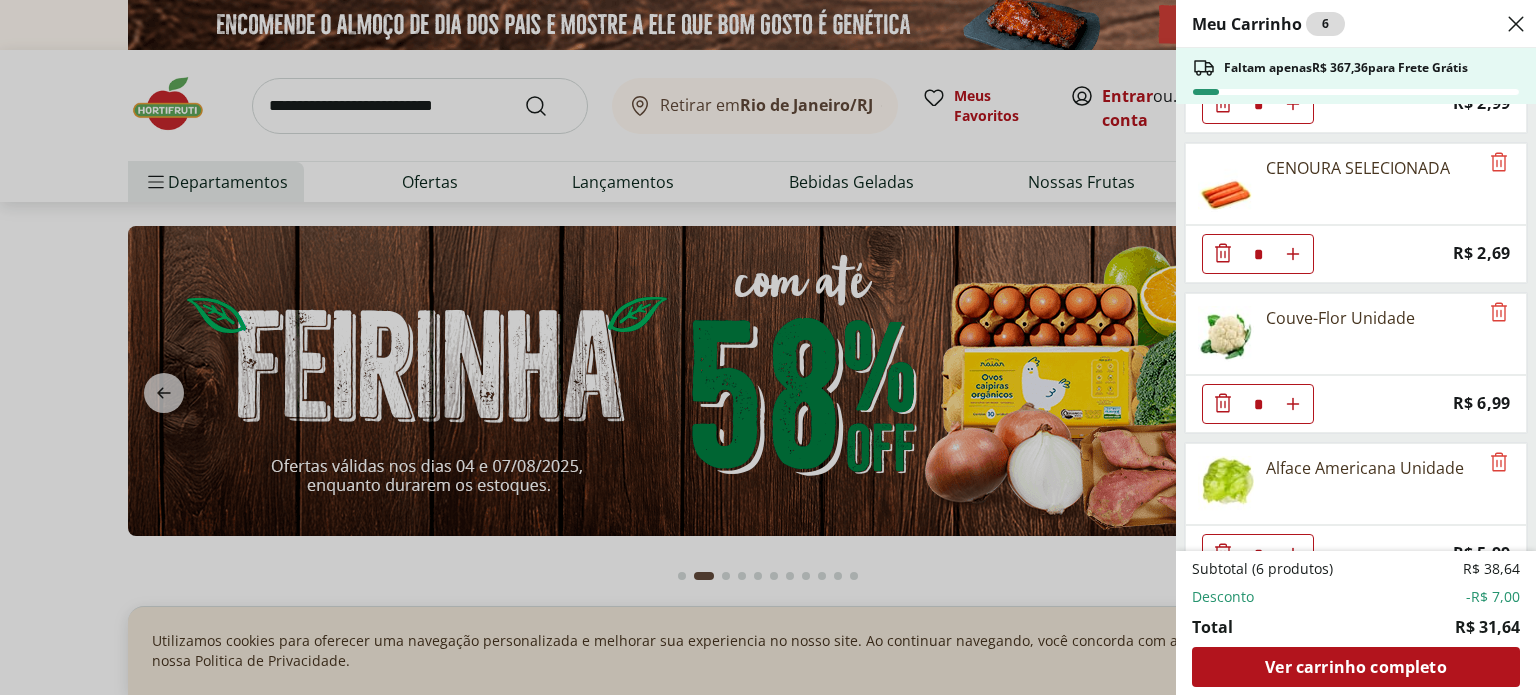scroll, scrollTop: 453, scrollLeft: 0, axis: vertical 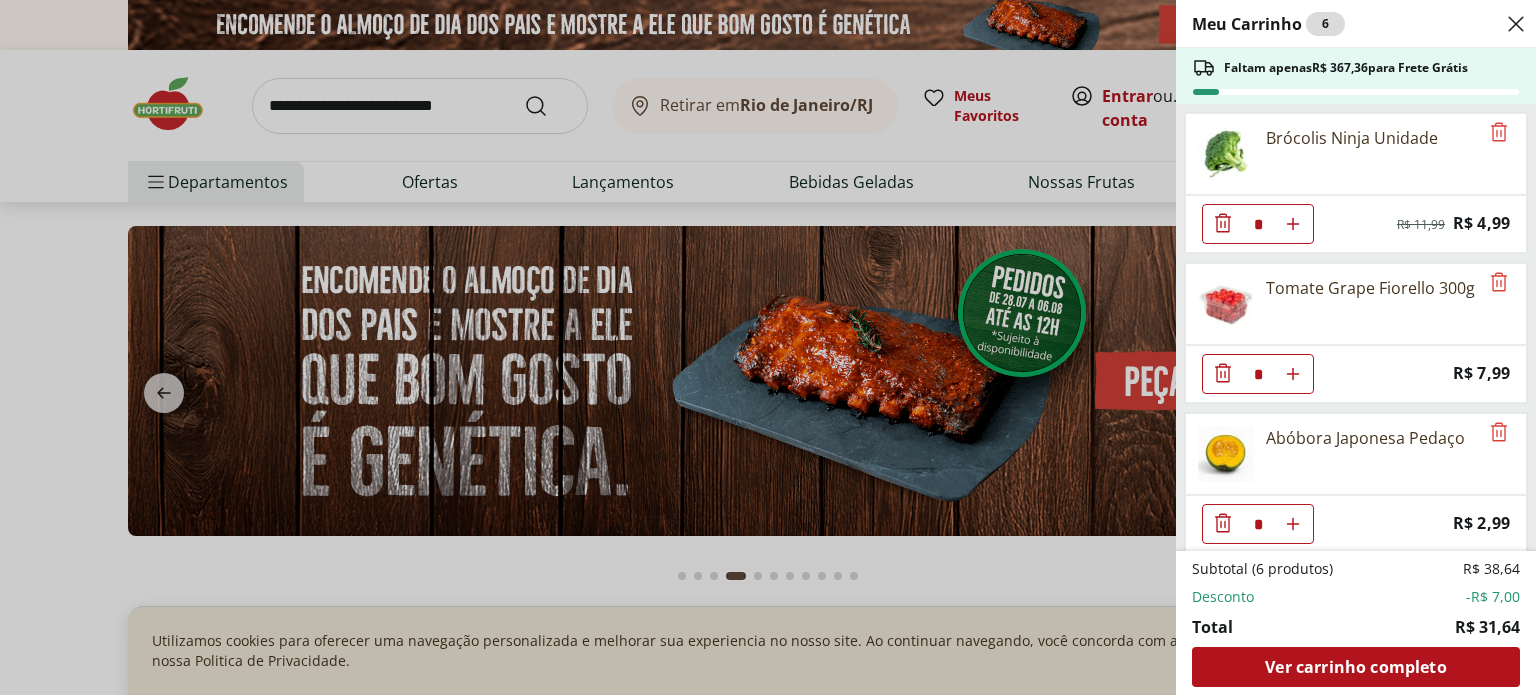 drag, startPoint x: 466, startPoint y: 113, endPoint x: 386, endPoint y: 113, distance: 80 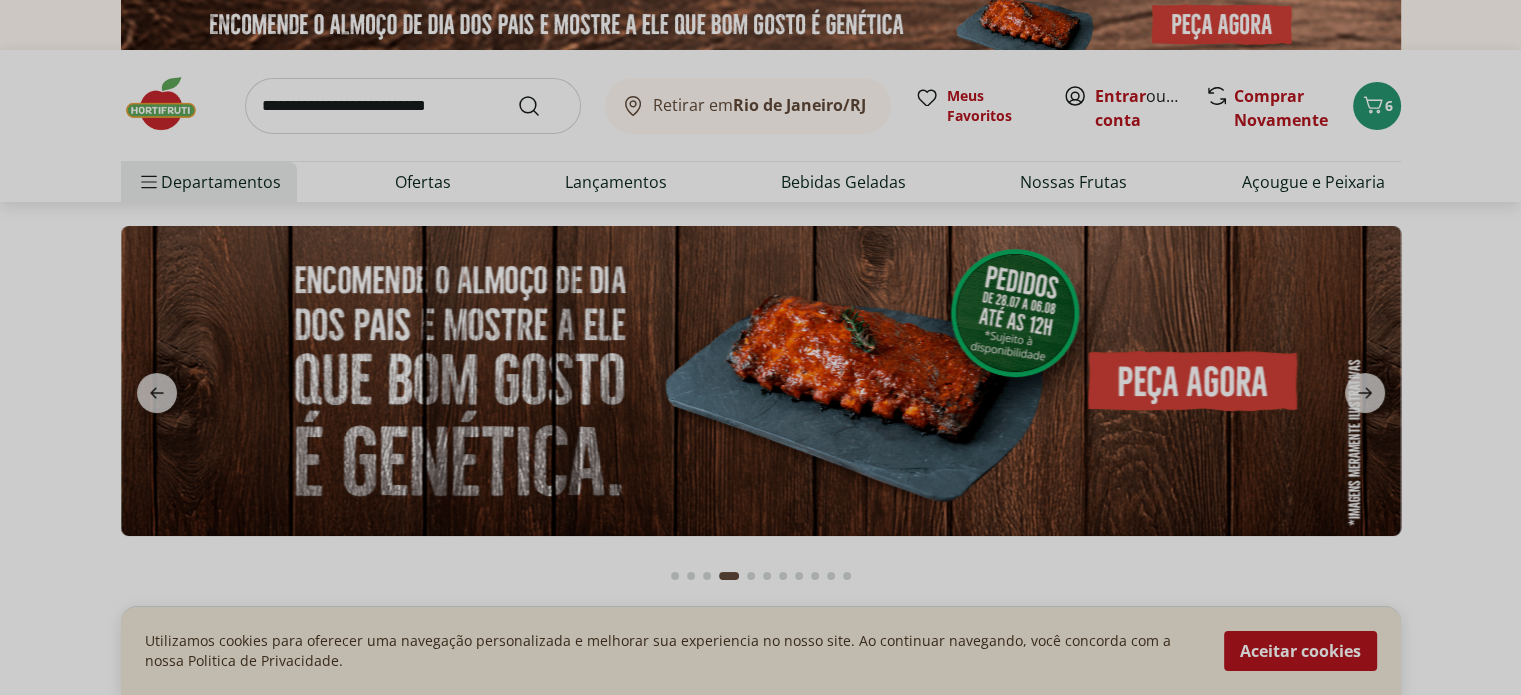 click at bounding box center [413, 106] 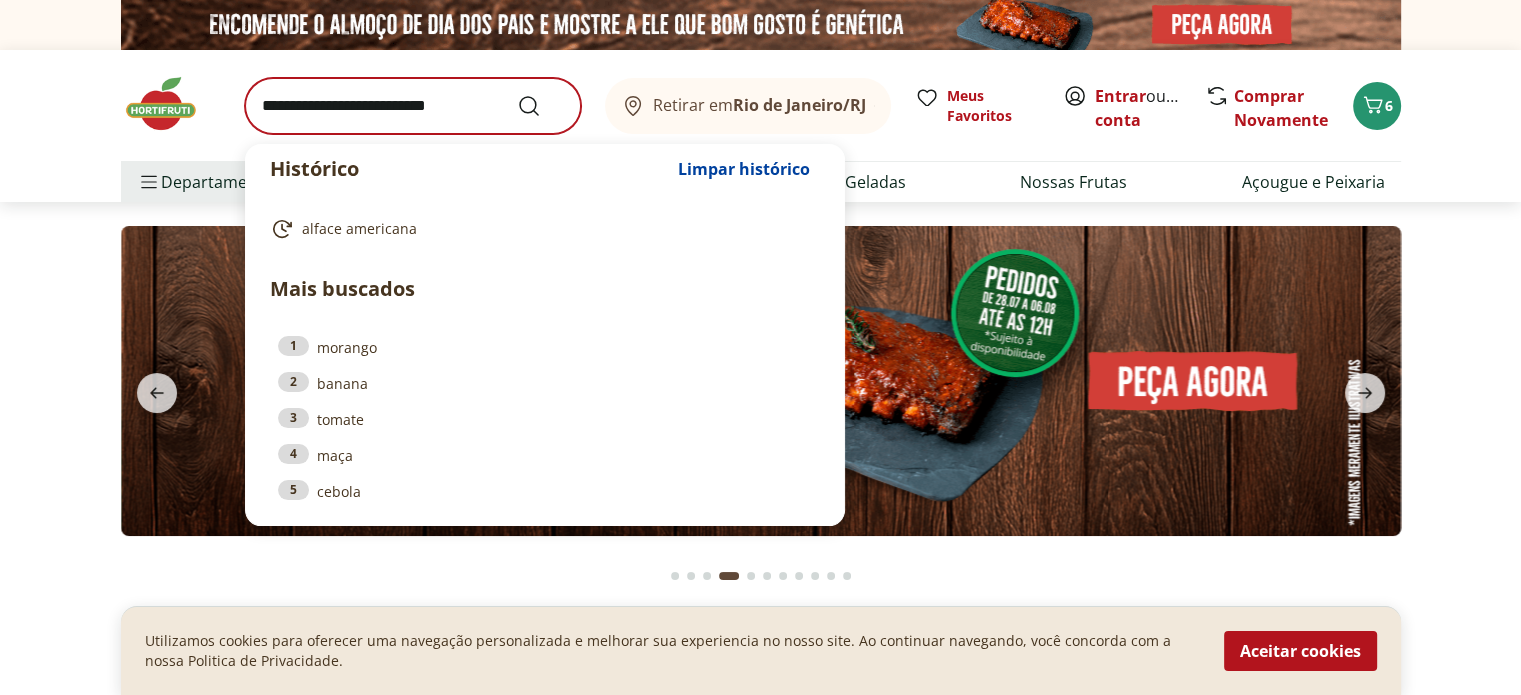 type 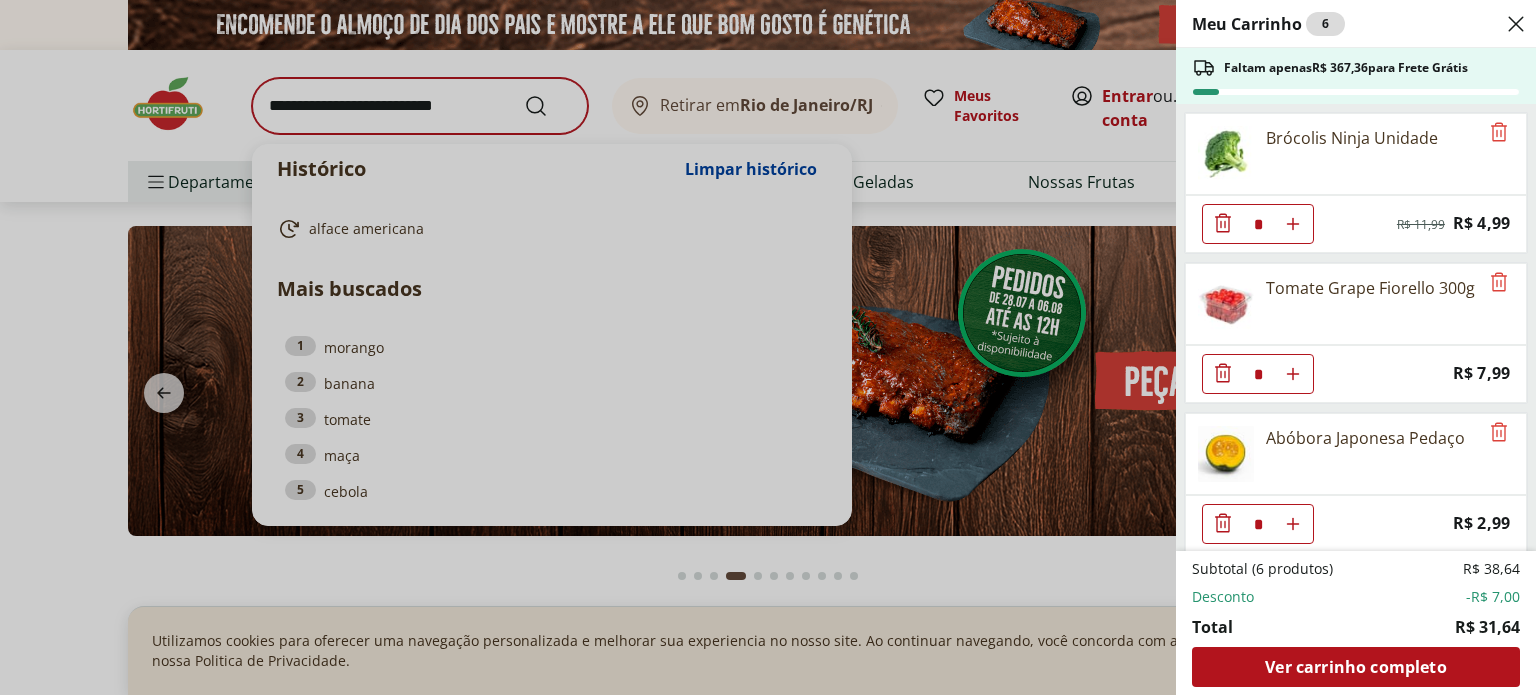 type 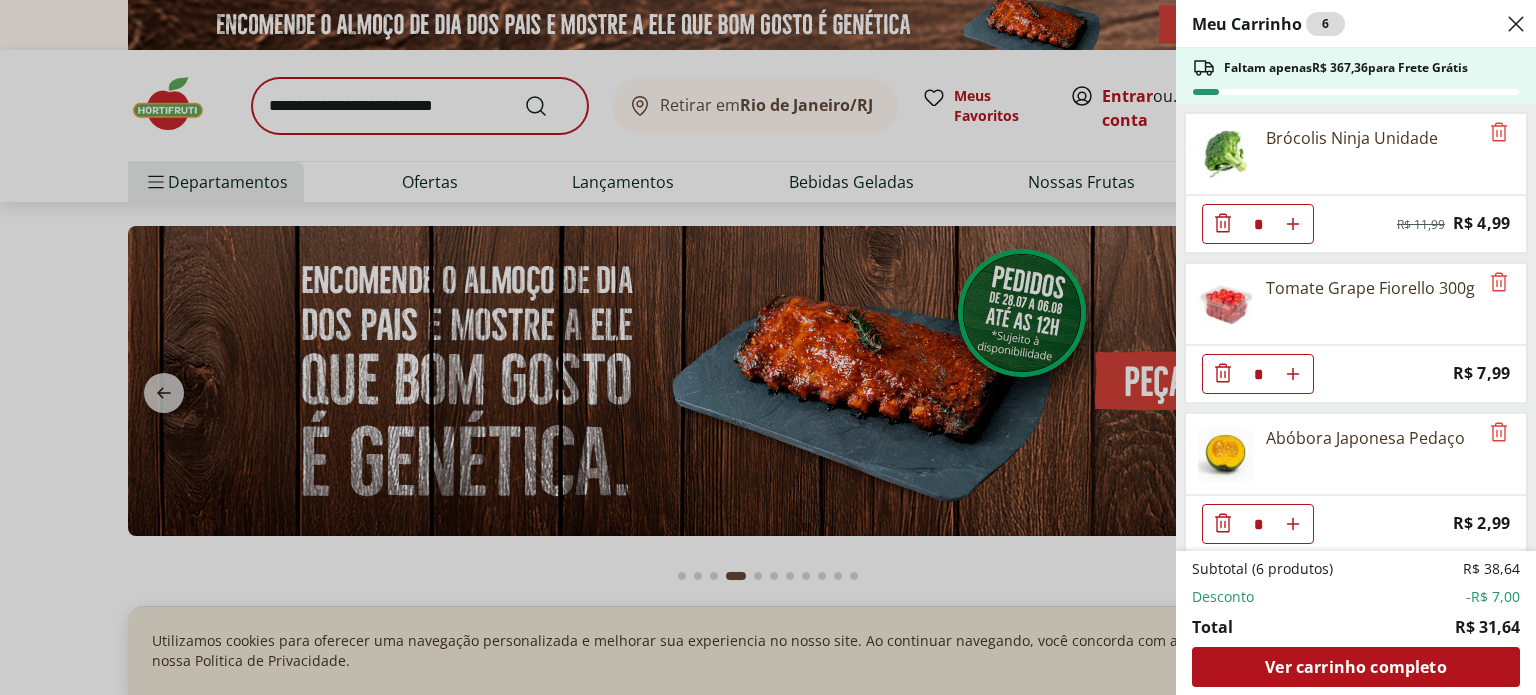 click on "Meu Carrinho 6 Faltam apenas R$ [AMOUNT] para Frete Grátis Brócolis Ninja Unidade * Original price: R$ [AMOUNT] Price: R$ [AMOUNT] Tomate Grape Fiorello 300g * Price: R$ [AMOUNT] Abóbora Japonesa Pedaço * Price: R$ [AMOUNT] CENOURA SELECIONADA * Price: R$ [AMOUNT] Couve-Flor Unidade * Price: R$ [AMOUNT] Alface Americana Unidade * Price: R$ [AMOUNT] Subtotal (6 produtos) R$ [AMOUNT] Desconto -R$ [AMOUNT] Total R$ [AMOUNT] Ver carrinho completo" at bounding box center (768, 347) 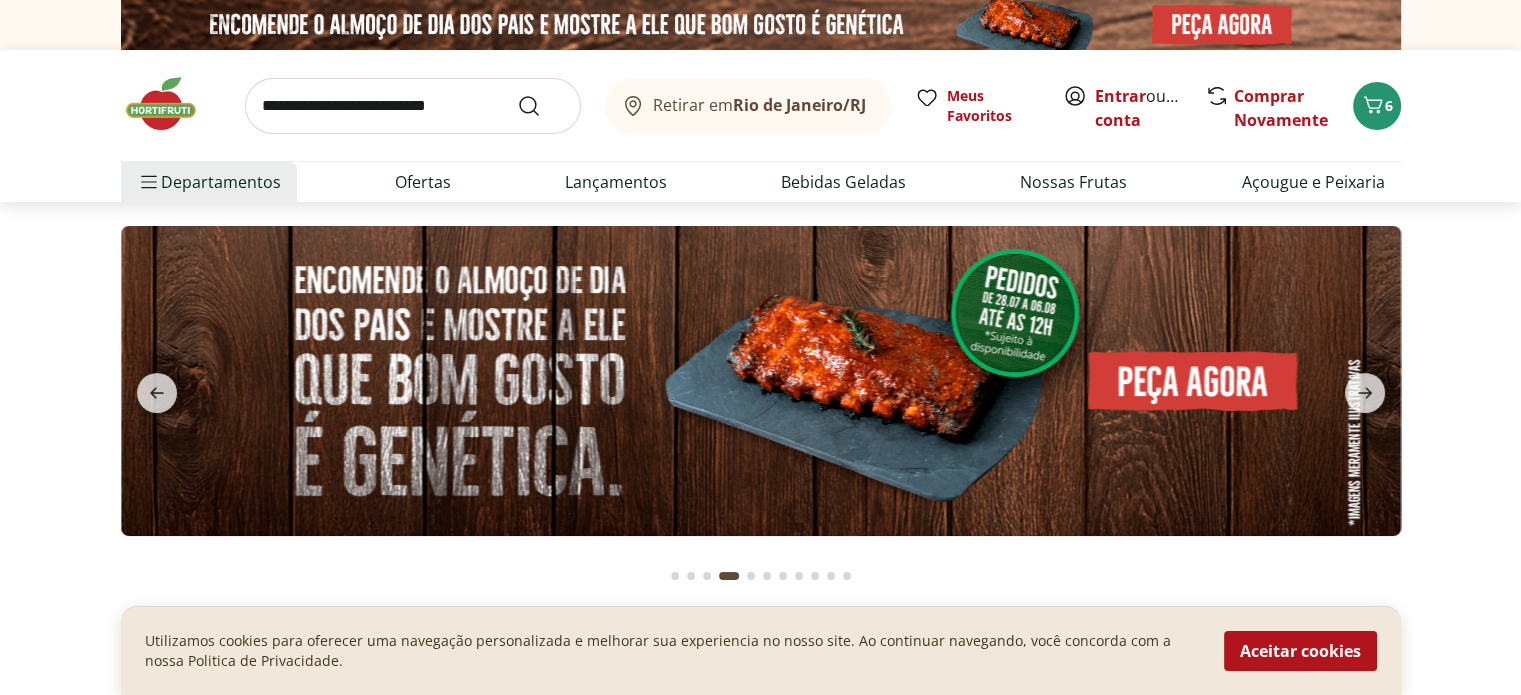 drag, startPoint x: 383, startPoint y: 111, endPoint x: 395, endPoint y: 107, distance: 12.649111 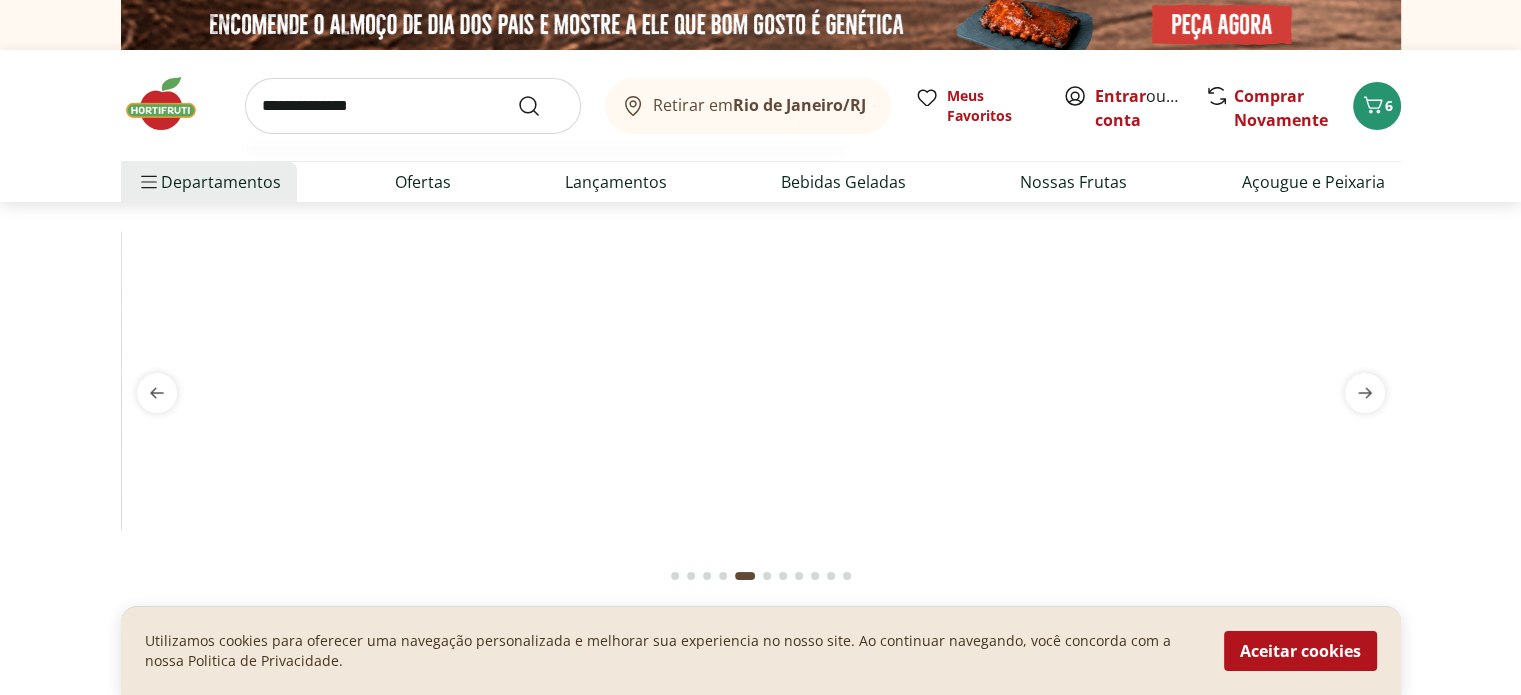 type on "**********" 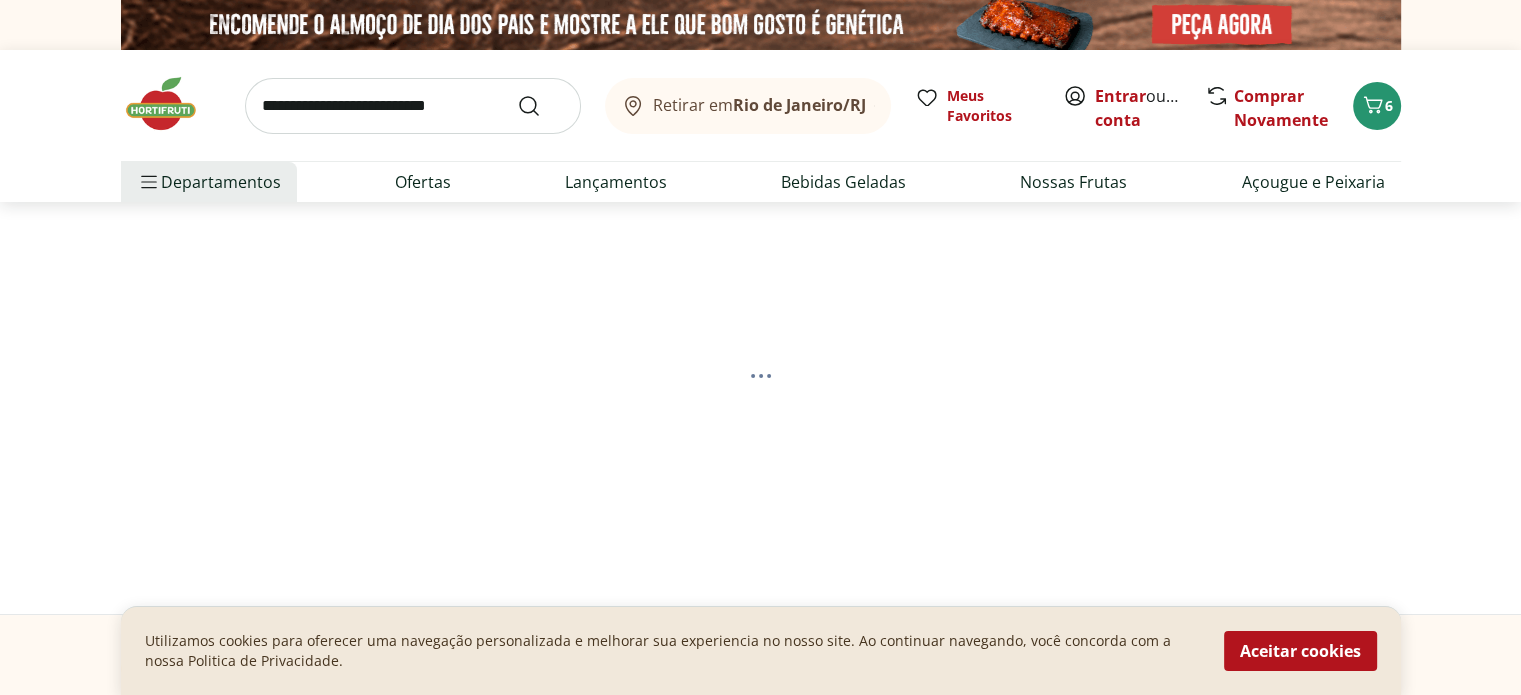 select on "**********" 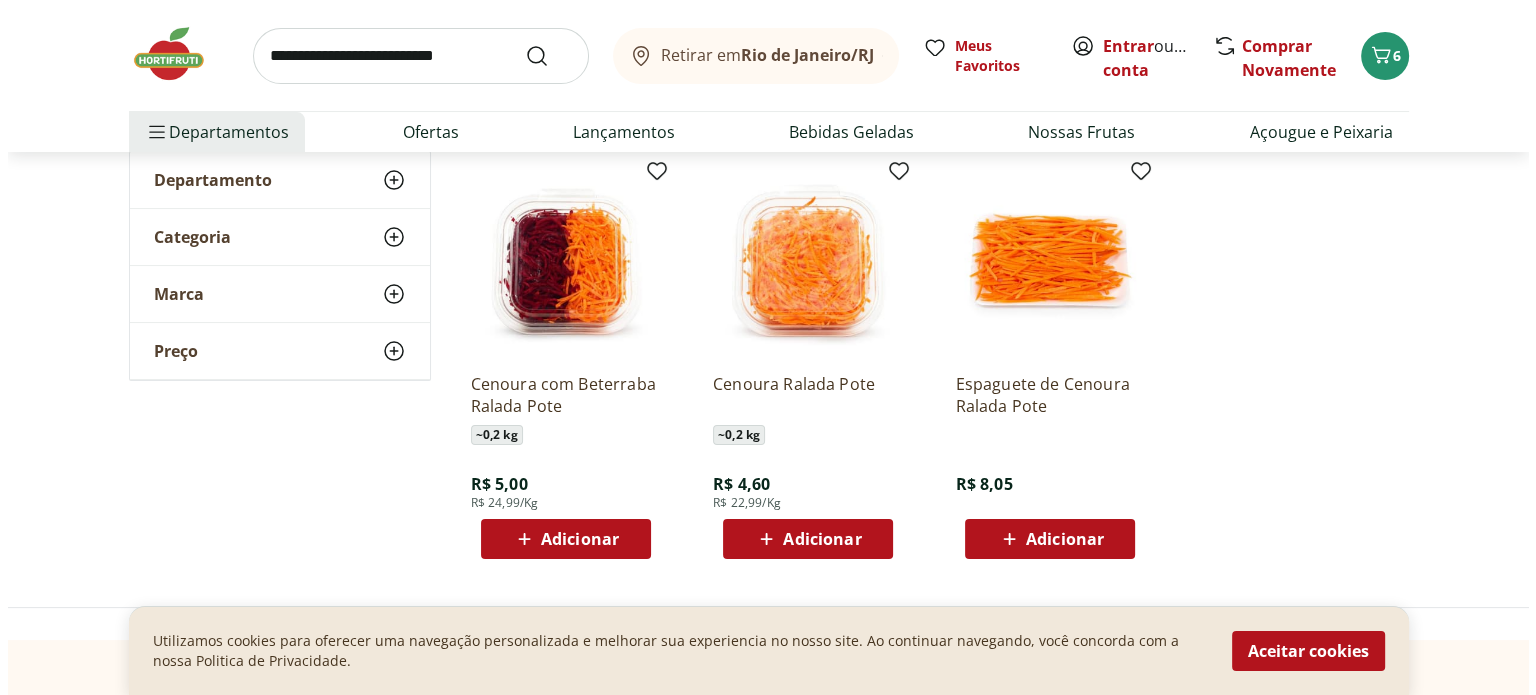scroll, scrollTop: 300, scrollLeft: 0, axis: vertical 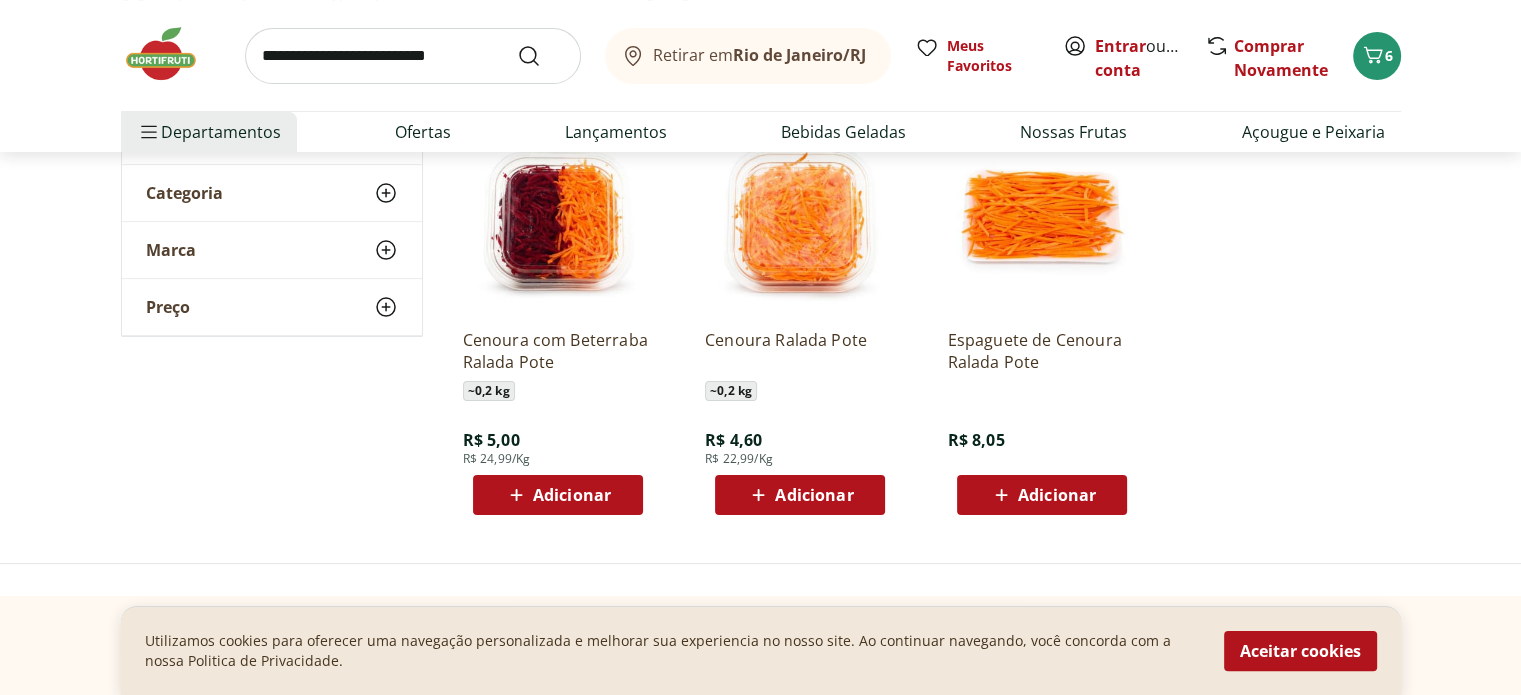 click on "Adicionar" at bounding box center (814, 495) 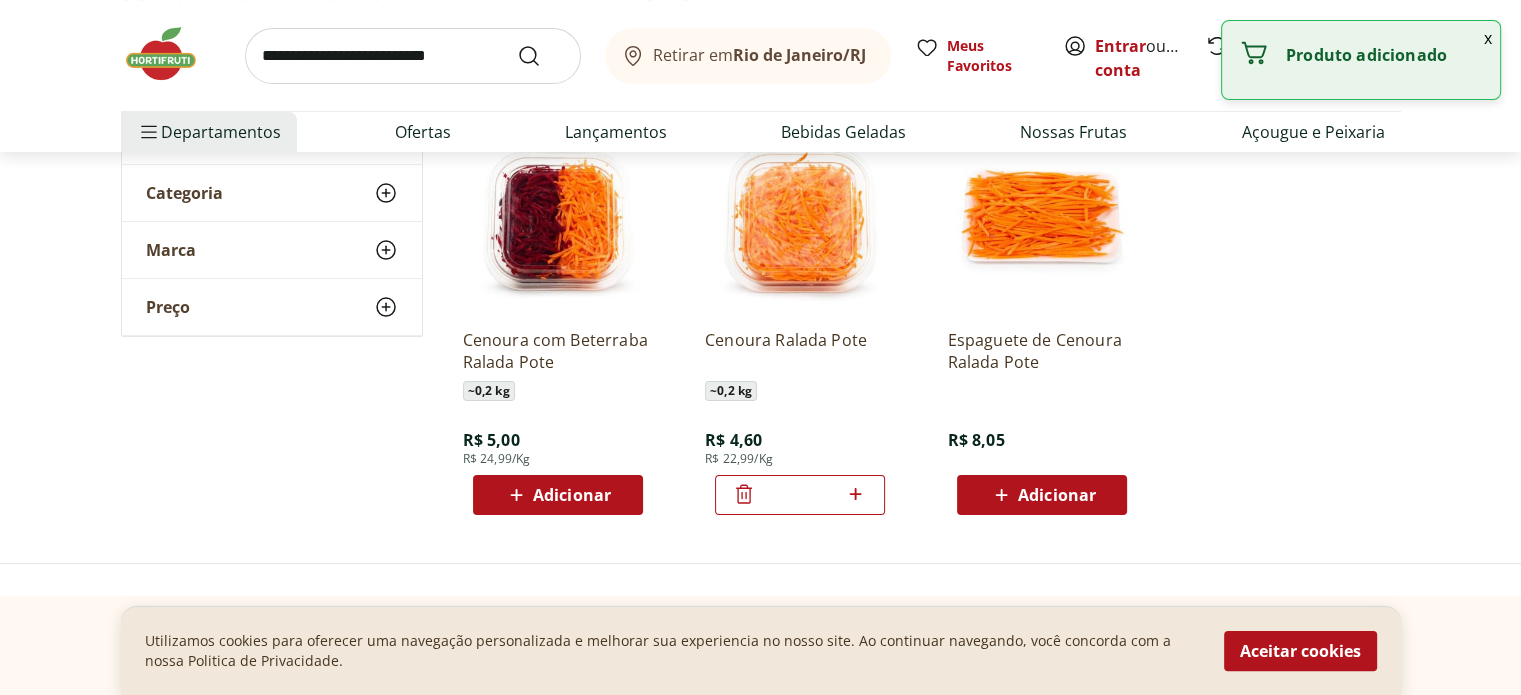 click on "x" at bounding box center (1488, 38) 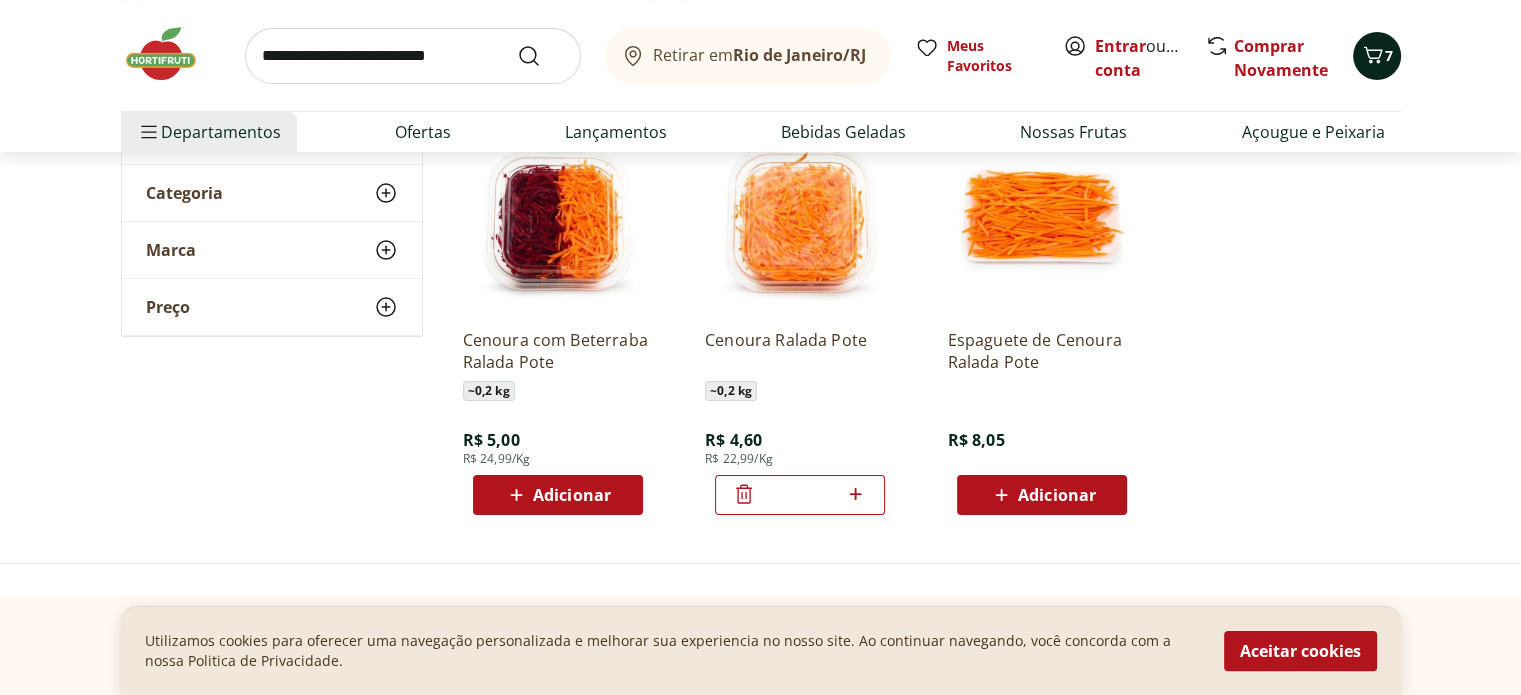 click 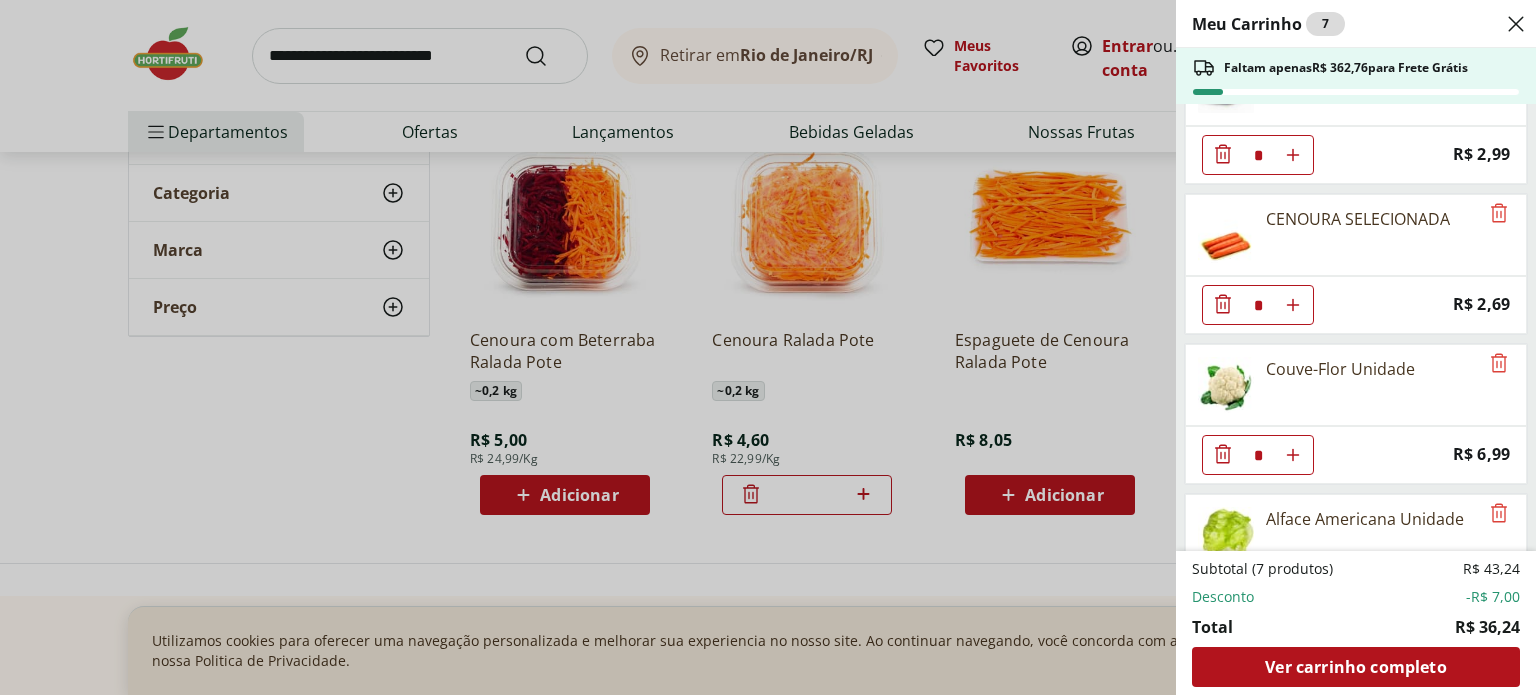 scroll, scrollTop: 400, scrollLeft: 0, axis: vertical 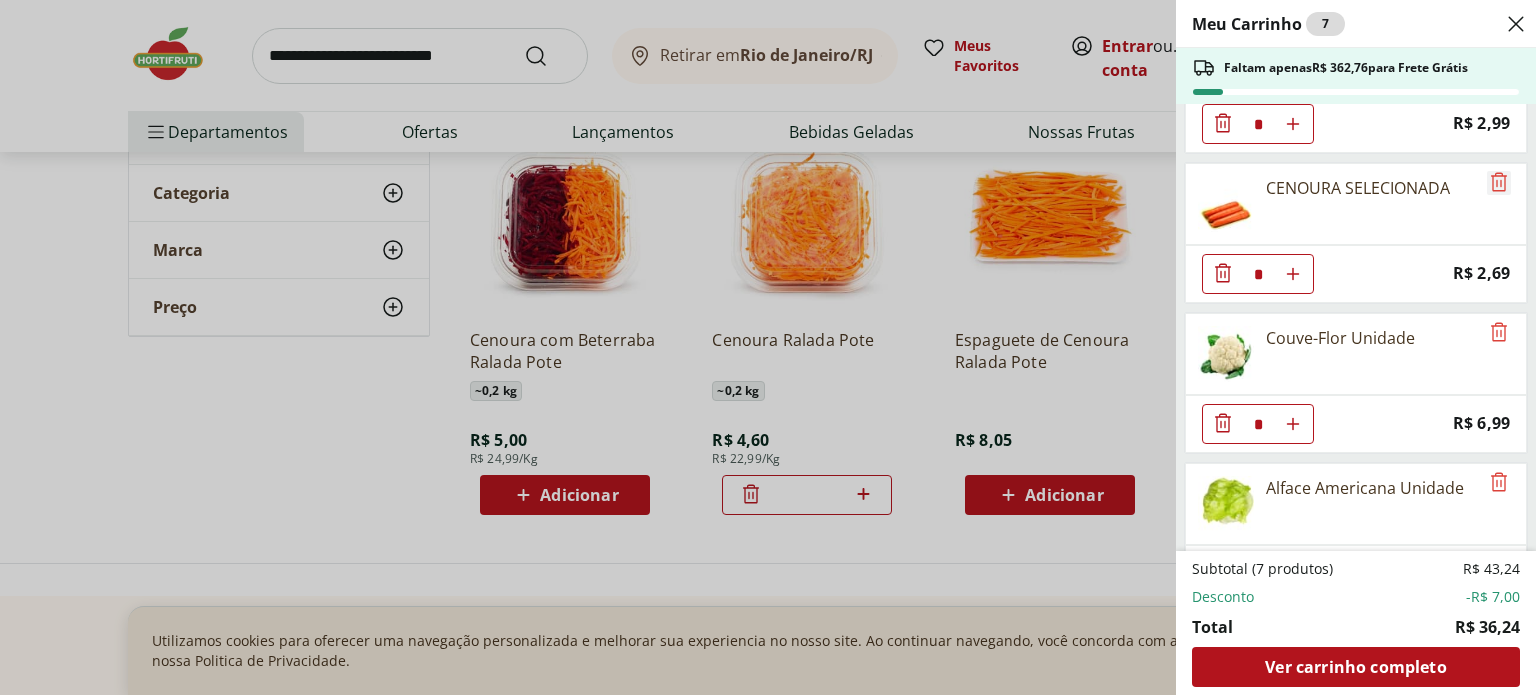 click 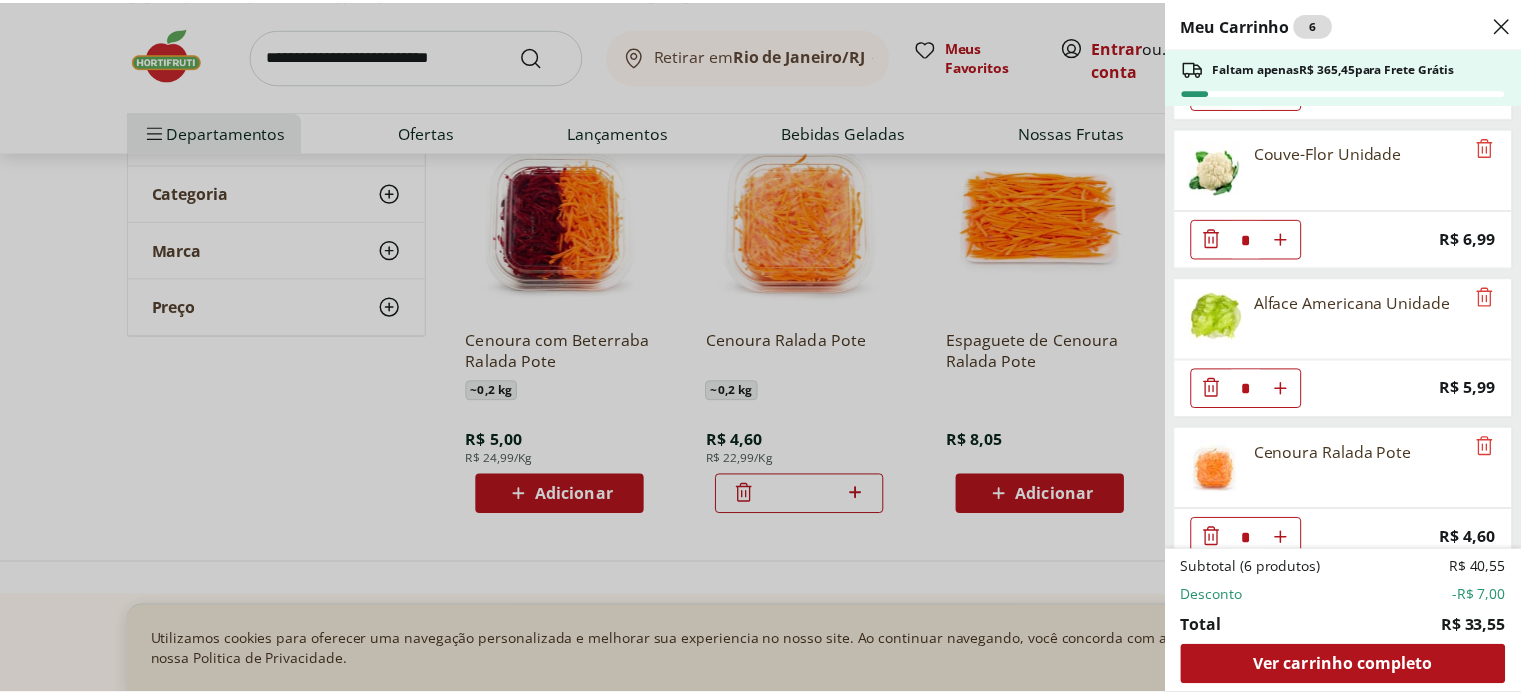 scroll, scrollTop: 453, scrollLeft: 0, axis: vertical 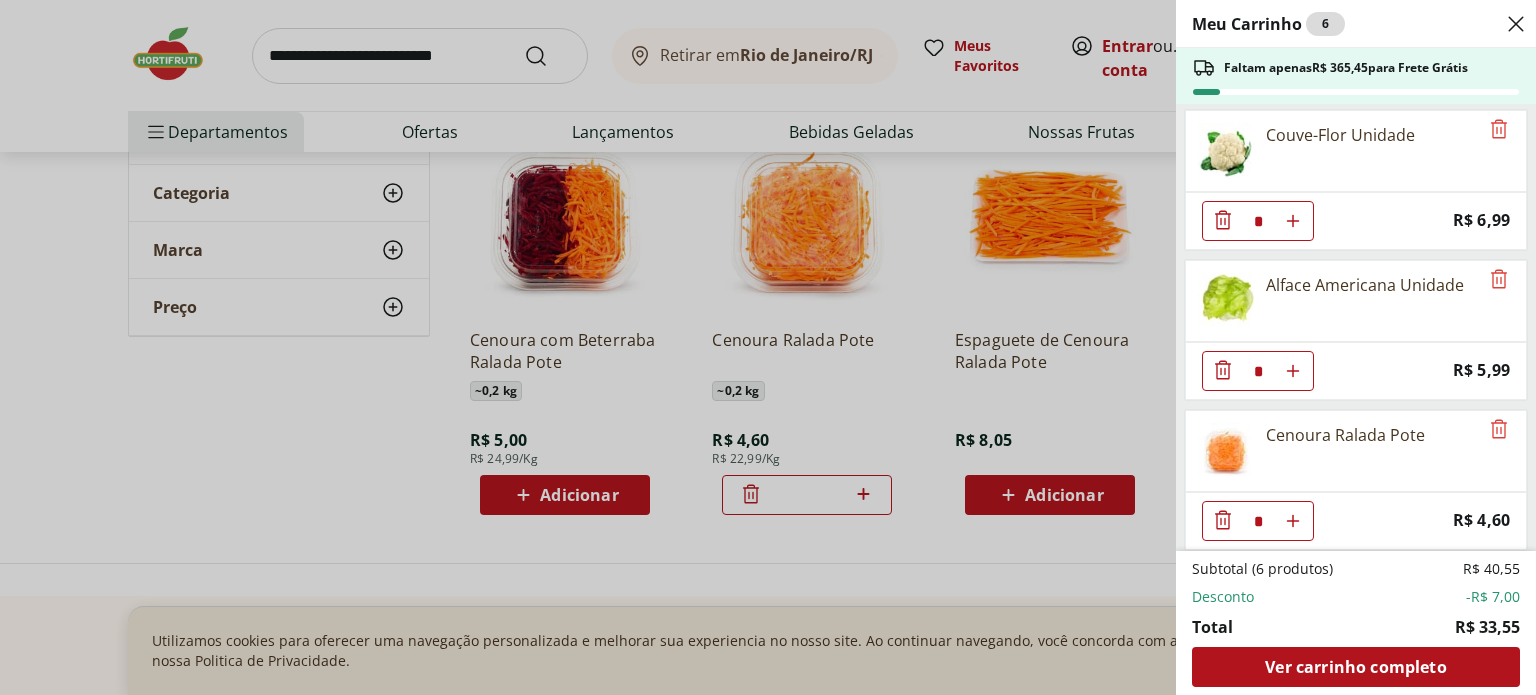 click on "Meu Carrinho 6 Faltam apenas R$ [AMOUNT] para Frete Grátis Brócolis Ninja Unidade * Original price: R$ [AMOUNT] Price: R$ [AMOUNT] Tomate Grape Fiorello 300g * Price: R$ [AMOUNT] Abóbora Japonesa Pedaço * Price: R$ [AMOUNT] Couve-Flor Unidade * Price: R$ [AMOUNT] Alface Americana Unidade * Price: R$ [AMOUNT] Cenoura Ralada Pote * Price: R$ [AMOUNT] Subtotal (6 produtos) R$ [AMOUNT] Desconto -R$ [AMOUNT] Total R$ [AMOUNT] Ver carrinho completo" at bounding box center [768, 347] 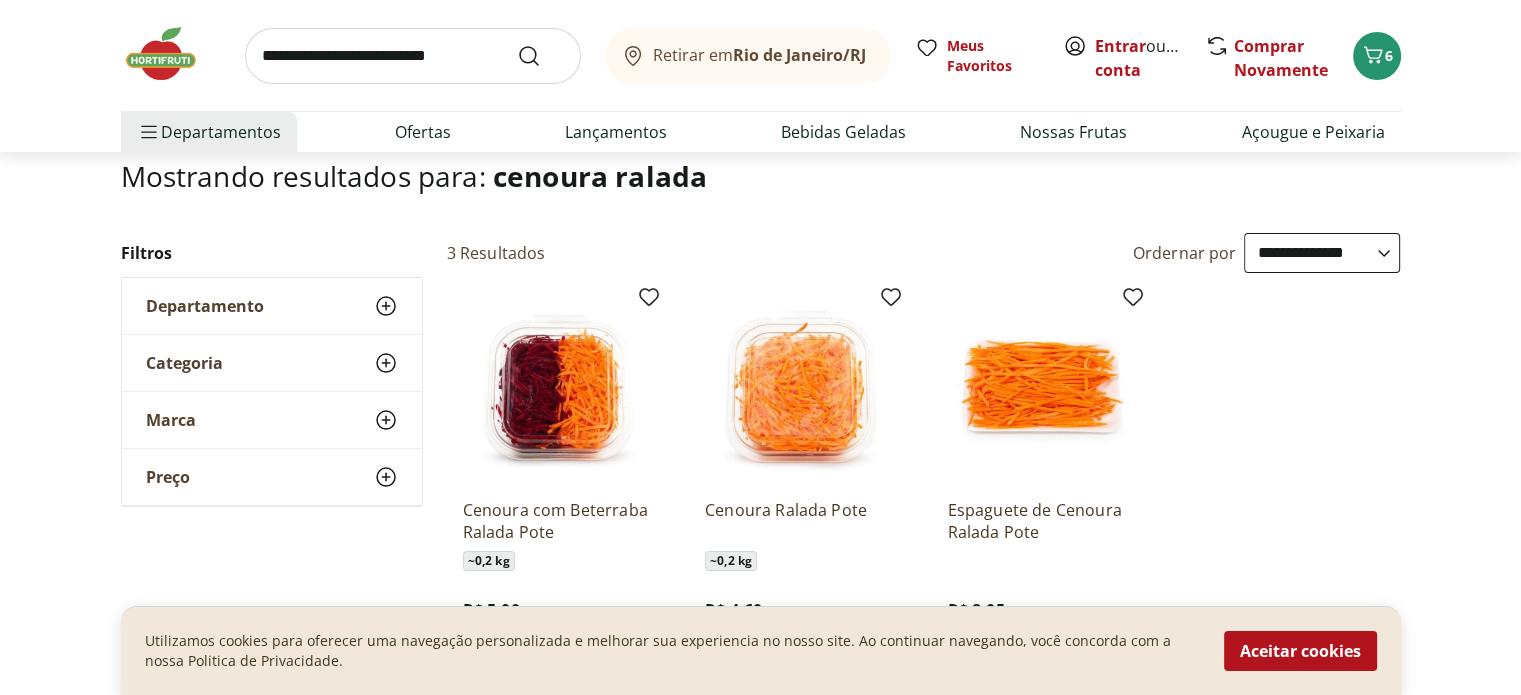 scroll, scrollTop: 0, scrollLeft: 0, axis: both 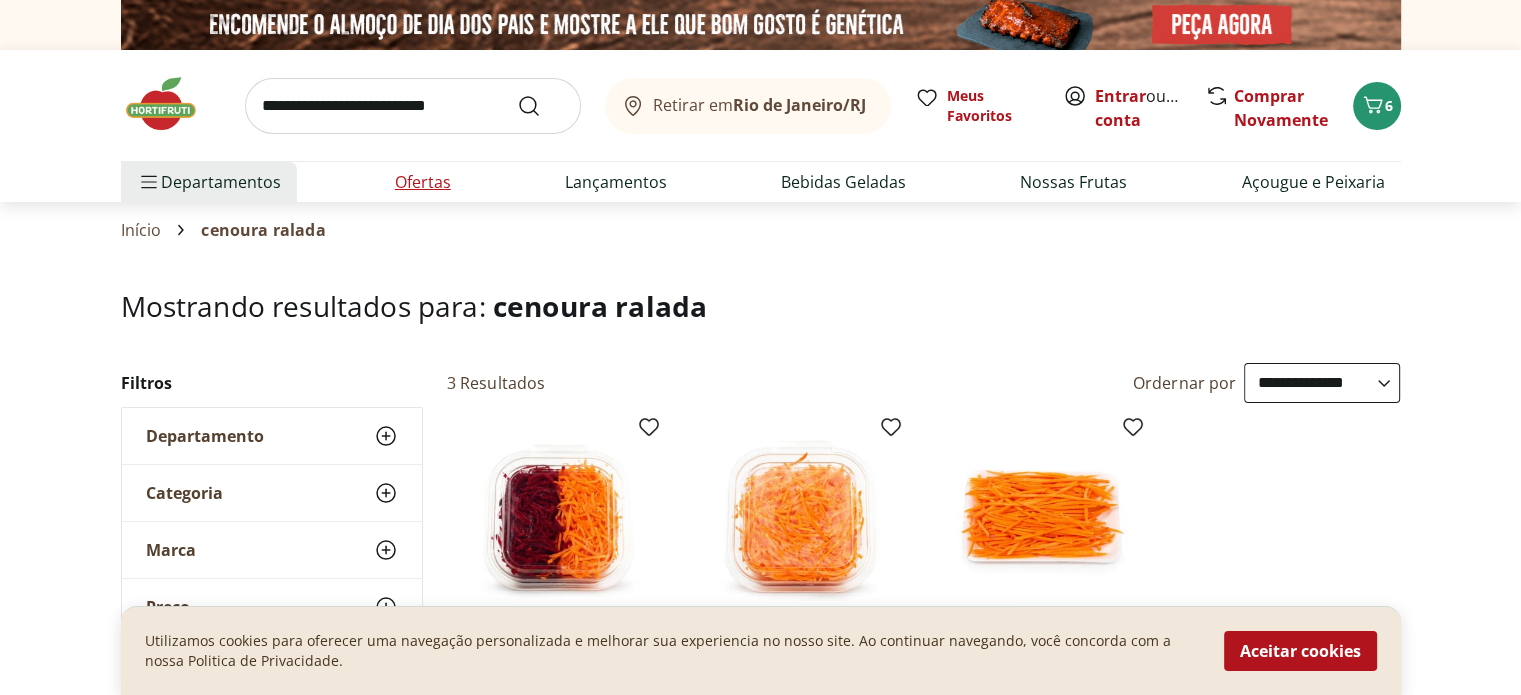 click on "Ofertas" at bounding box center [423, 182] 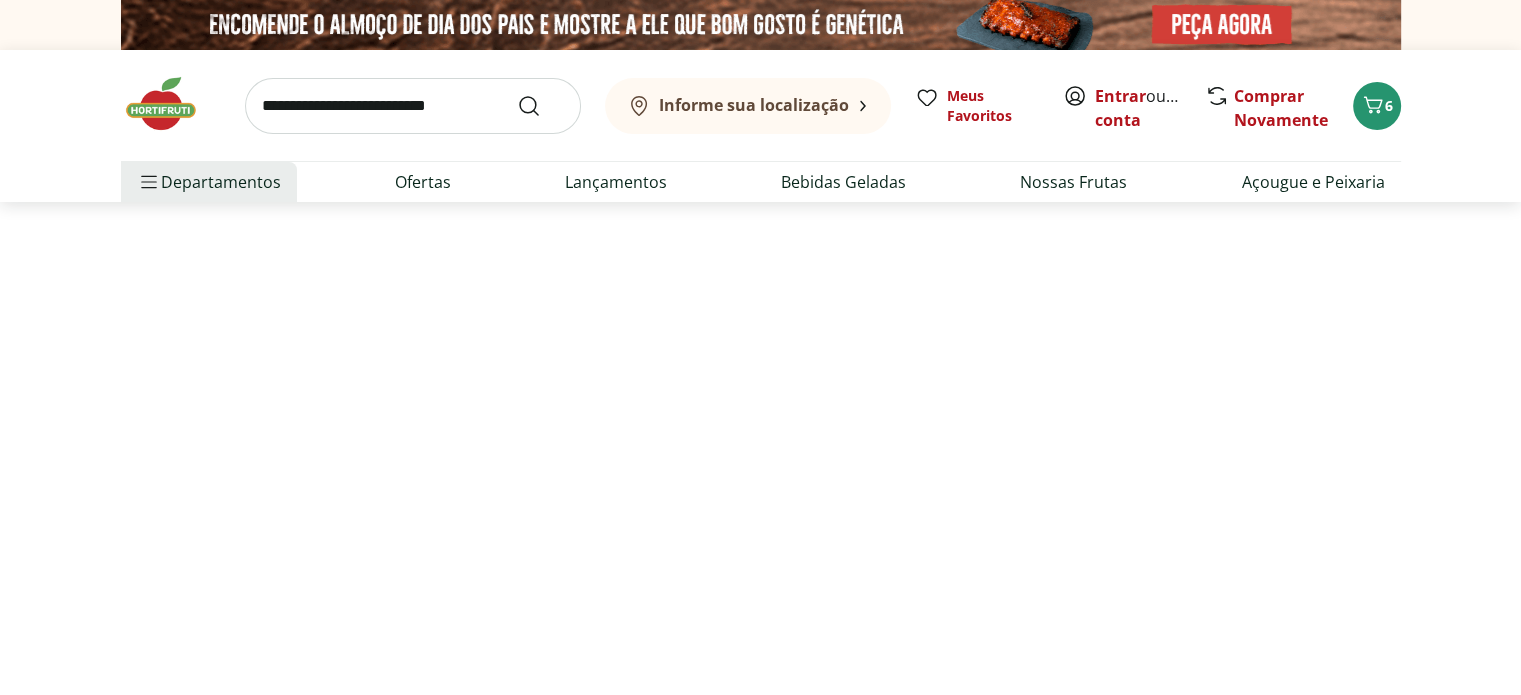 select on "**********" 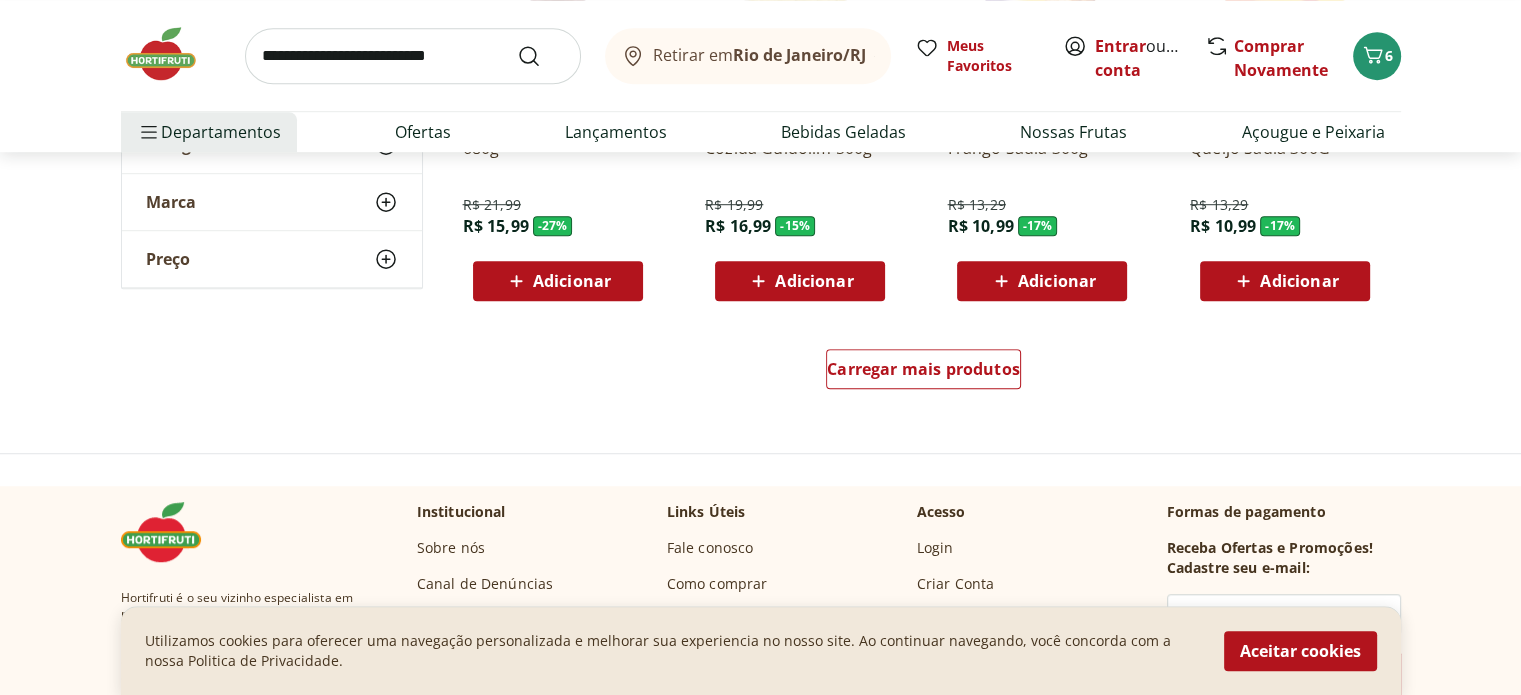 scroll, scrollTop: 1300, scrollLeft: 0, axis: vertical 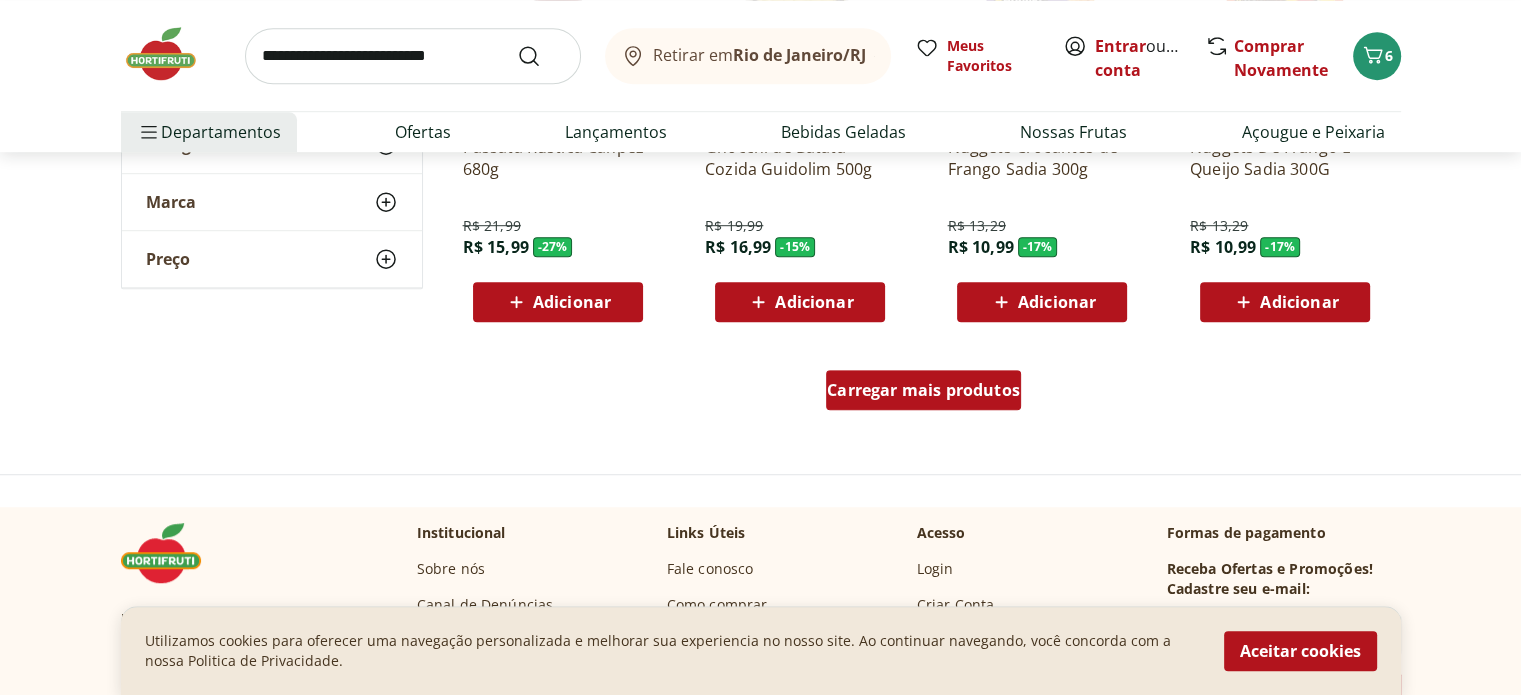 click on "Carregar mais produtos" at bounding box center (923, 390) 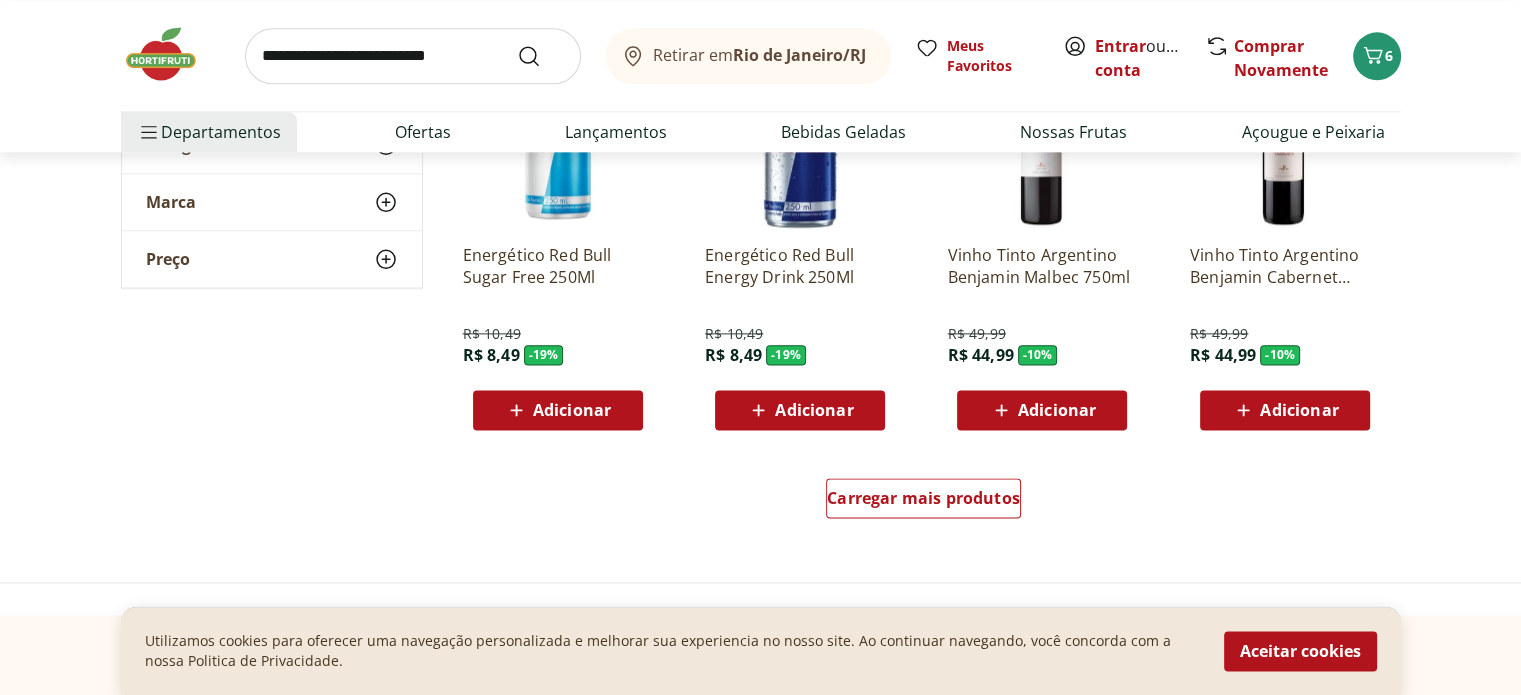scroll, scrollTop: 2500, scrollLeft: 0, axis: vertical 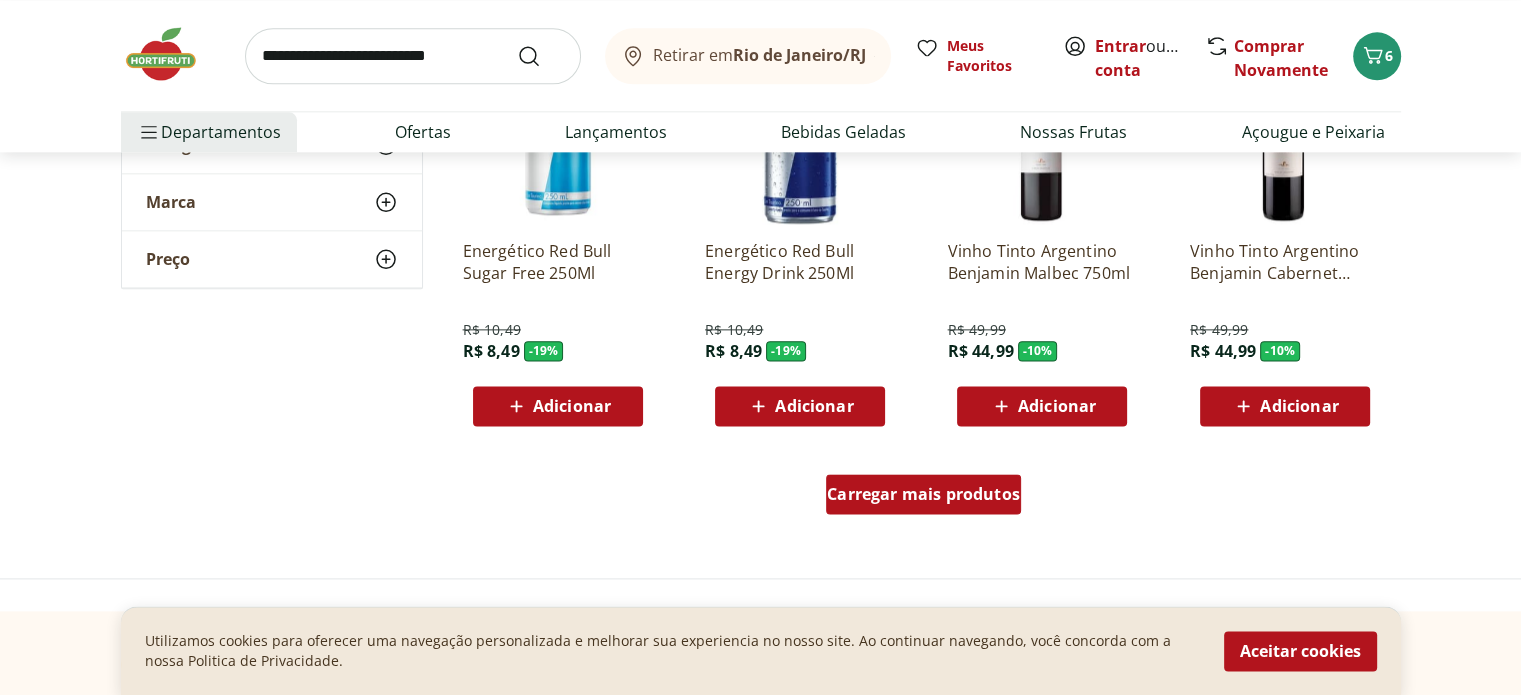 click on "Carregar mais produtos" at bounding box center (923, 494) 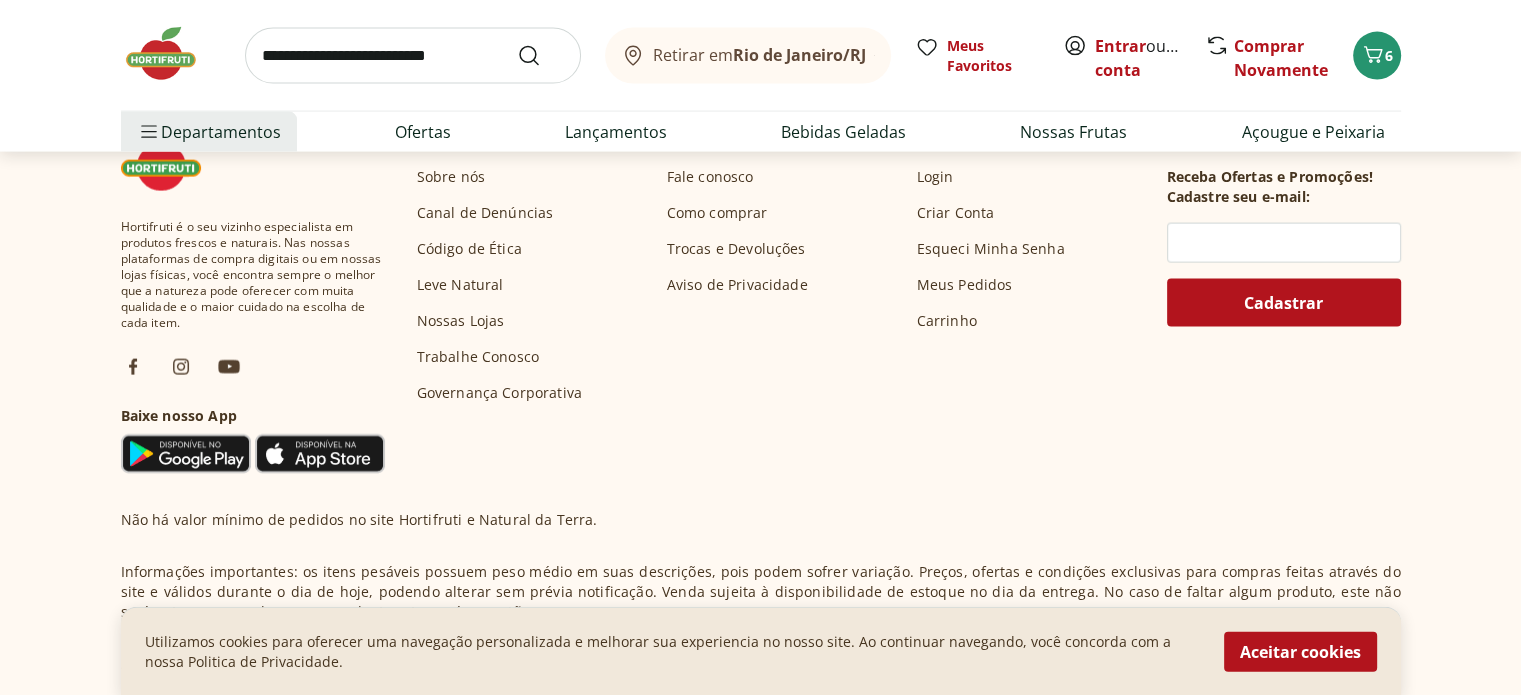 scroll, scrollTop: 4000, scrollLeft: 0, axis: vertical 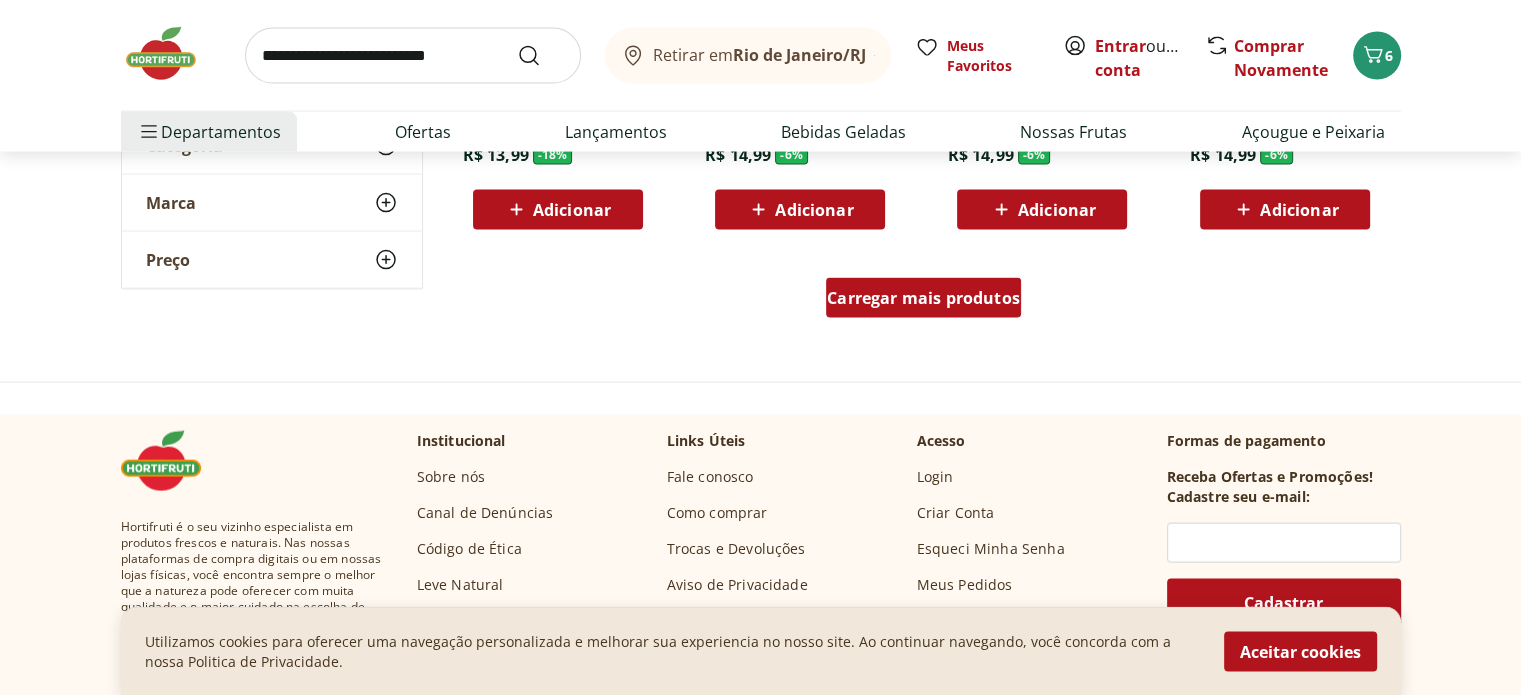 click on "Carregar mais produtos" at bounding box center [923, 298] 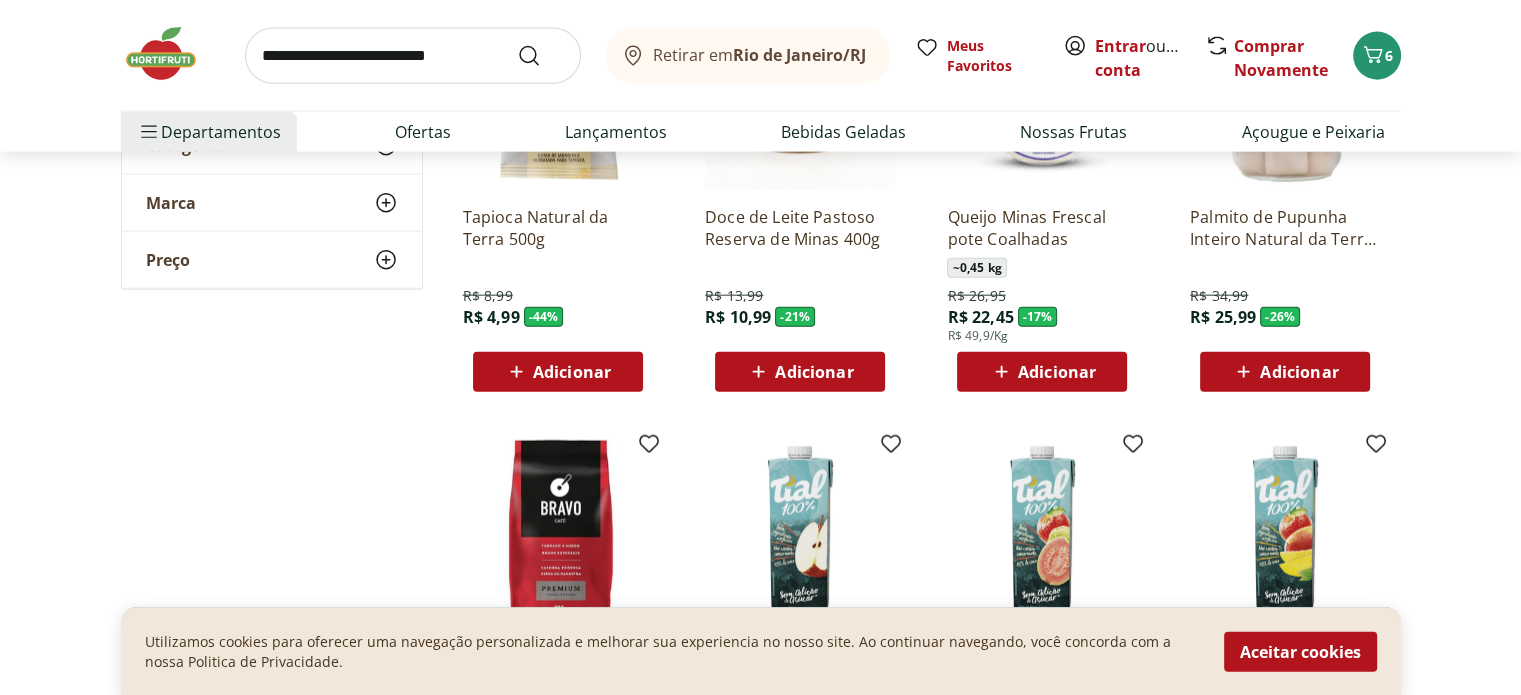 scroll, scrollTop: 5200, scrollLeft: 0, axis: vertical 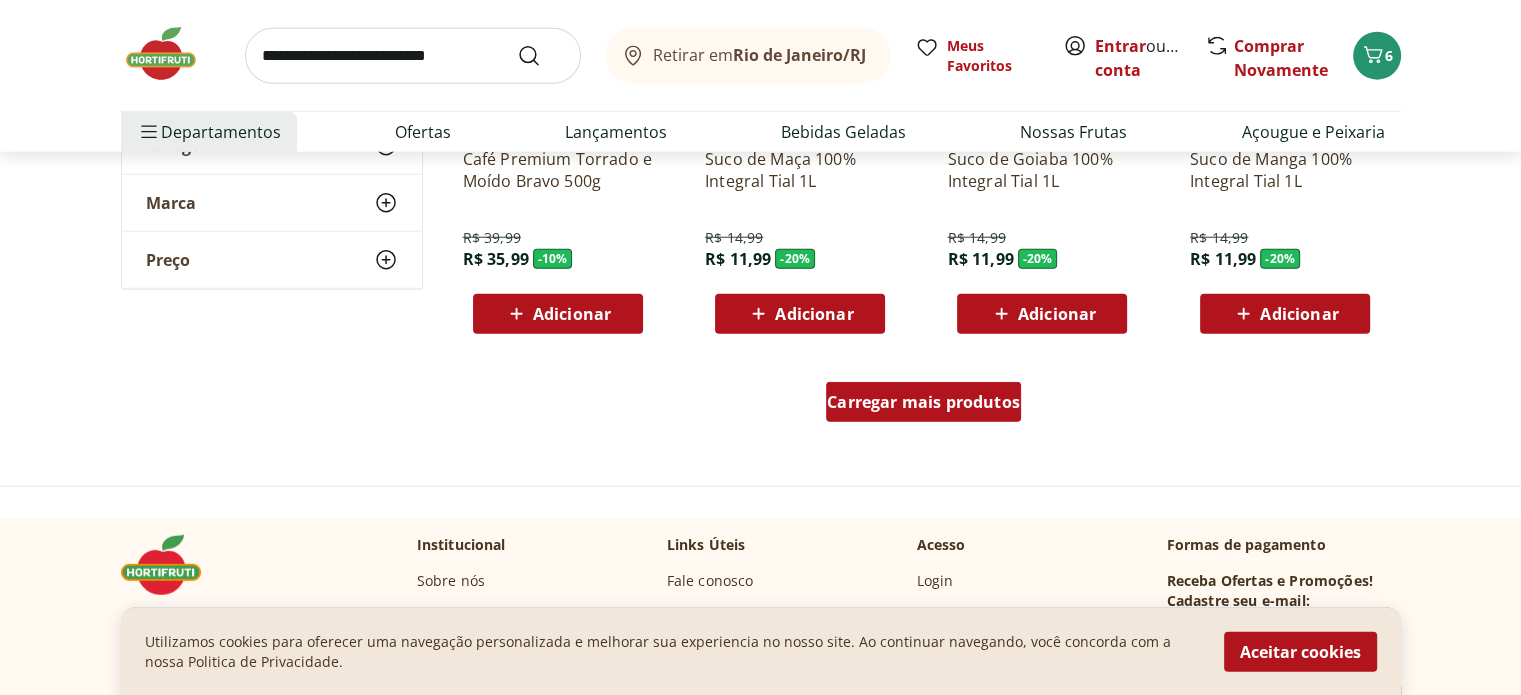 click on "Carregar mais produtos" at bounding box center (923, 402) 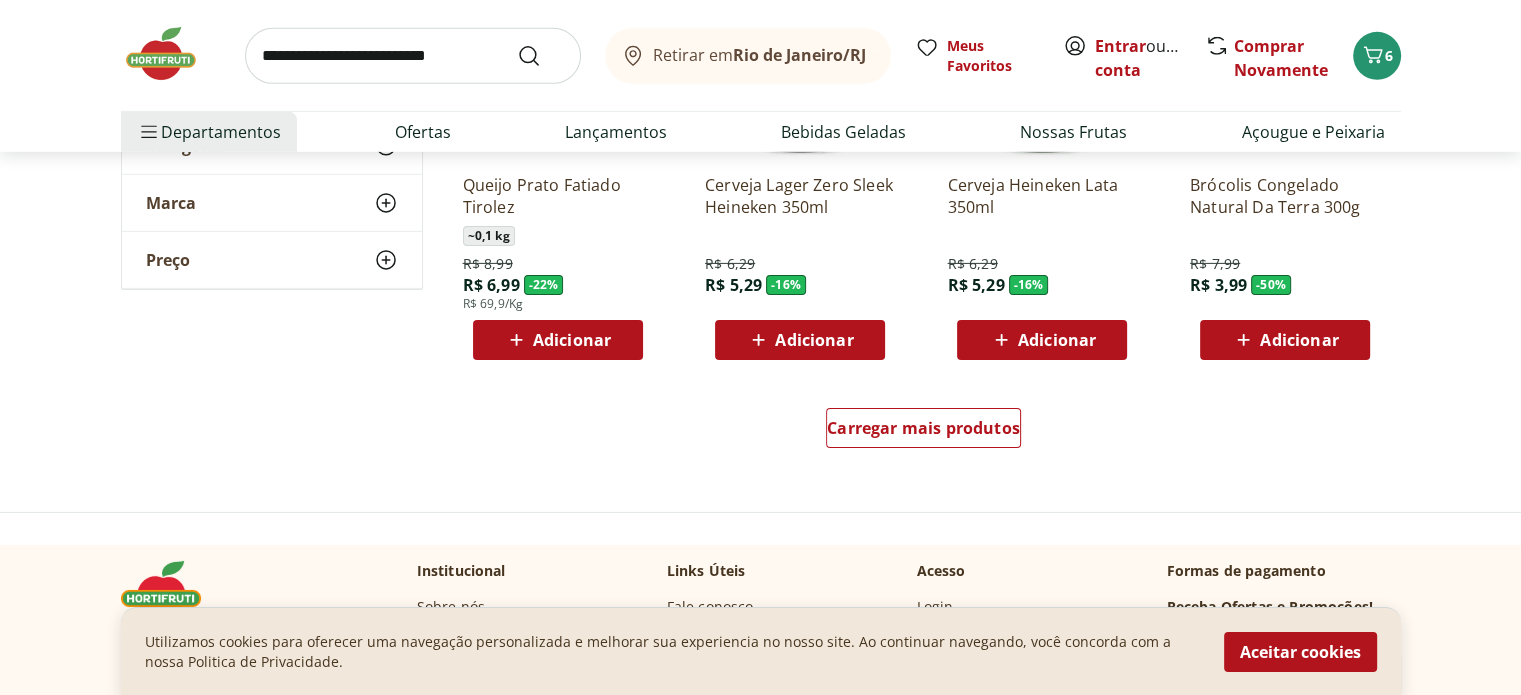 scroll, scrollTop: 6600, scrollLeft: 0, axis: vertical 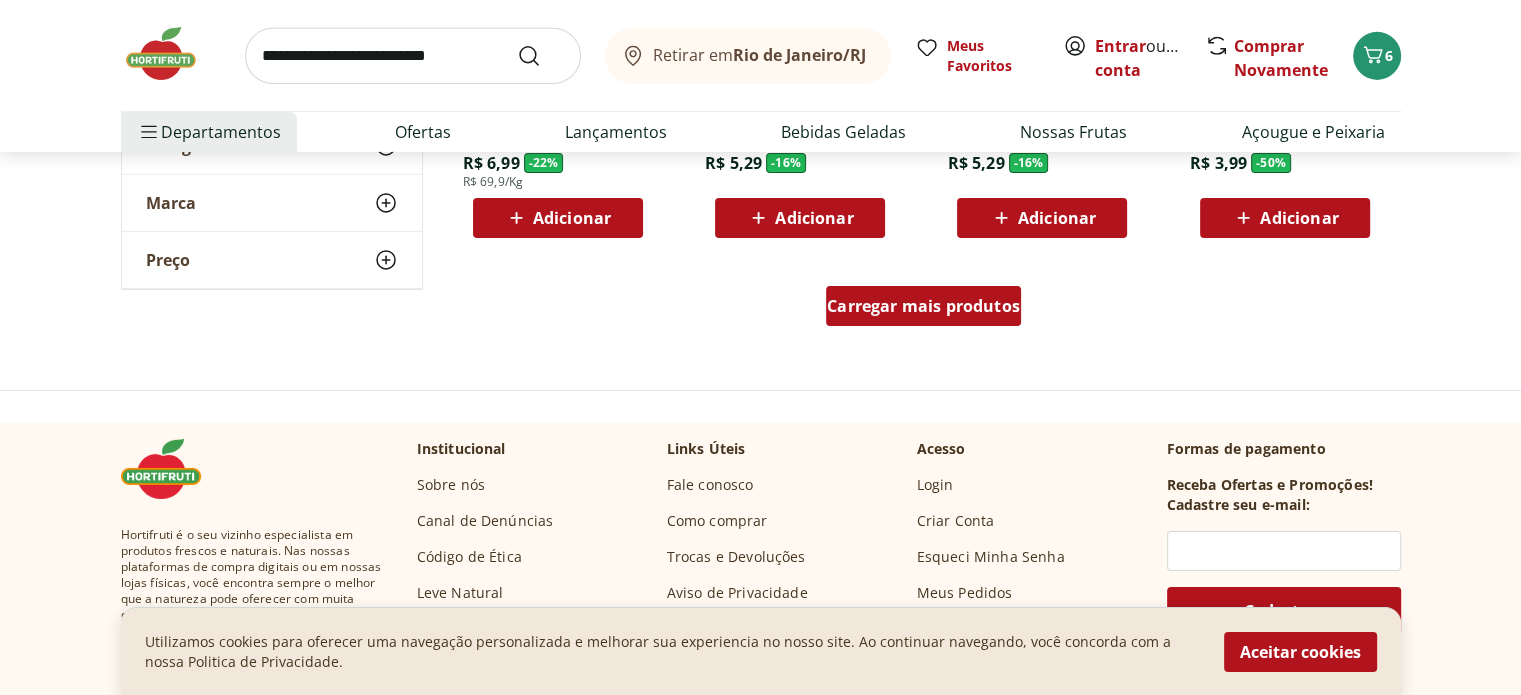 click on "Carregar mais produtos" at bounding box center (923, 306) 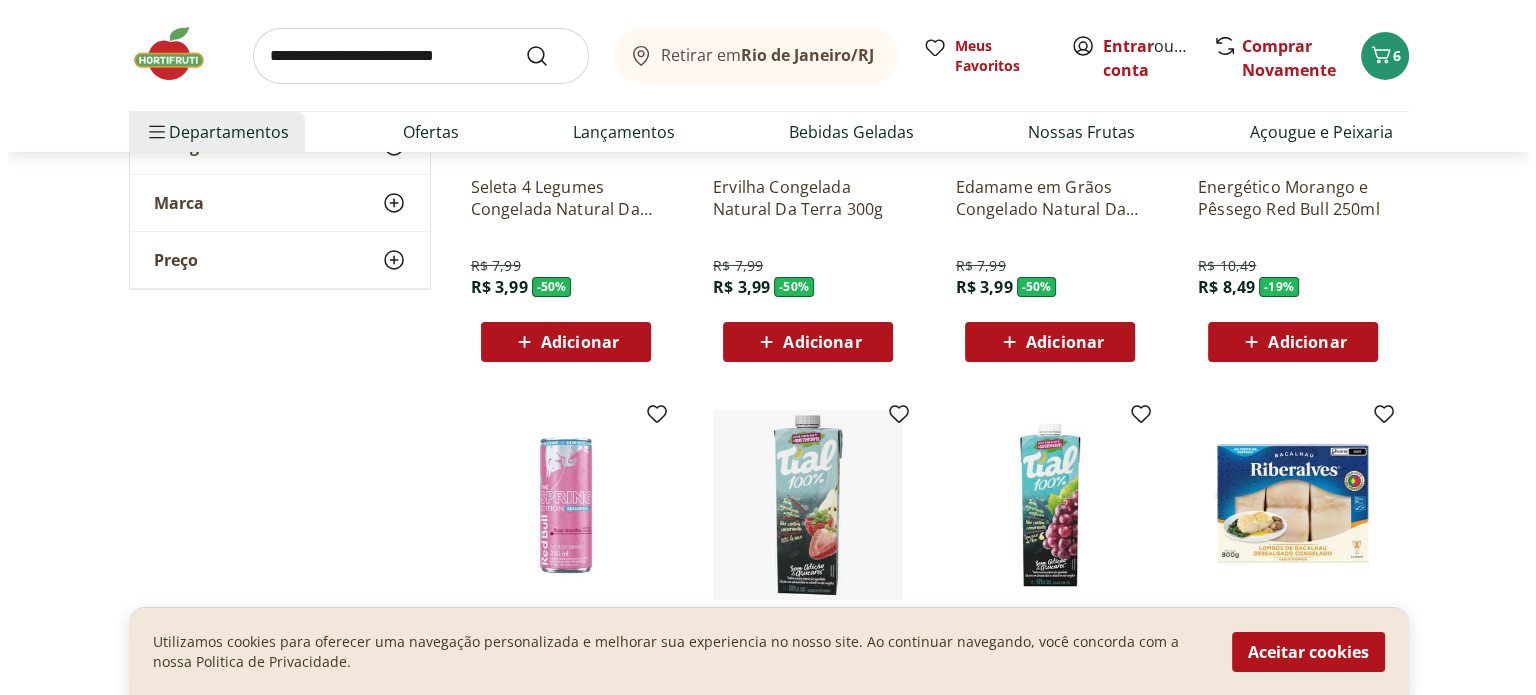 scroll, scrollTop: 6500, scrollLeft: 0, axis: vertical 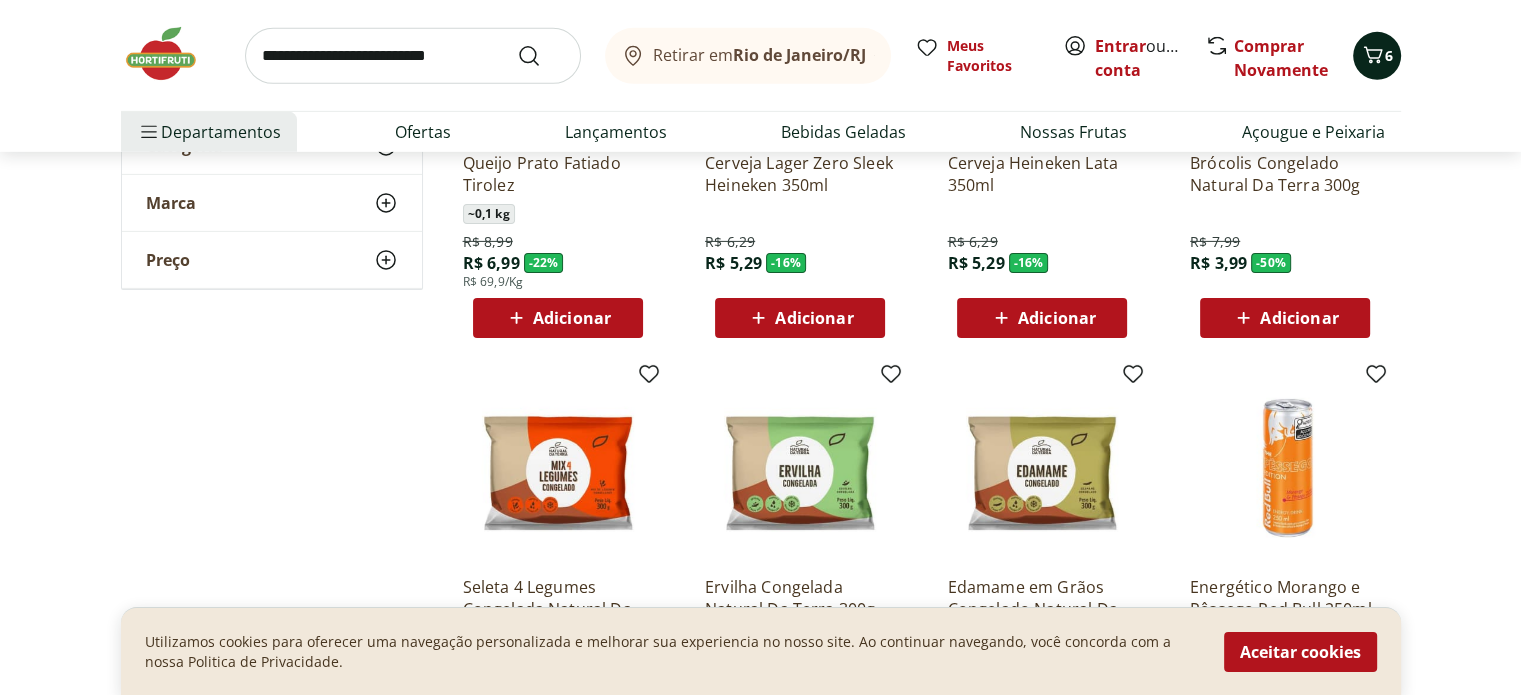 click on "6" at bounding box center (1389, 55) 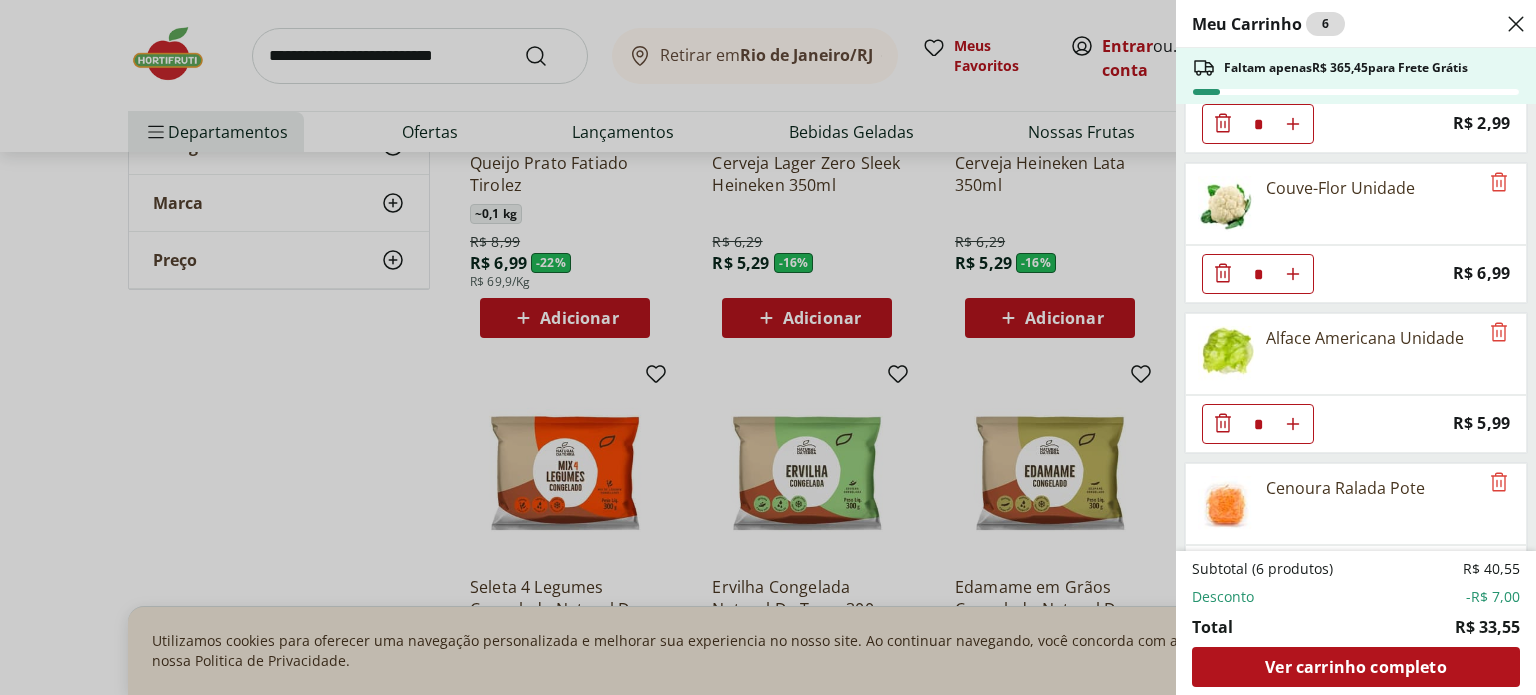 scroll, scrollTop: 453, scrollLeft: 0, axis: vertical 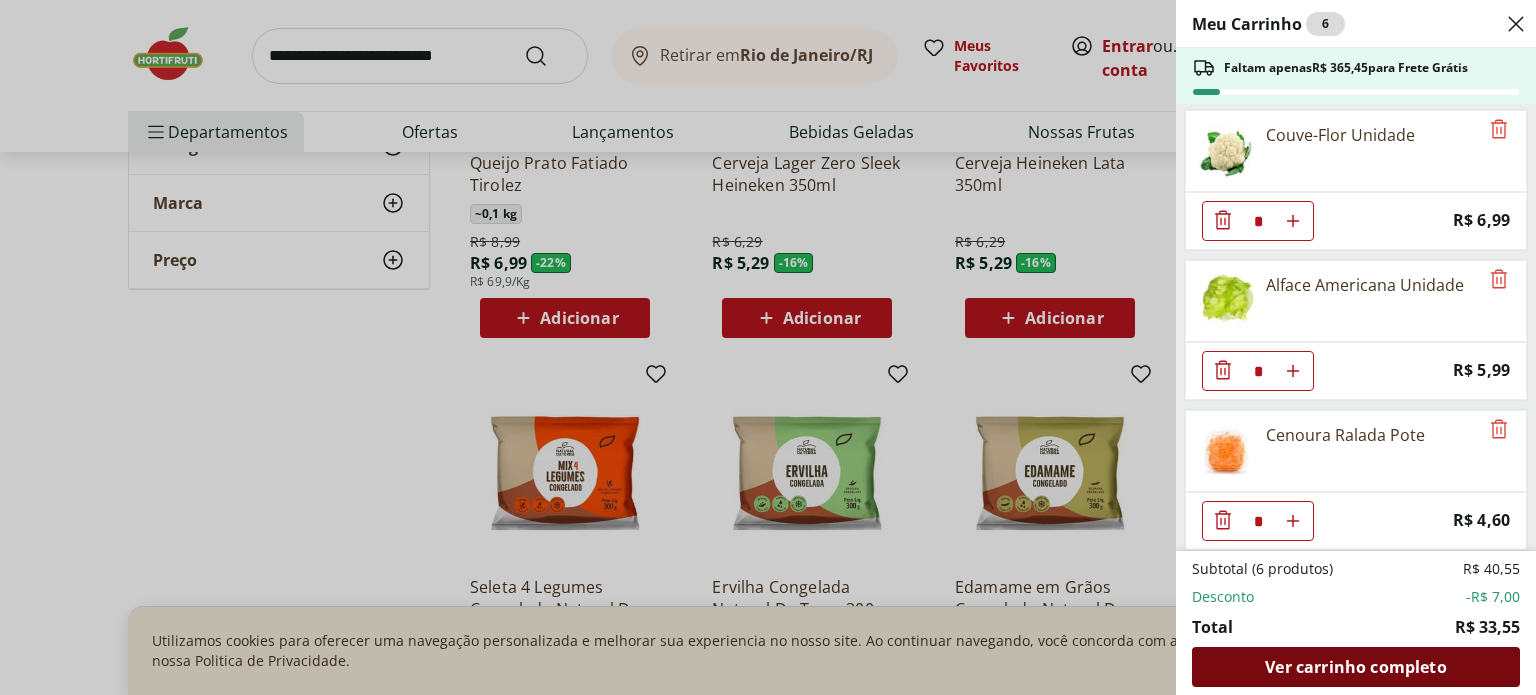 click on "Ver carrinho completo" at bounding box center (1355, 667) 